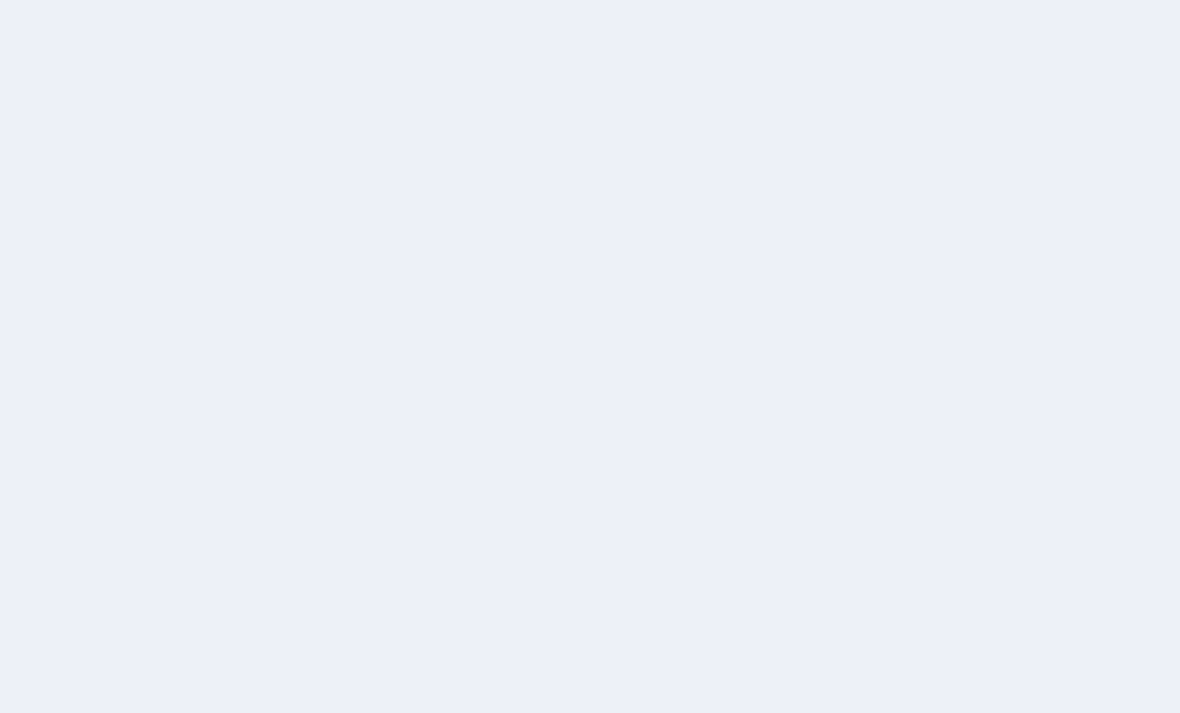 scroll, scrollTop: 0, scrollLeft: 0, axis: both 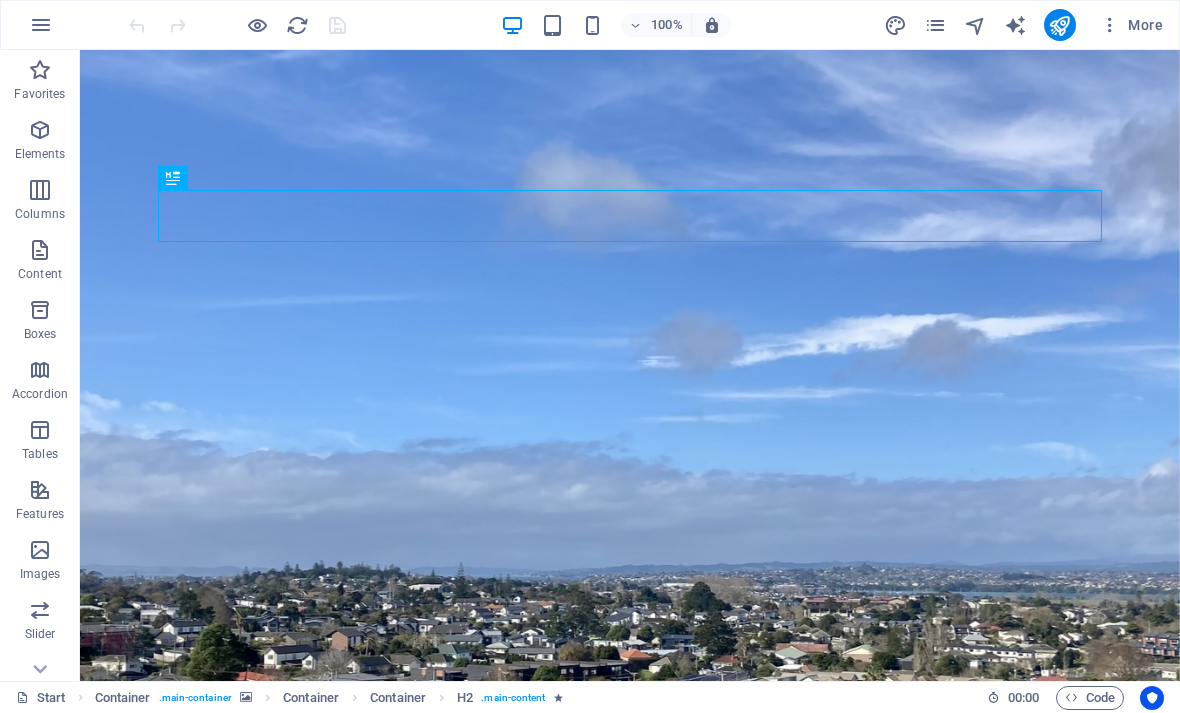 click on "News [FIRST] [LAST] are absolutely thrilled to have secured 10,000 sqm of land in [LOCATION] Reserve to bring mountain bike trails, a pump track and a mountain bike skills area along with native planting to central East Auckland. We would love you to follow along and support us if you can." at bounding box center (630, 1127) 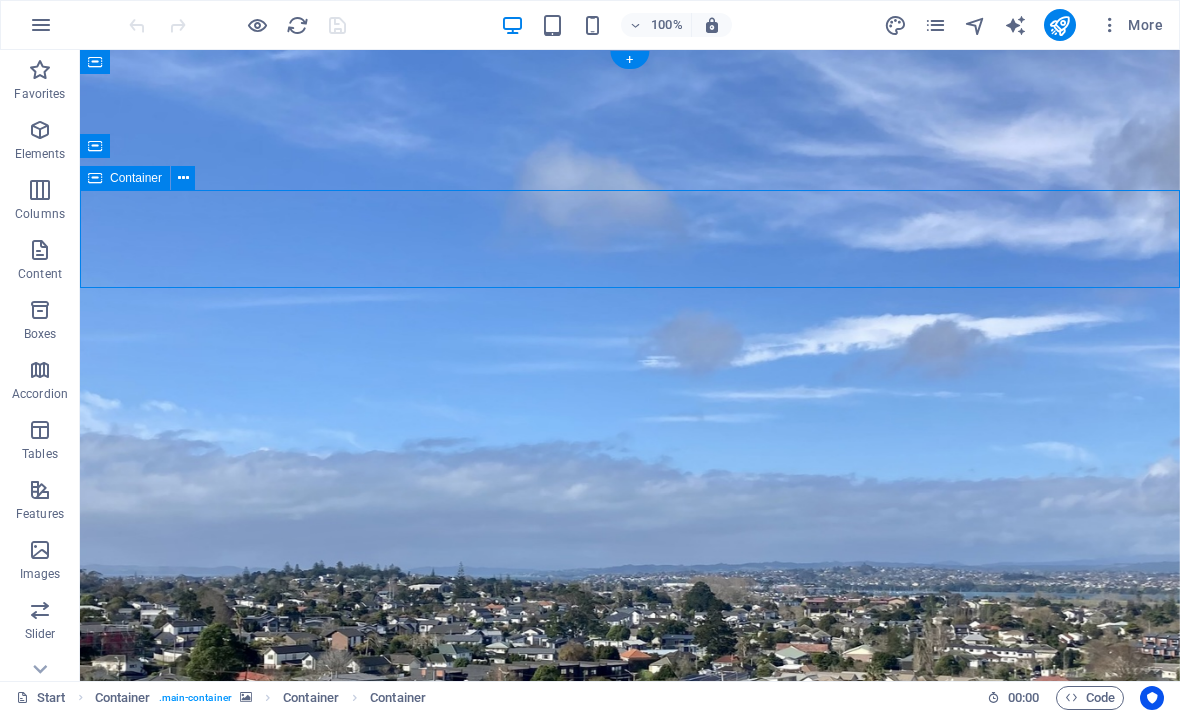 click at bounding box center (630, 954) 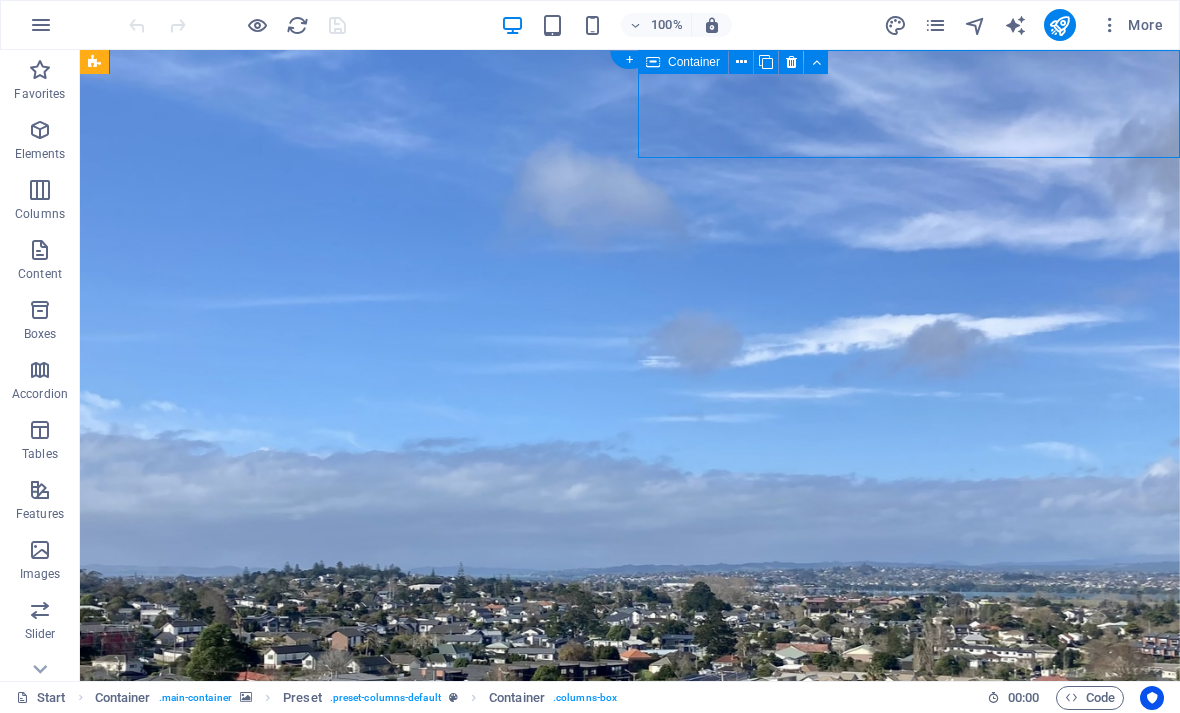 click on "News [FIRST] [LAST] are absolutely thrilled to have secured 10,000 sqm of land in [LOCATION] Reserve to bring mountain bike trails, a pump track and a mountain bike skills area along with native planting to central East Auckland. We would love you to follow along and support us if you can." at bounding box center (630, 1127) 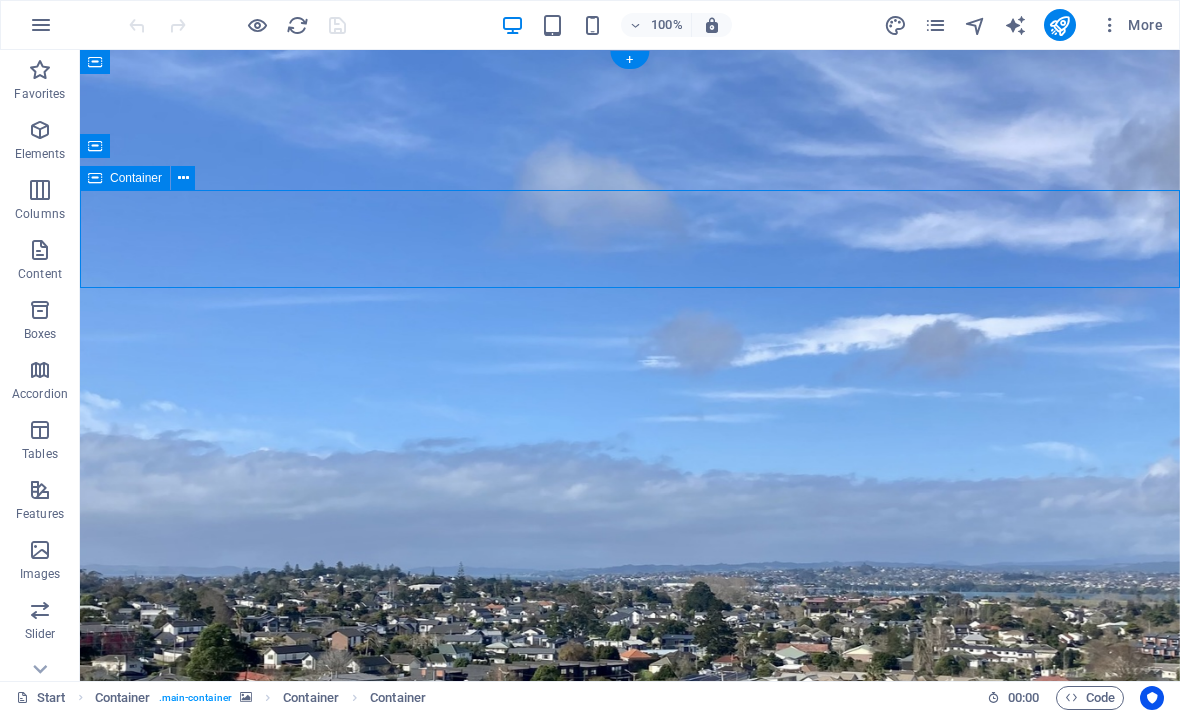 click on "and our brand new designed website too... stay tuned!" at bounding box center (630, 1161) 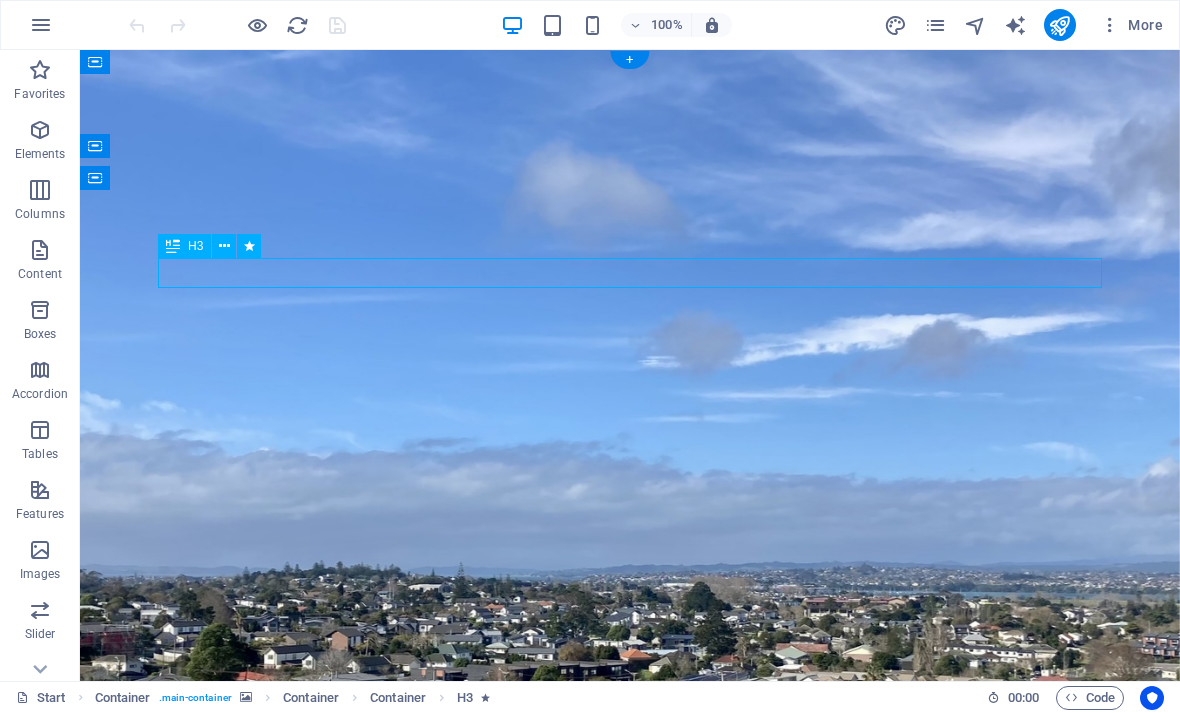 click on "[FIRST] [LAST]" at bounding box center (630, 1103) 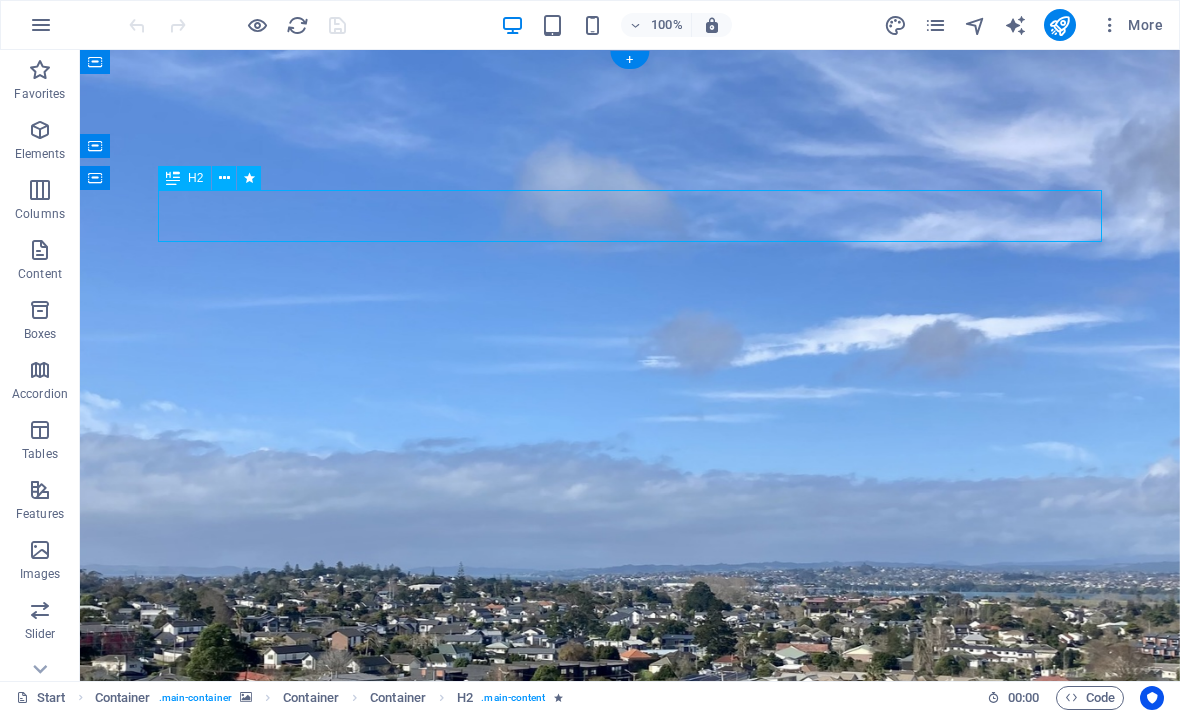 click at bounding box center [630, 1406] 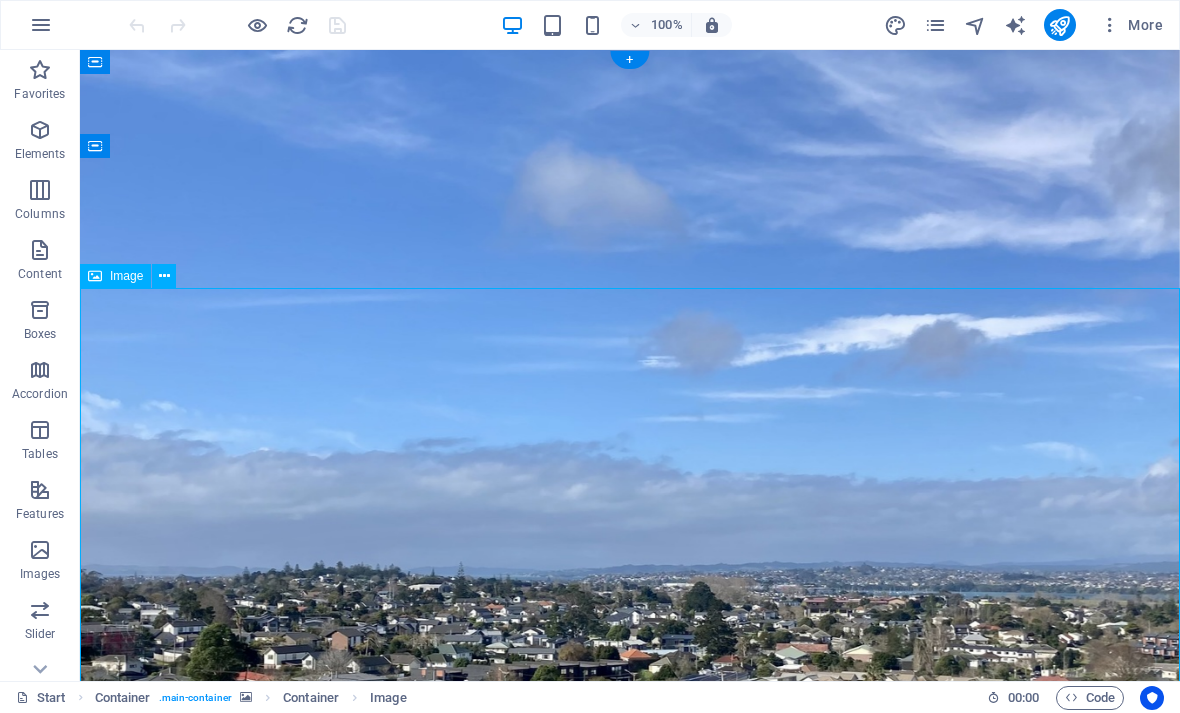 click on "News [FIRST] [LAST] are absolutely thrilled to have secured 10,000 sqm of land in [LOCATION] Reserve to bring mountain bike trails, a pump track and a mountain bike skills area along with native planting to central East Auckland. We would love you to follow along and support us if you can." at bounding box center [630, 1127] 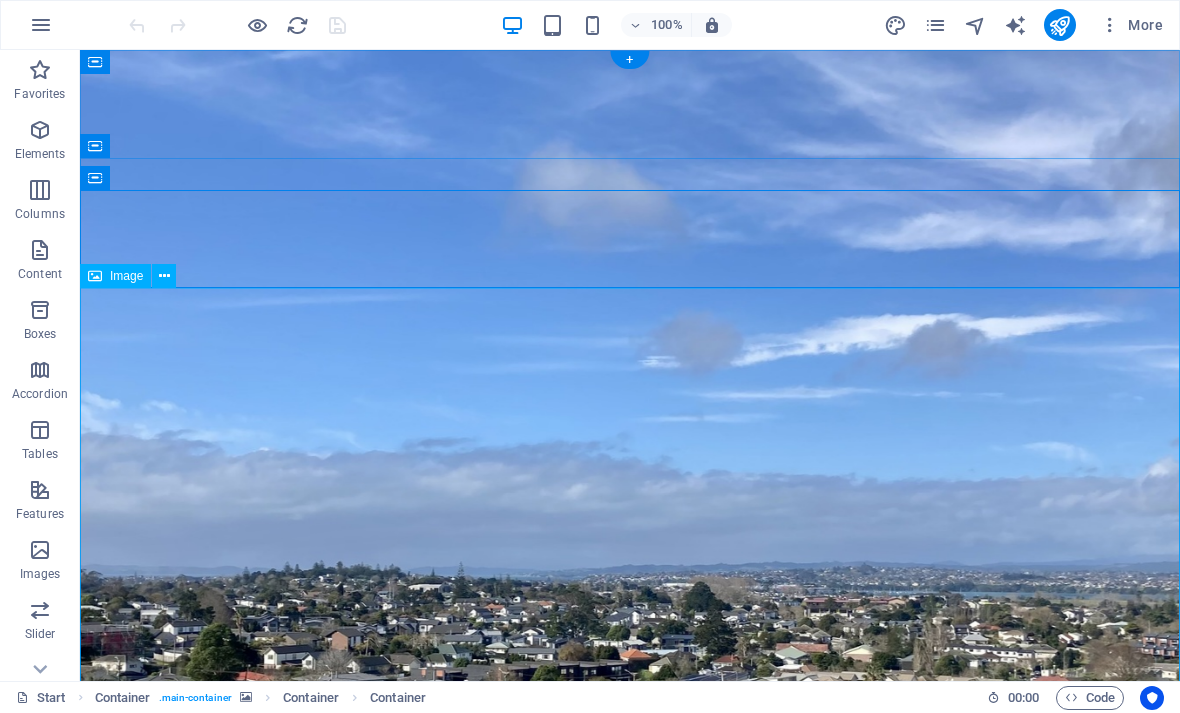 click at bounding box center (630, 1406) 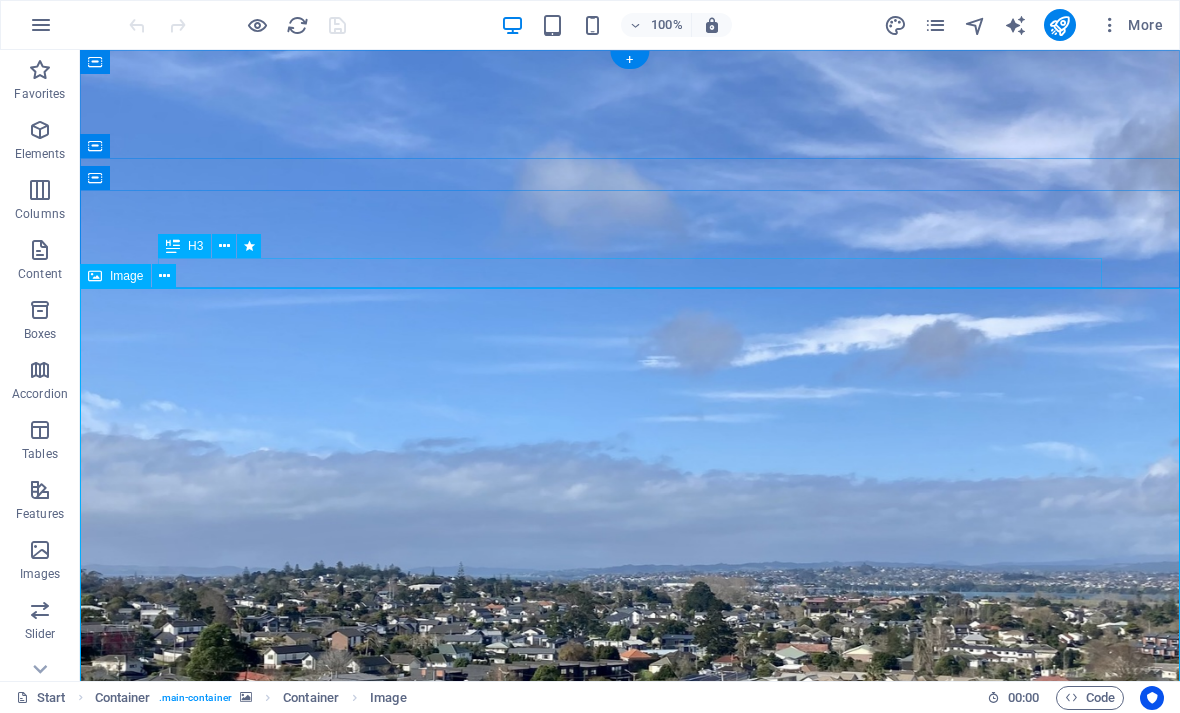 click at bounding box center (224, 246) 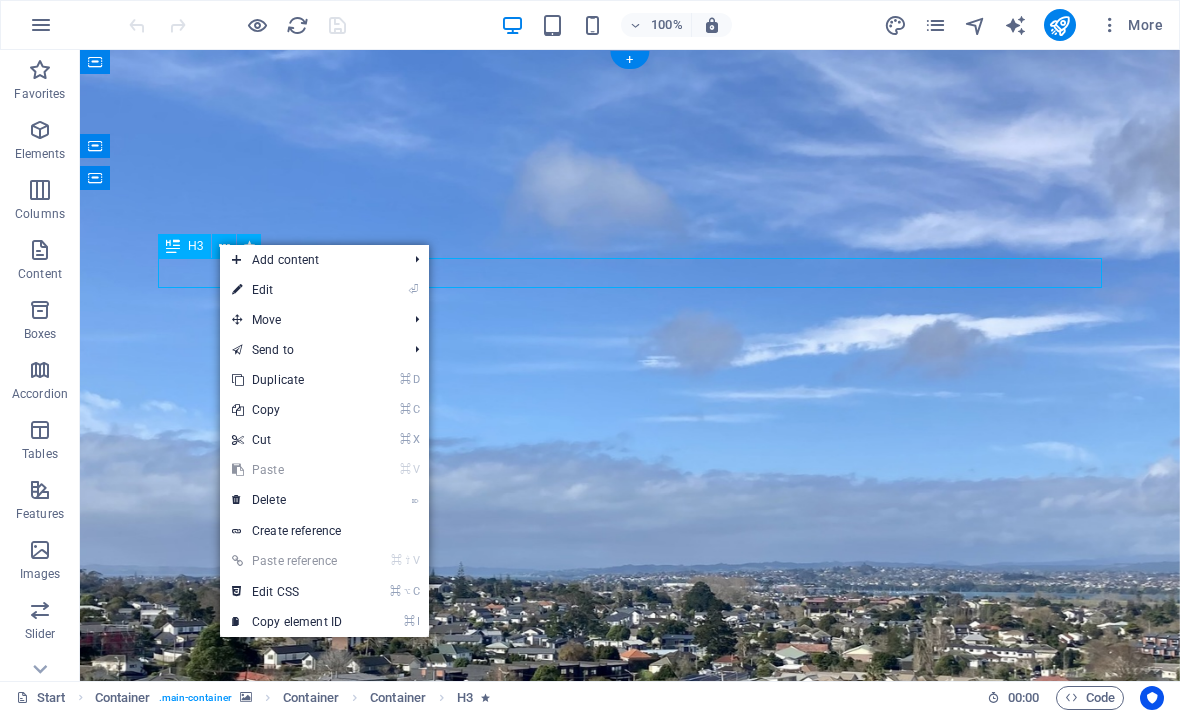 click on "⏎  Edit" at bounding box center (287, 290) 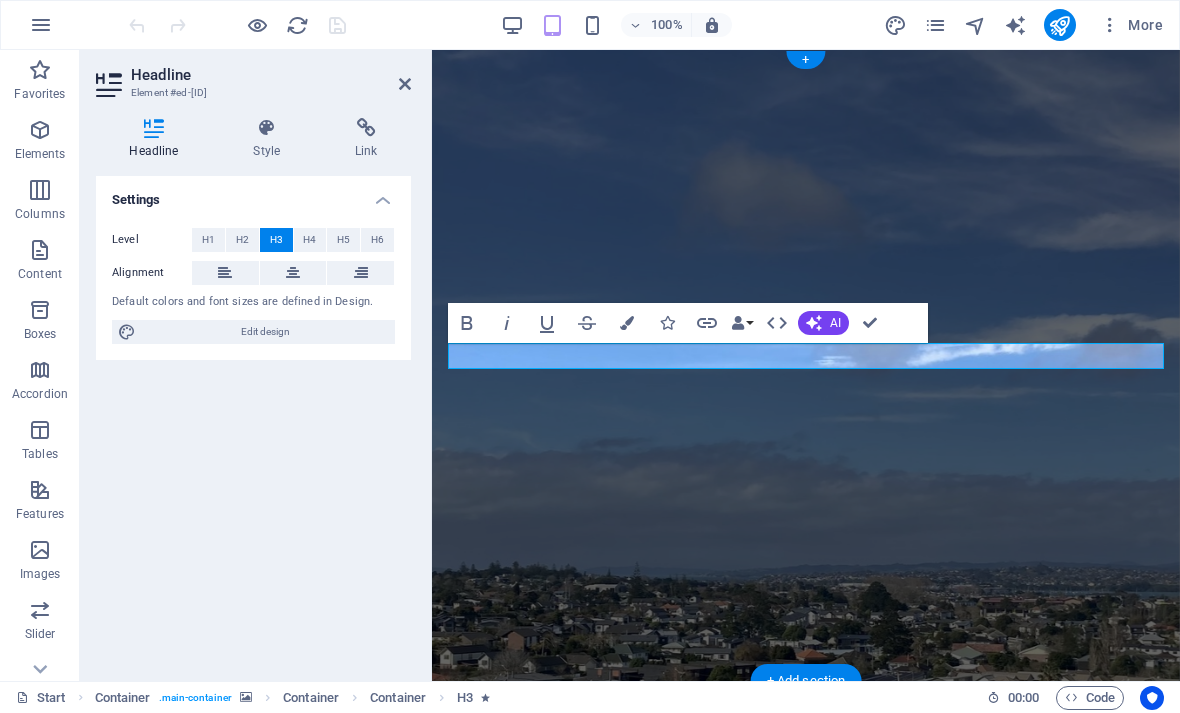 click on "H1" at bounding box center (208, 240) 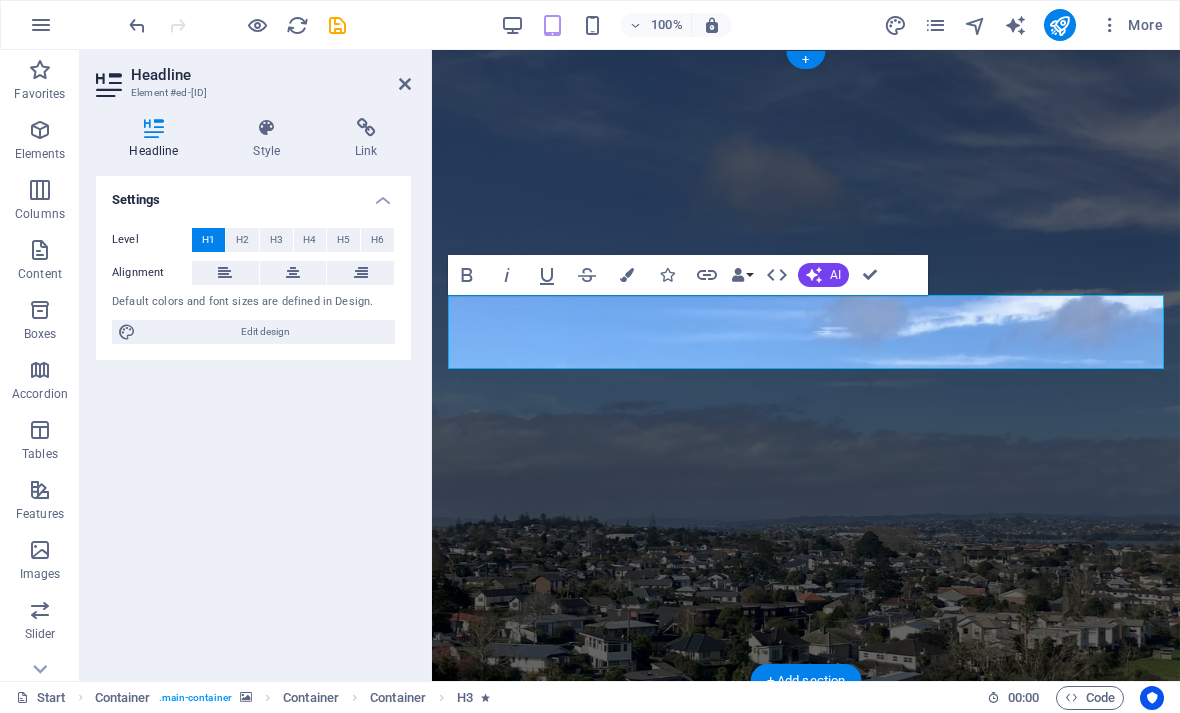 click on "H4" at bounding box center (310, 240) 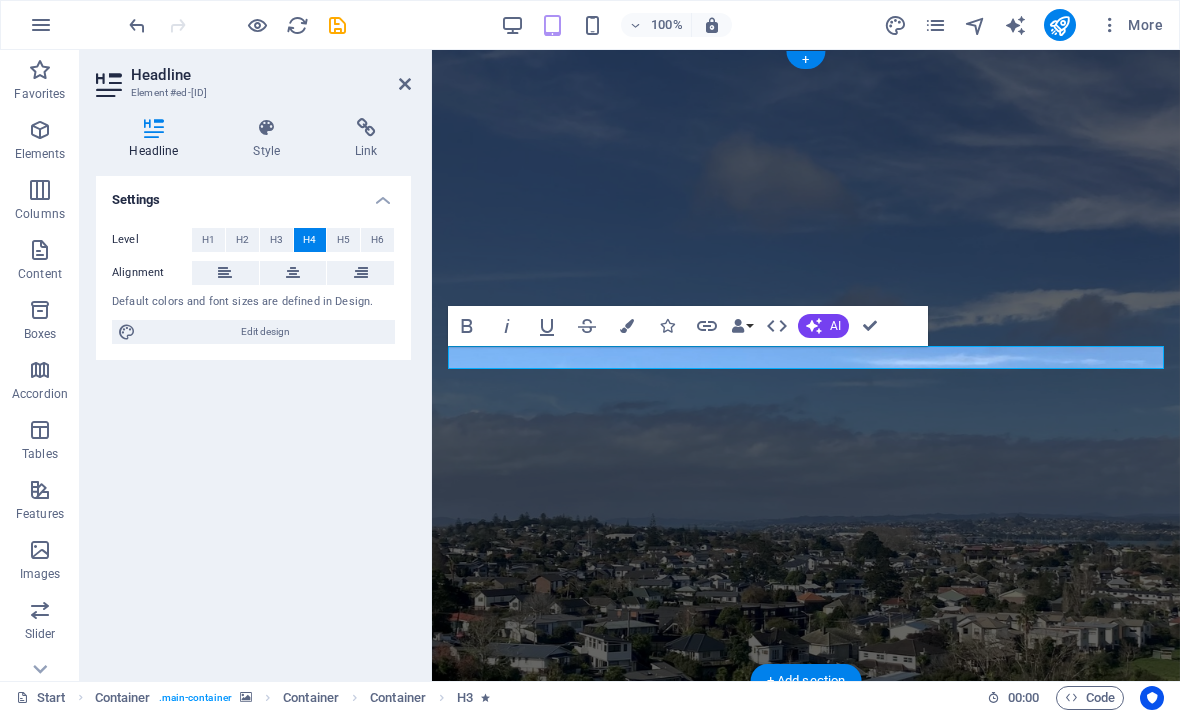 click on "H3" at bounding box center [276, 240] 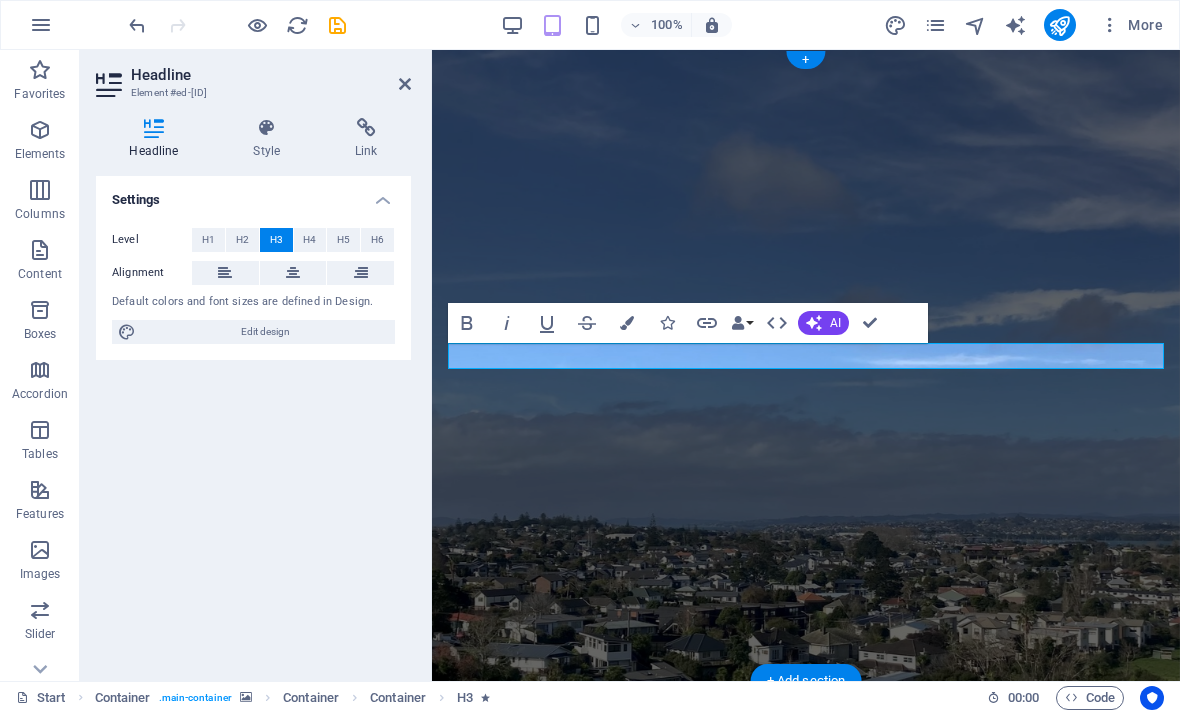 click on "H2" at bounding box center (242, 240) 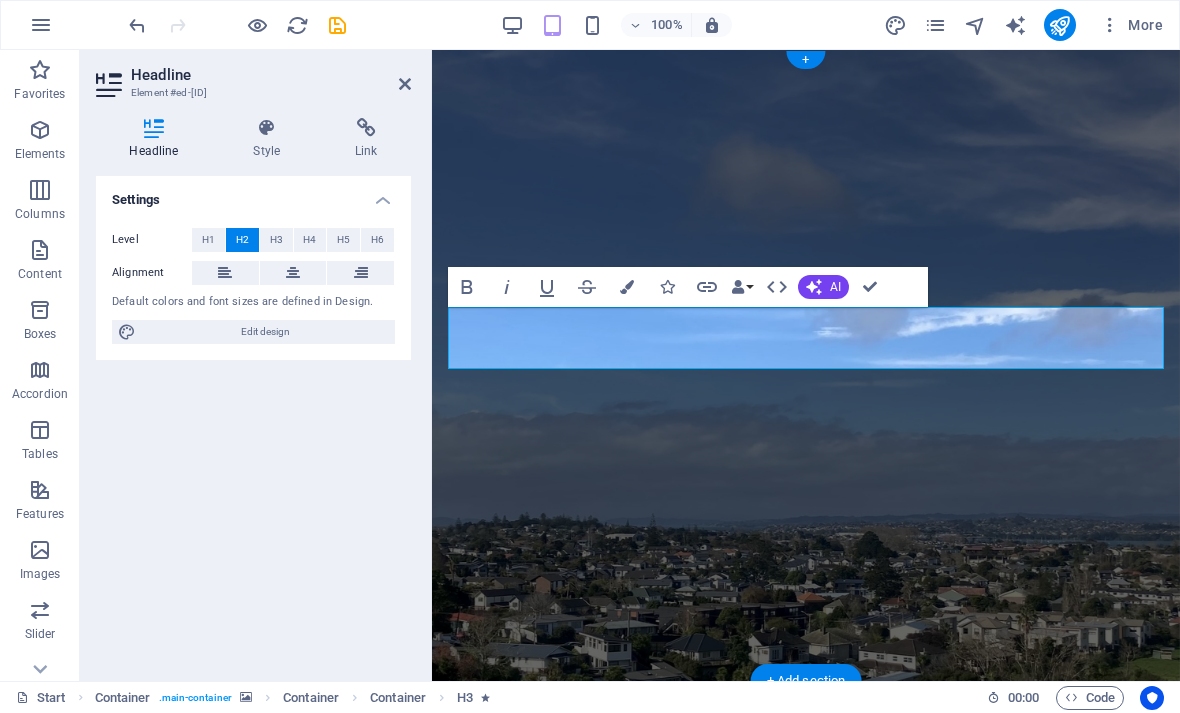 click at bounding box center [405, 84] 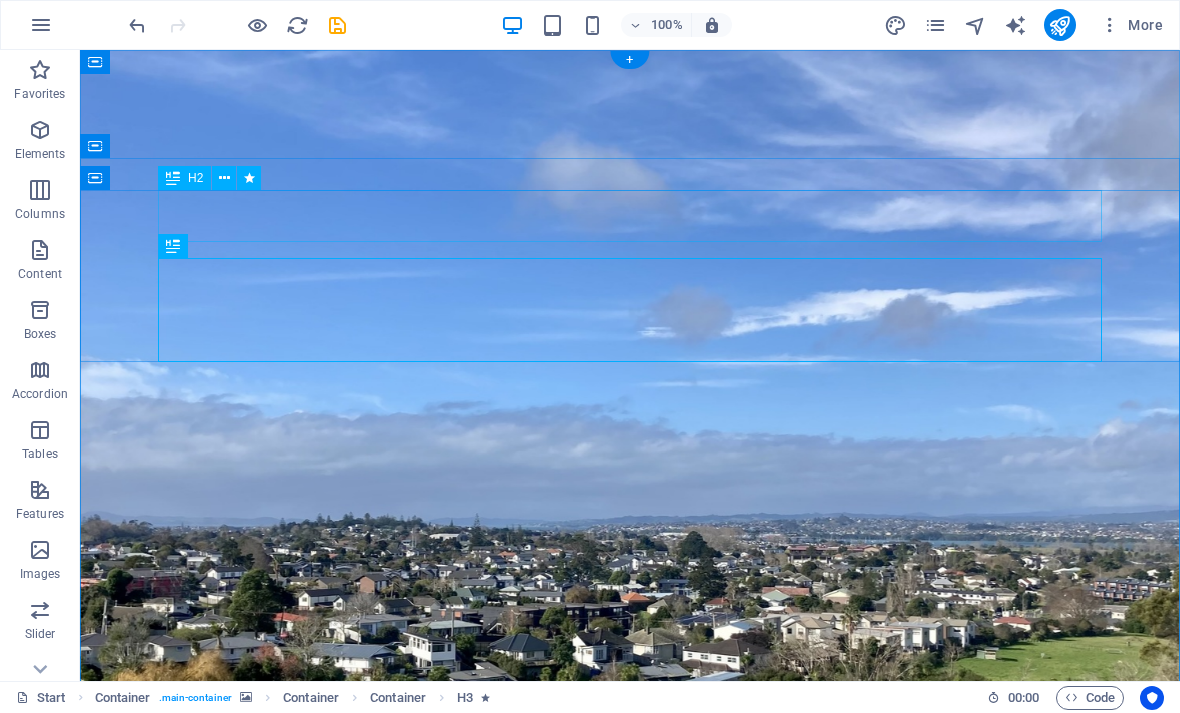 click on "[FIRST] [LAST]" at bounding box center (630, 1037) 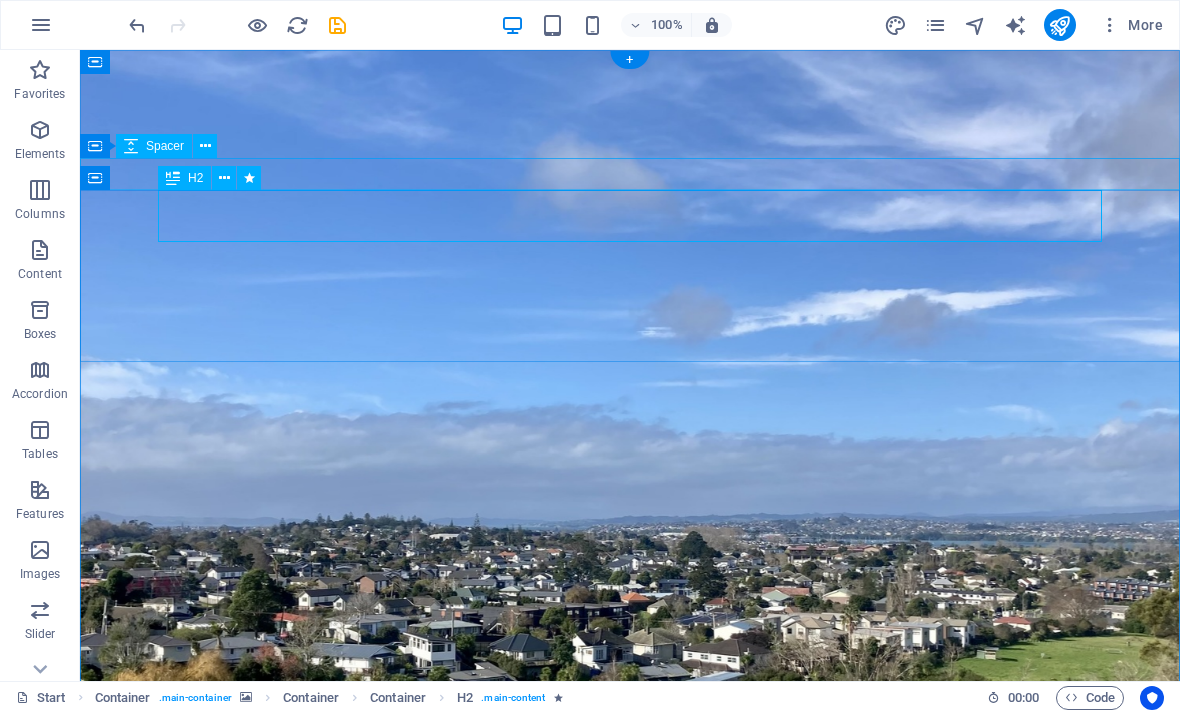 click at bounding box center [224, 178] 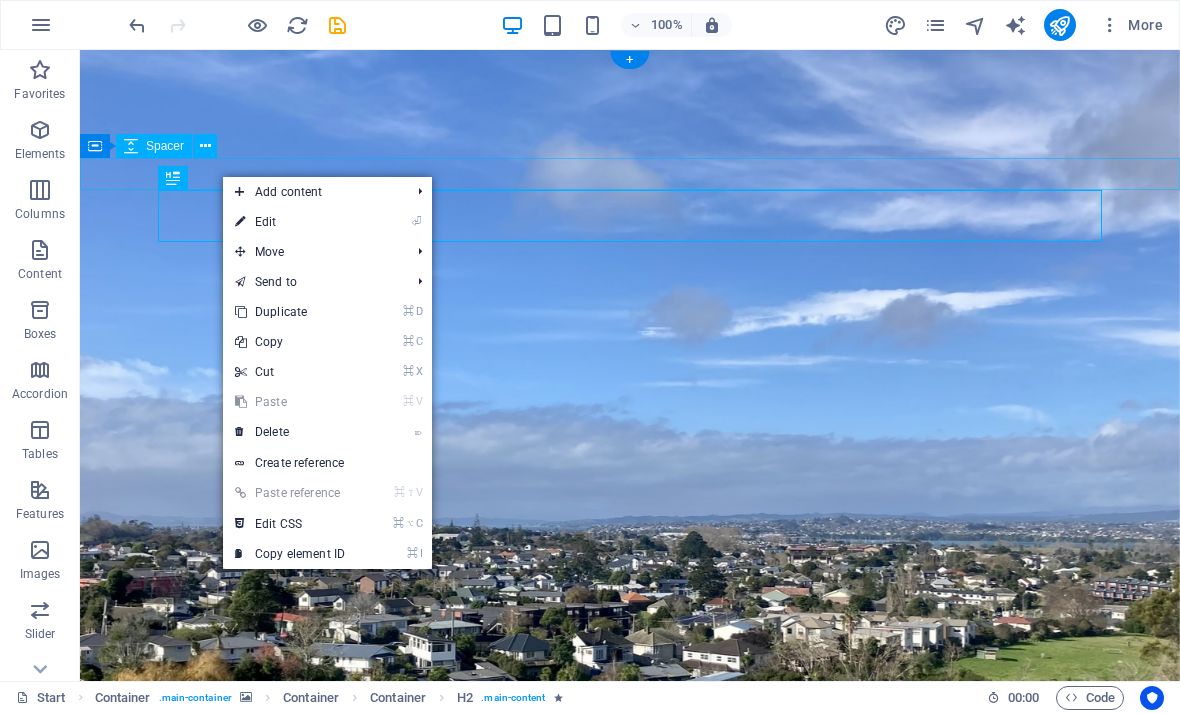click on "⏎  Edit" at bounding box center (290, 222) 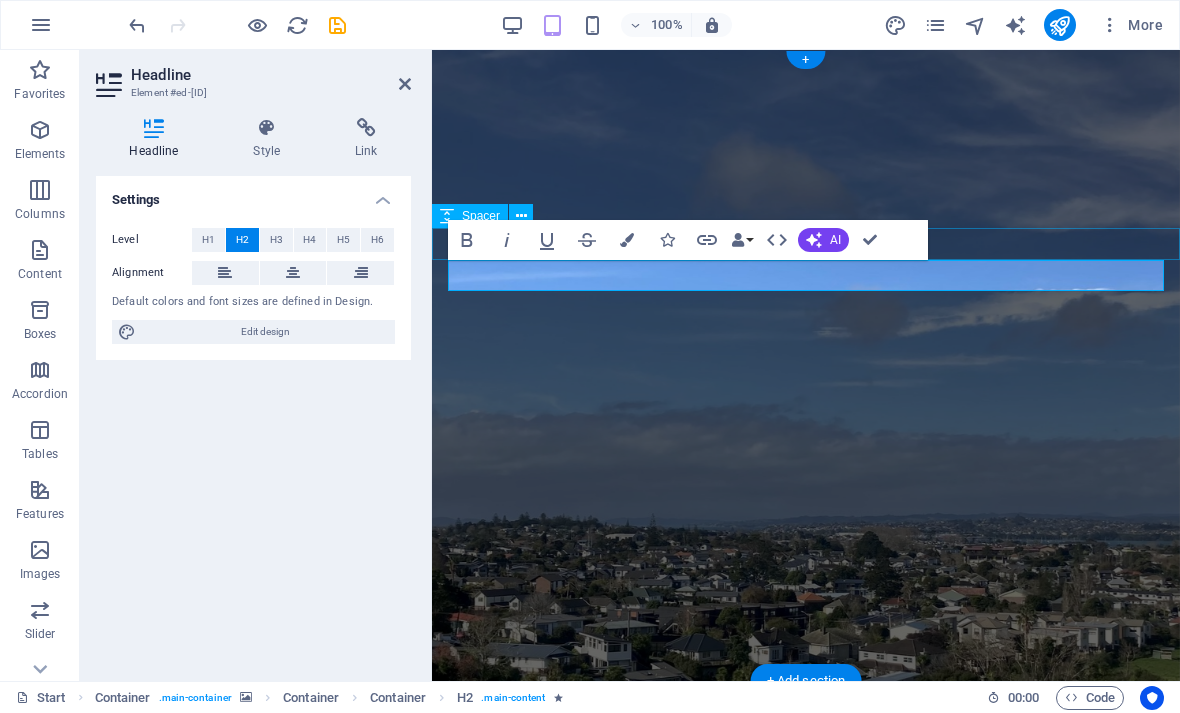 click on "H1" at bounding box center (208, 240) 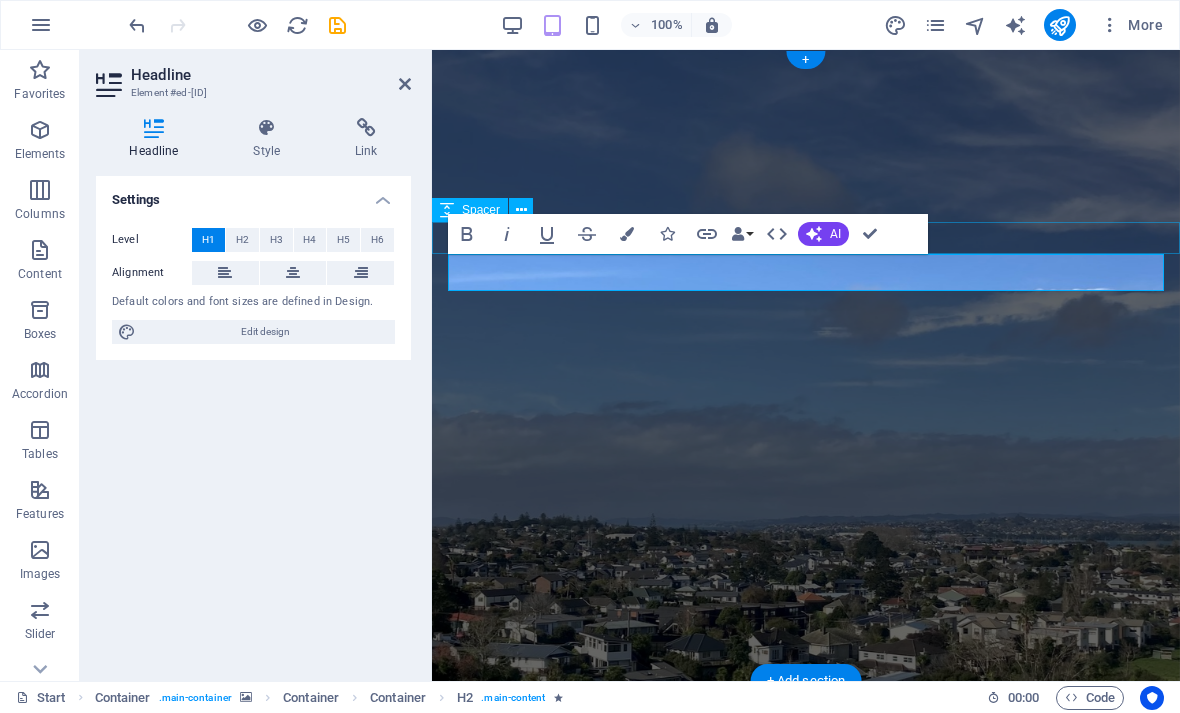 click at bounding box center (267, 128) 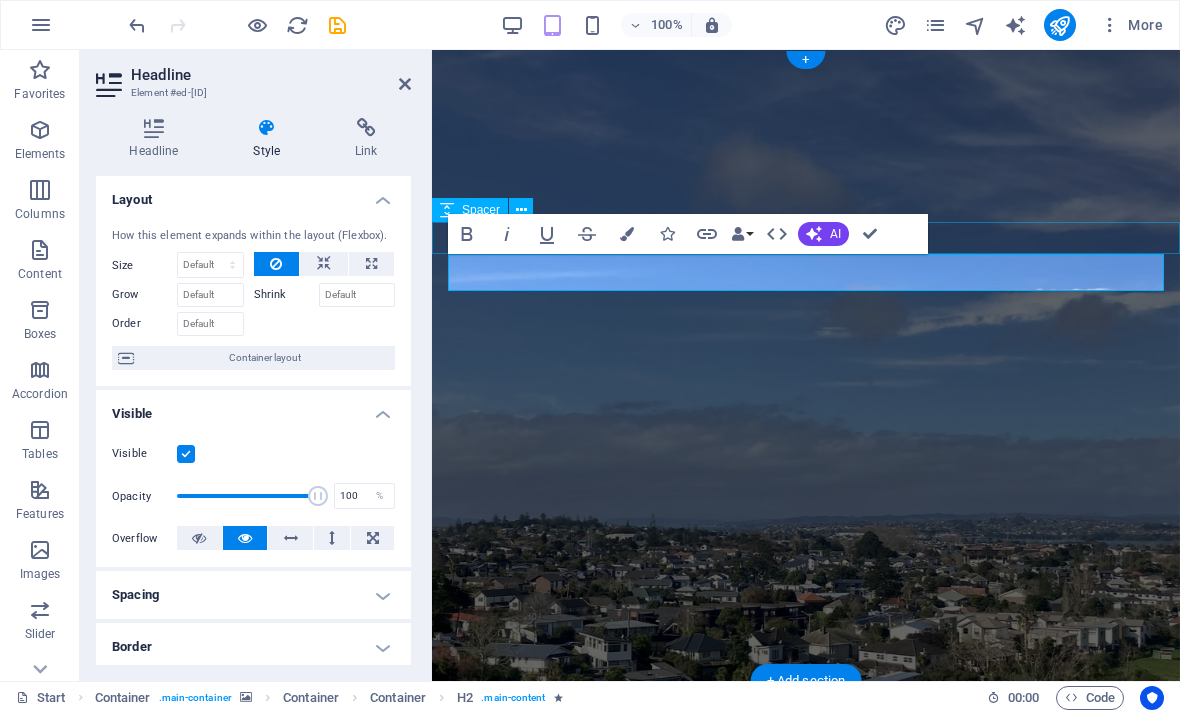 click at bounding box center (405, 84) 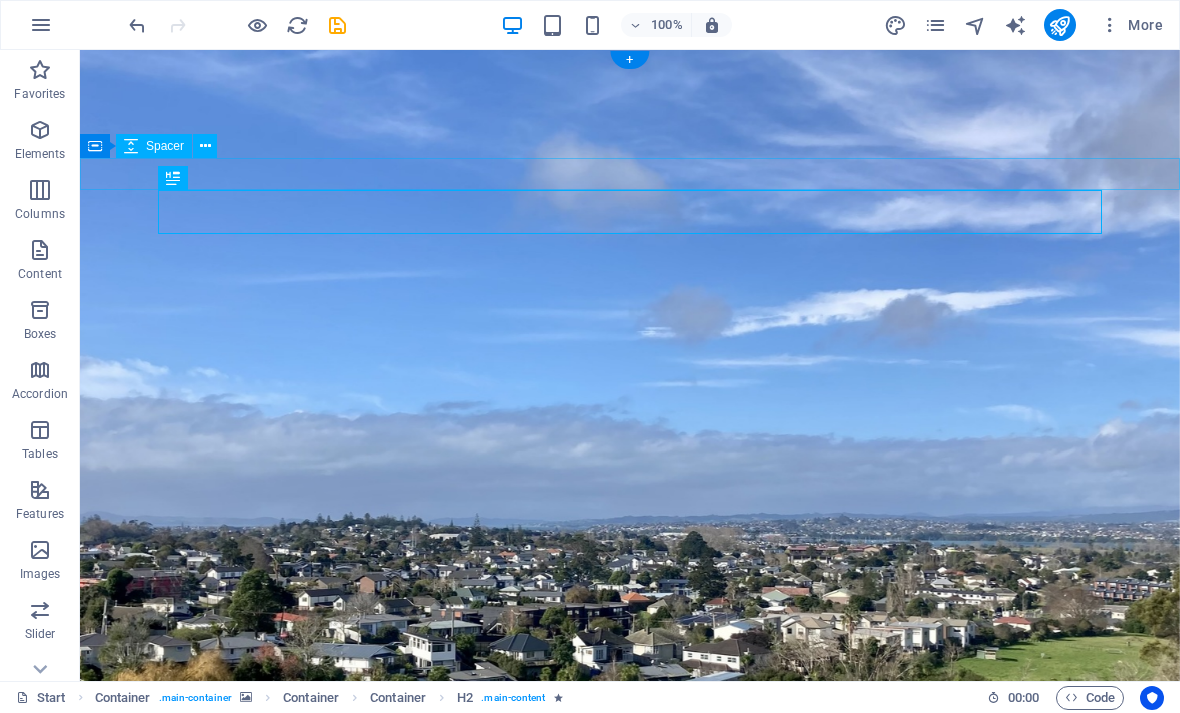 click on "and our brand new designed website too... stay tuned!" at bounding box center [630, 1124] 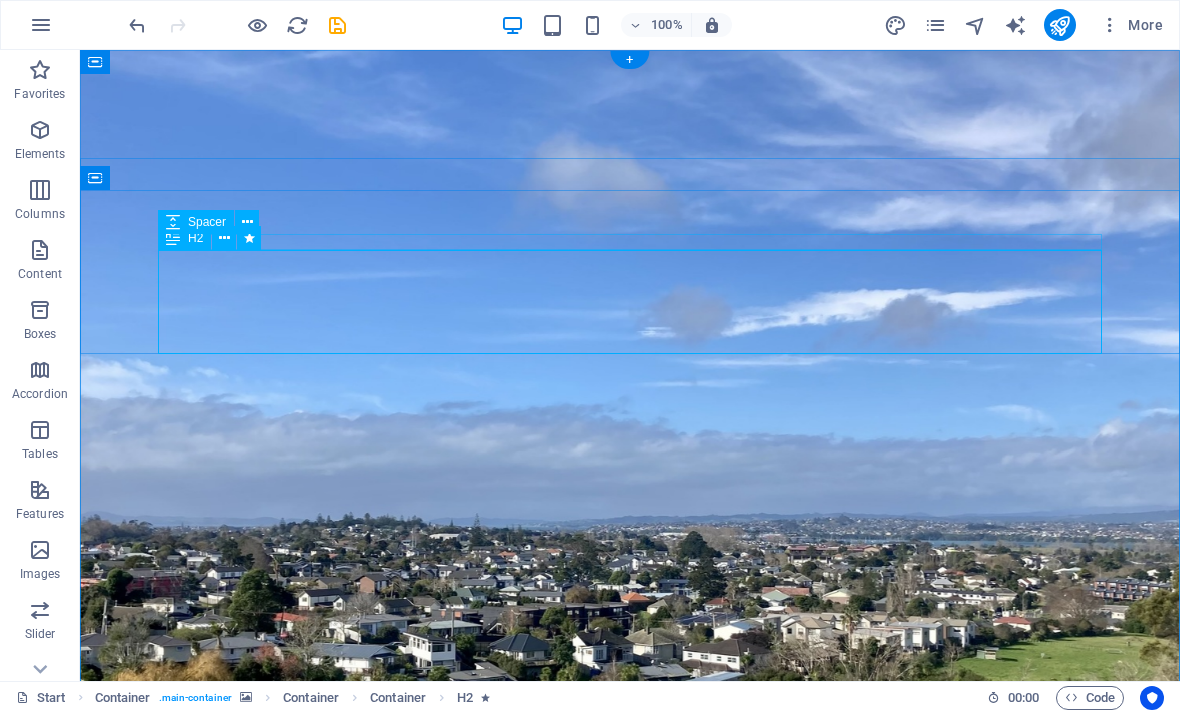 click at bounding box center [224, 238] 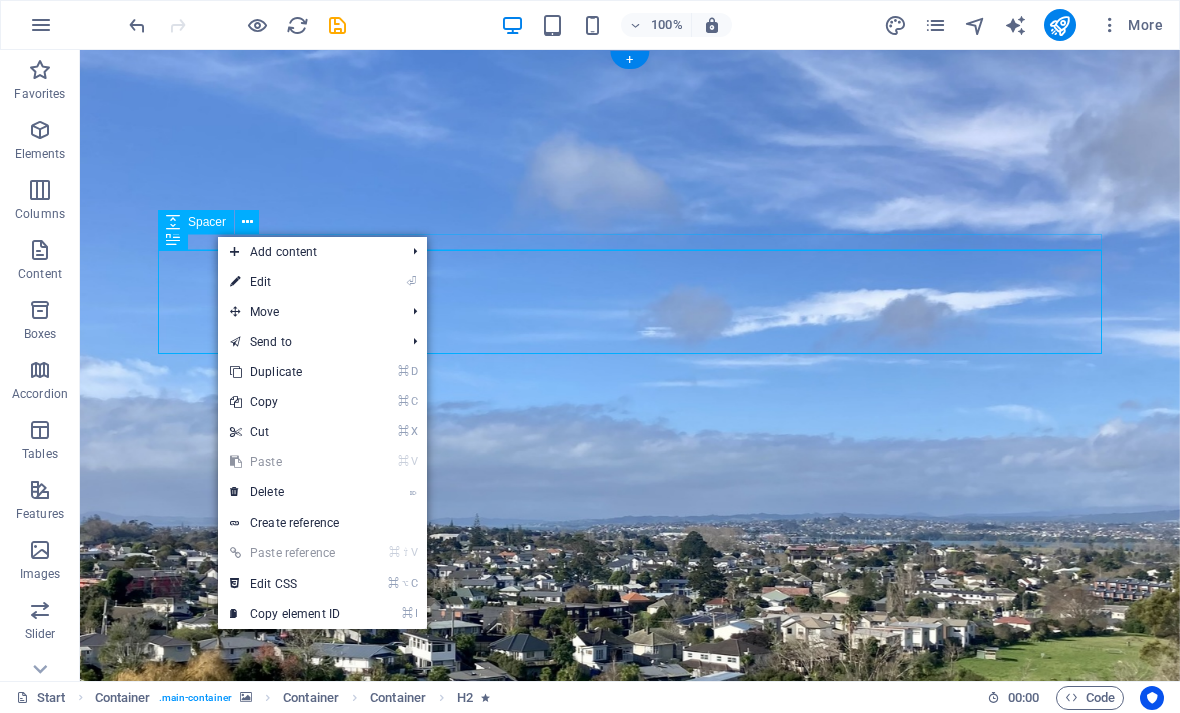 click on "⏎  Edit" at bounding box center (285, 282) 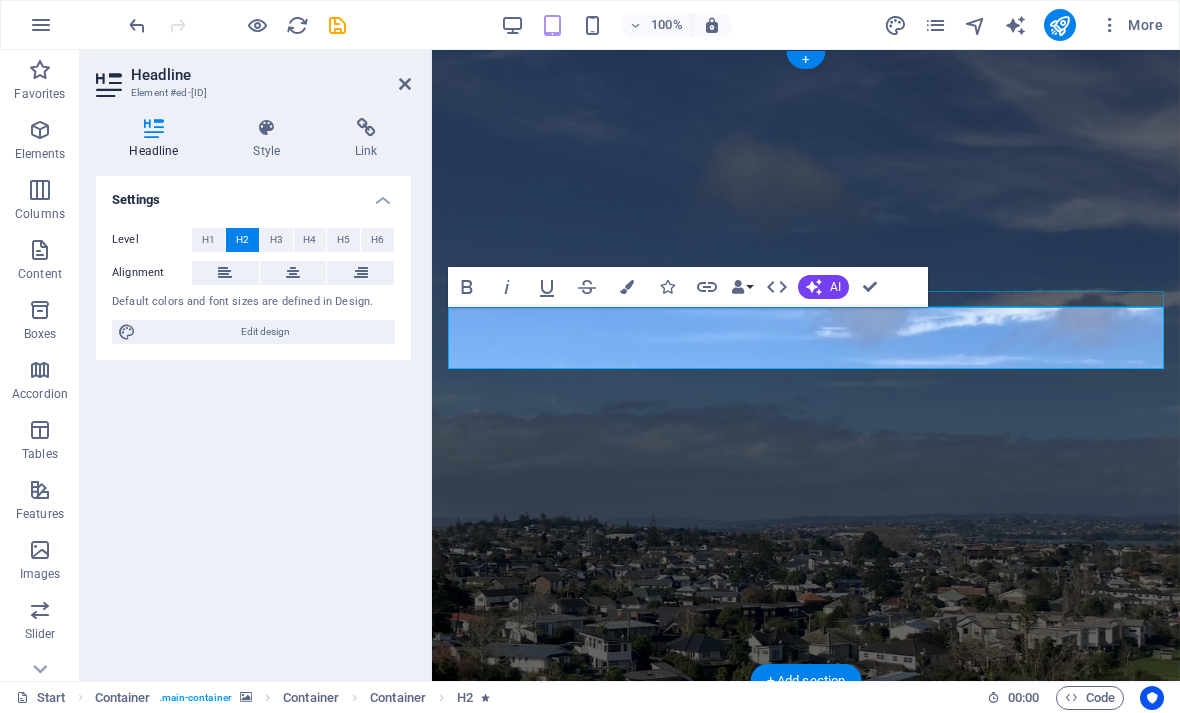click on "H3" at bounding box center [276, 240] 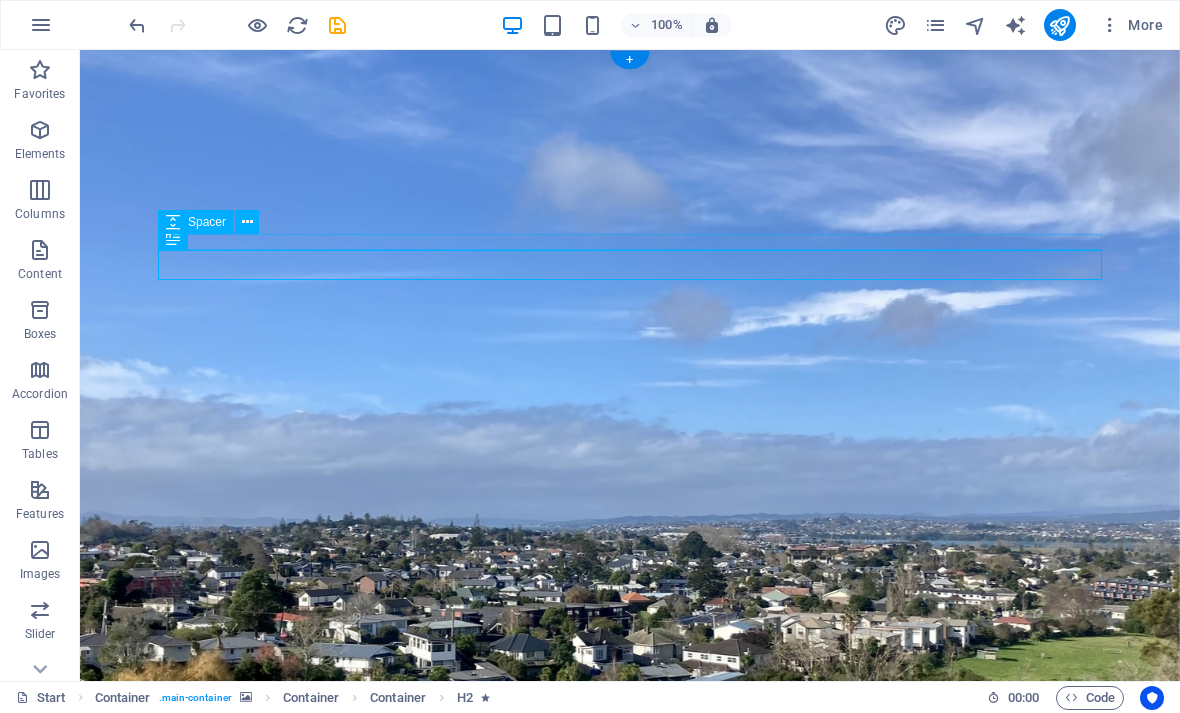 click at bounding box center (630, 1331) 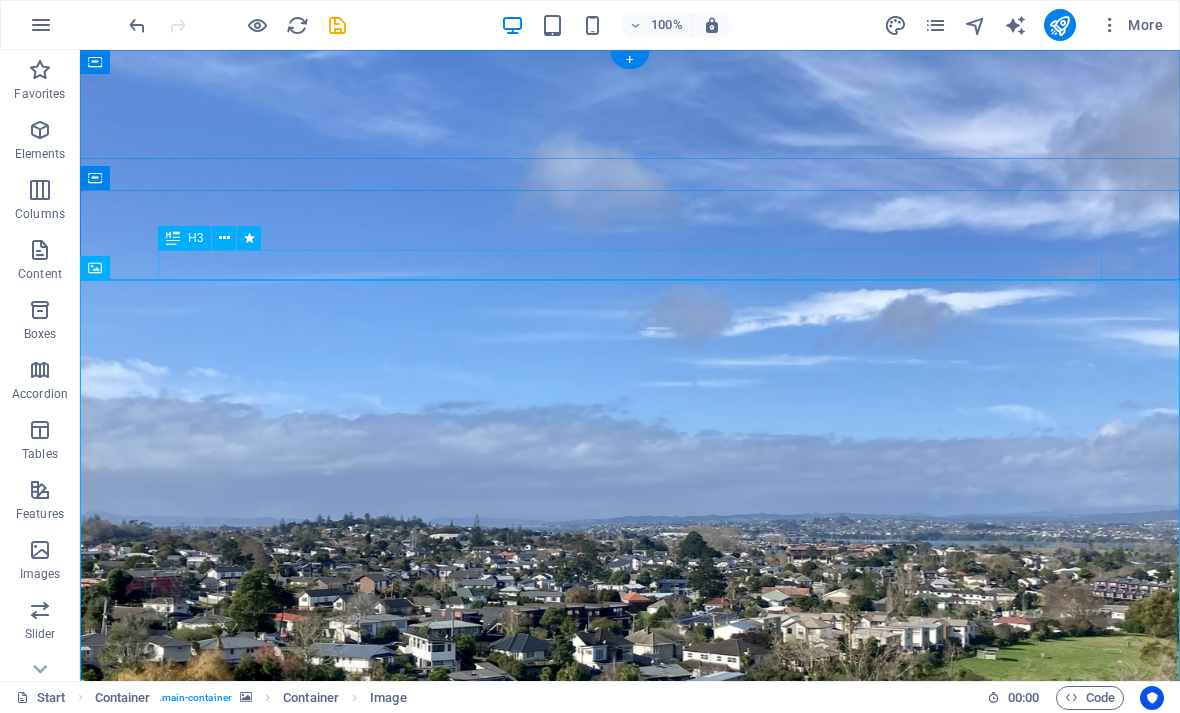 click on "and our brand new designed website too... stay tuned!" at bounding box center [630, 1086] 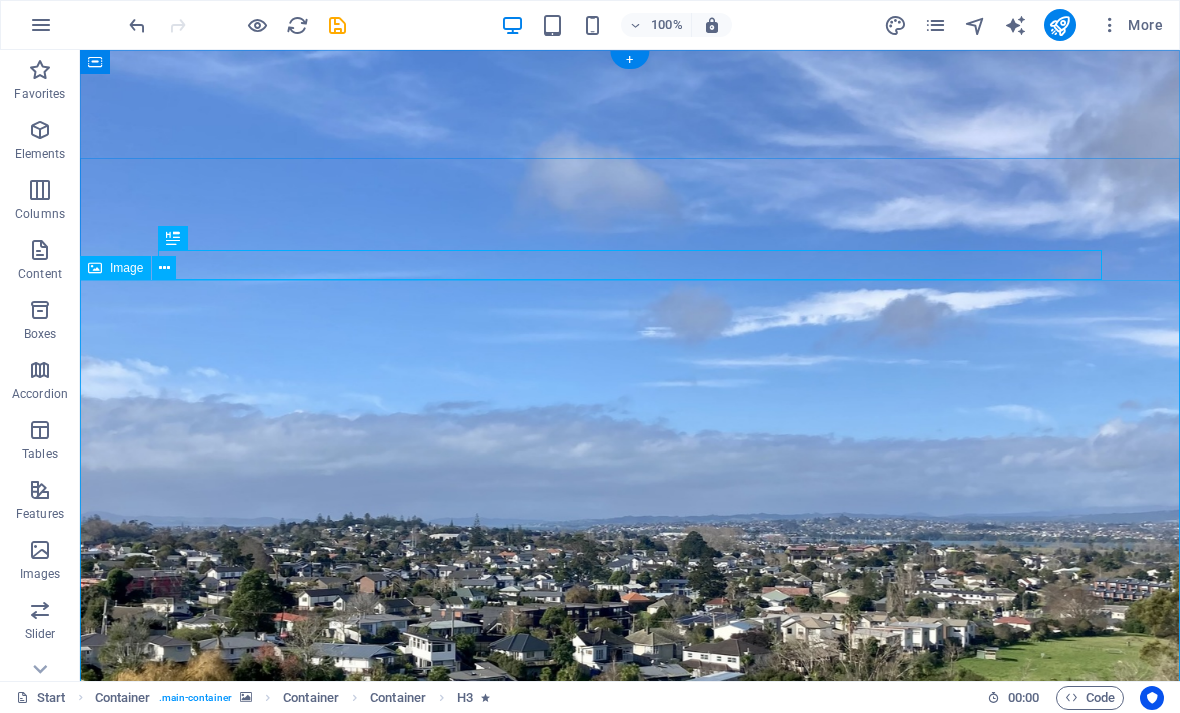 click at bounding box center [630, 1331] 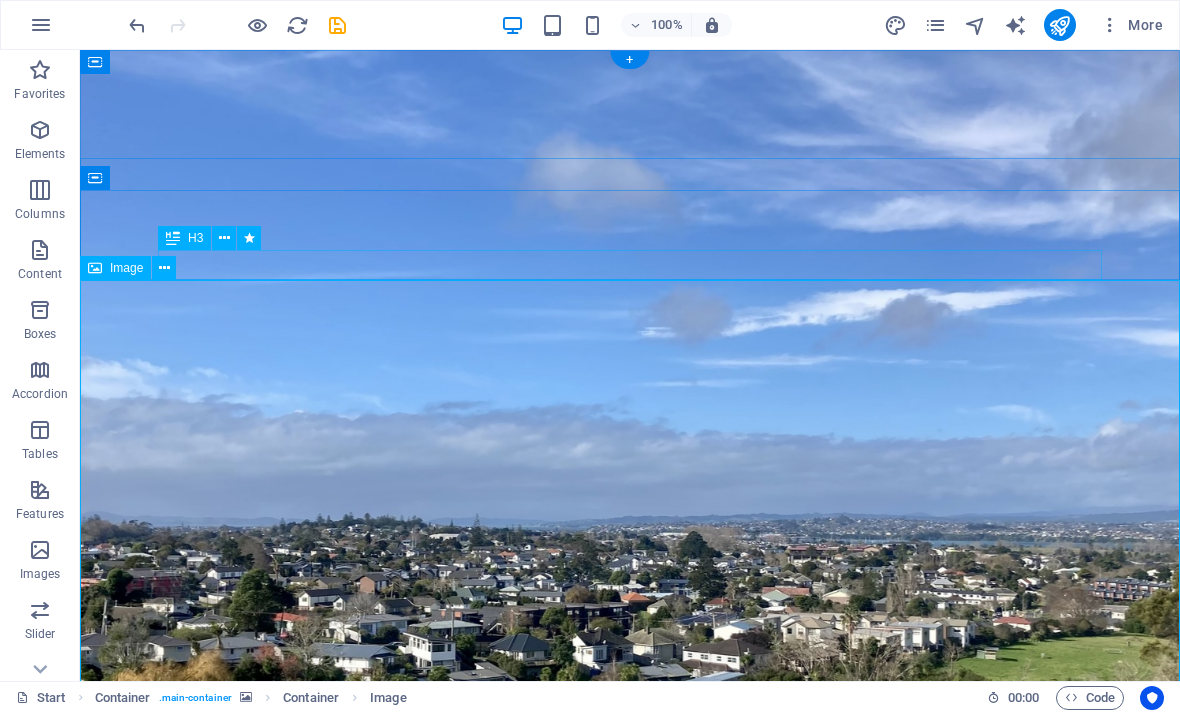 click at bounding box center [164, 268] 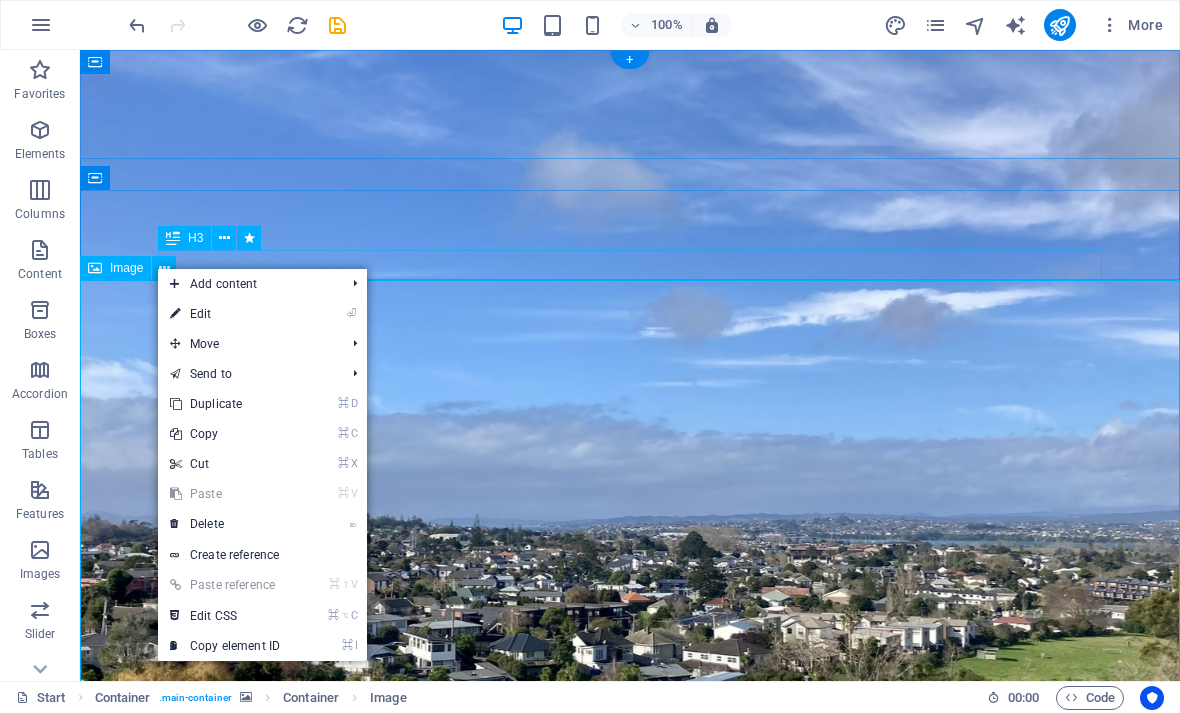 click on "⌦  Delete" at bounding box center [225, 524] 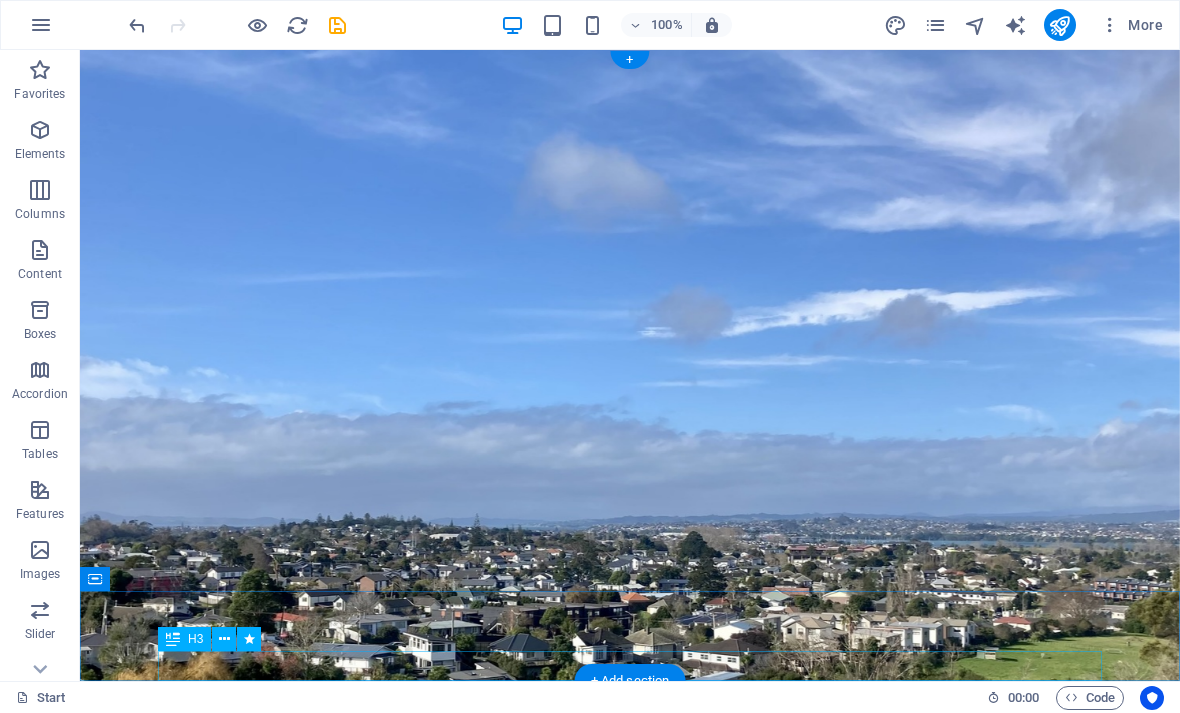 click at bounding box center [630, 365] 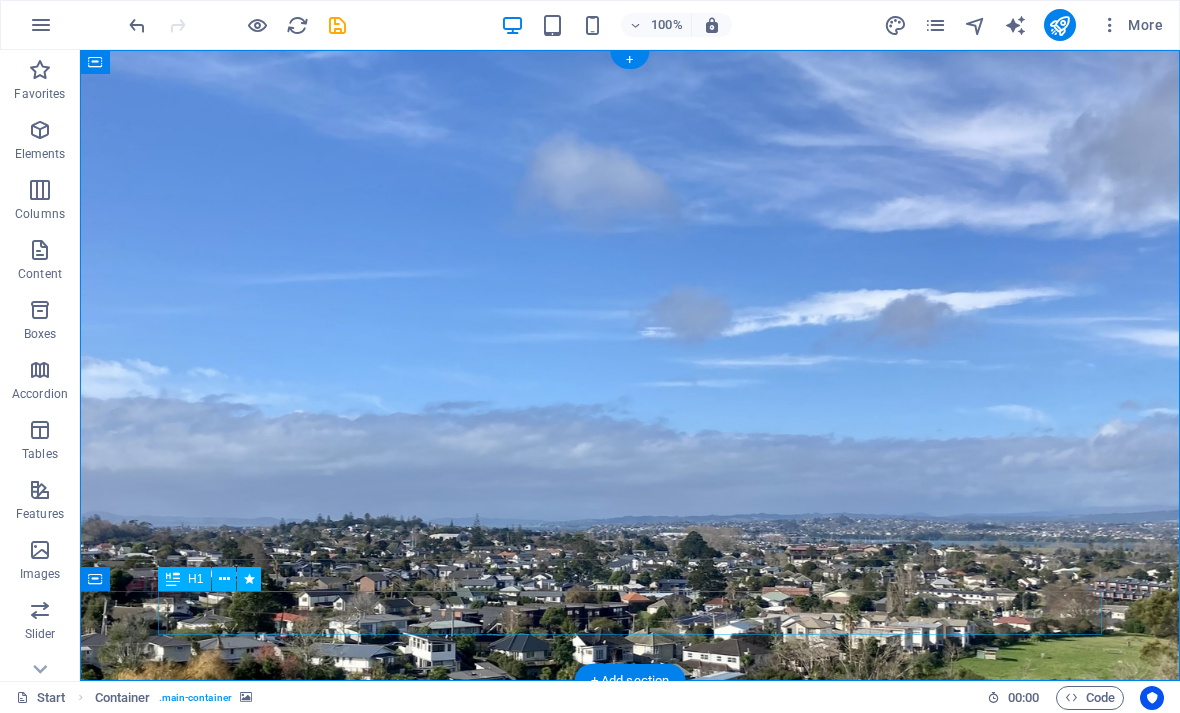 click on "[FIRST] [LAST]" at bounding box center (630, 1033) 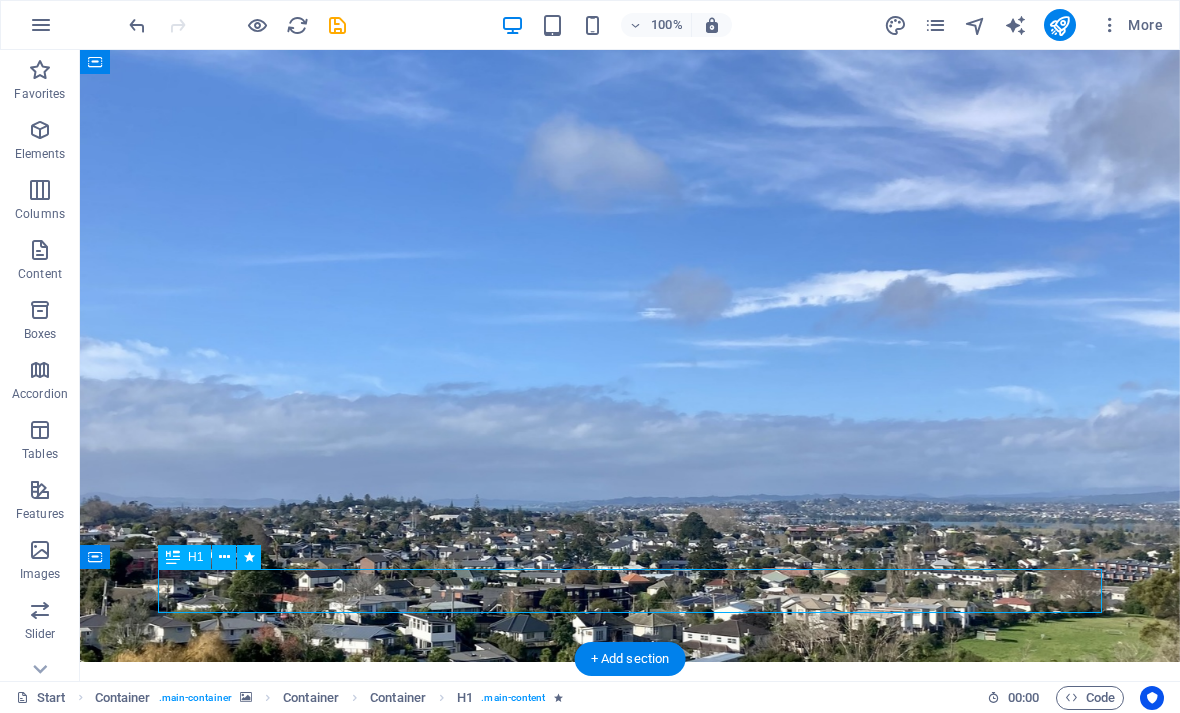 scroll, scrollTop: 16, scrollLeft: 0, axis: vertical 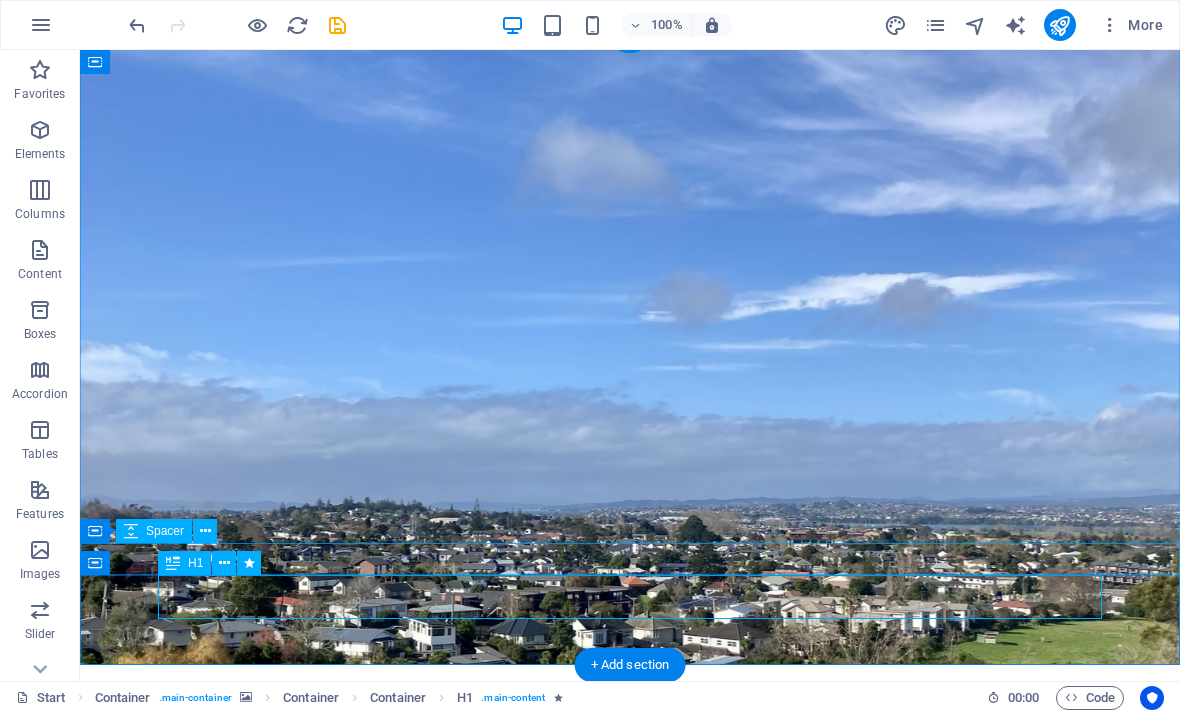 click at bounding box center (131, 531) 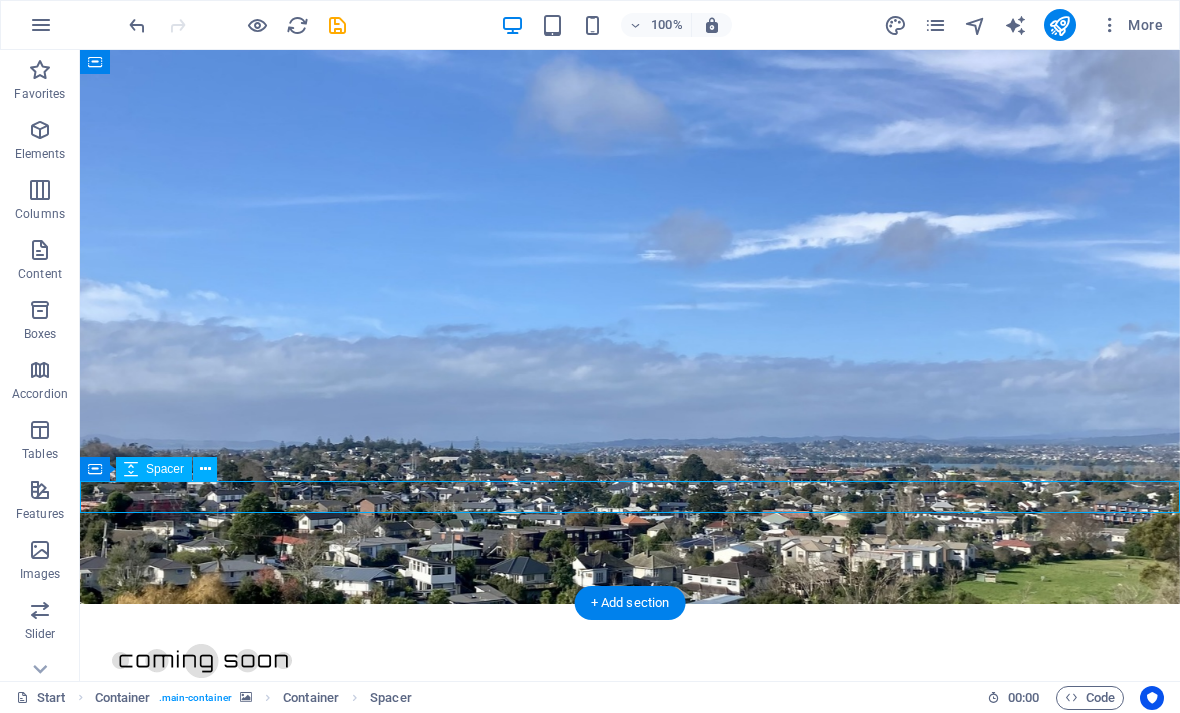scroll, scrollTop: 78, scrollLeft: 0, axis: vertical 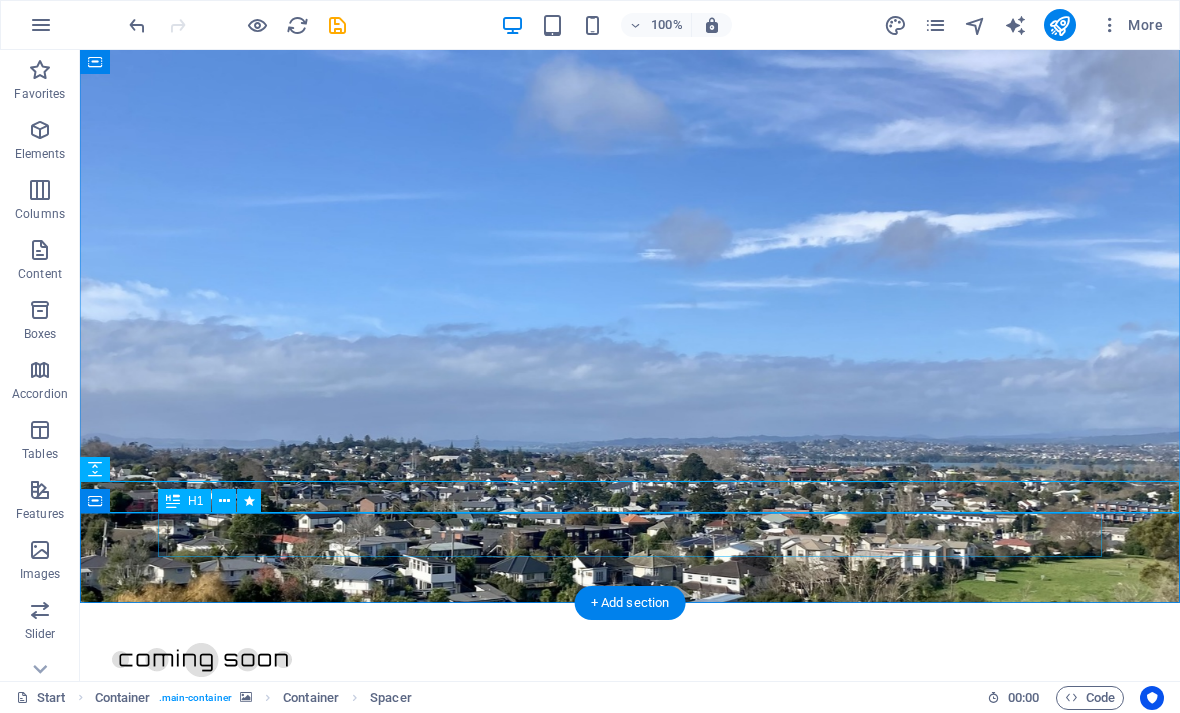click on "[FIRST] [LAST]" at bounding box center [630, 955] 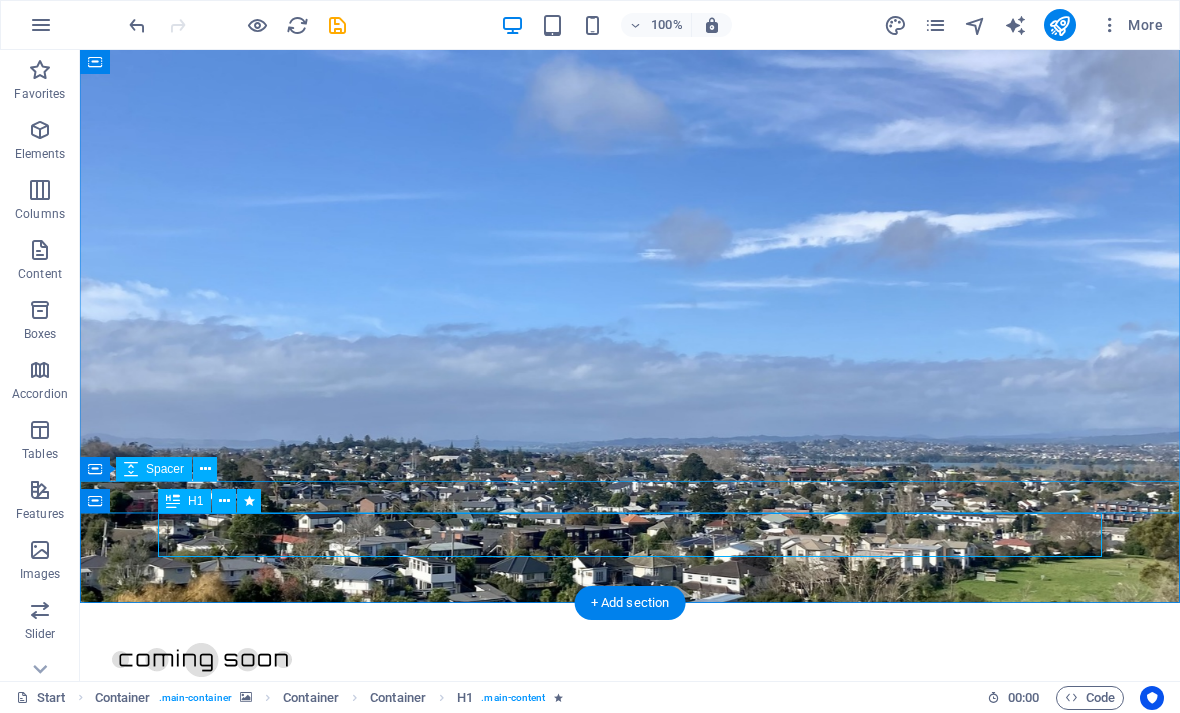 click at bounding box center (224, 501) 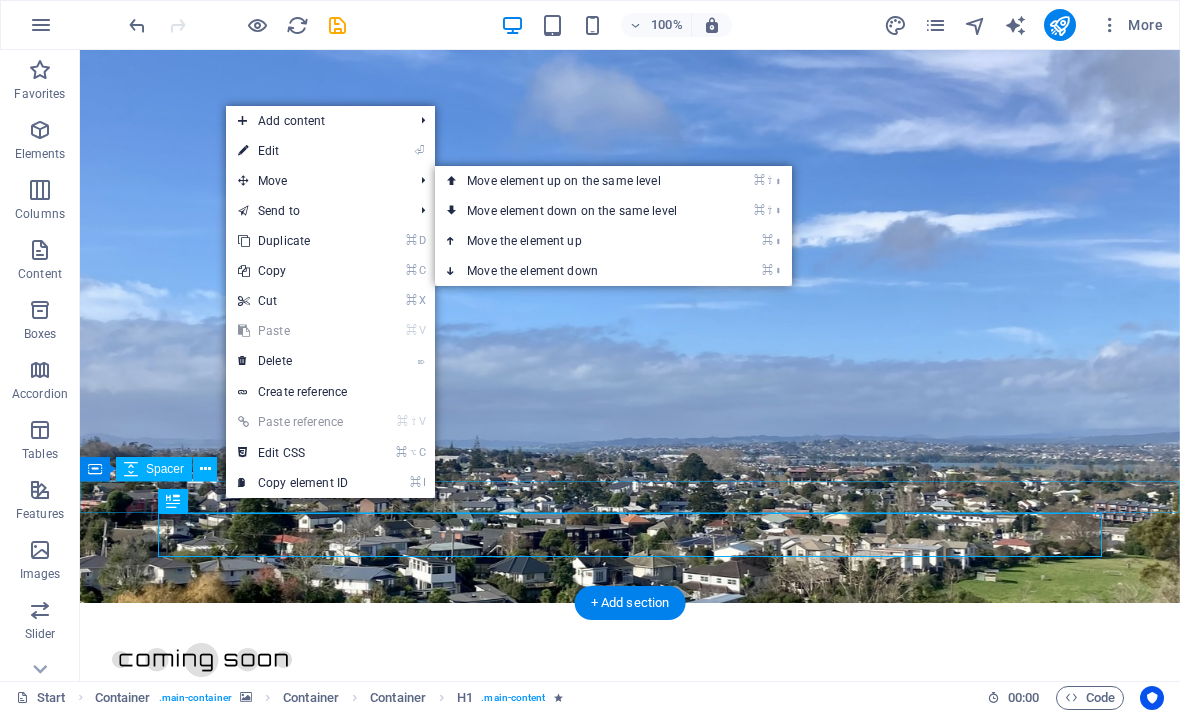 click on "⌘ ⇧ ⬆  Move element up on the same level" at bounding box center (576, 181) 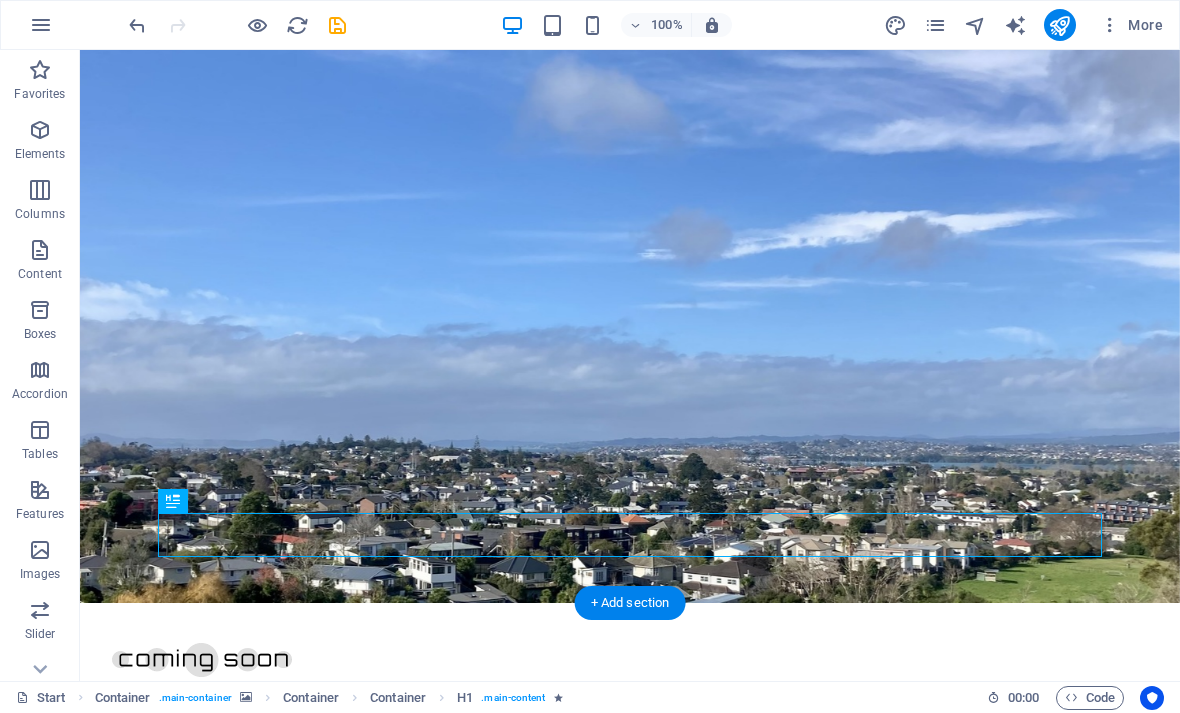 click at bounding box center [630, 287] 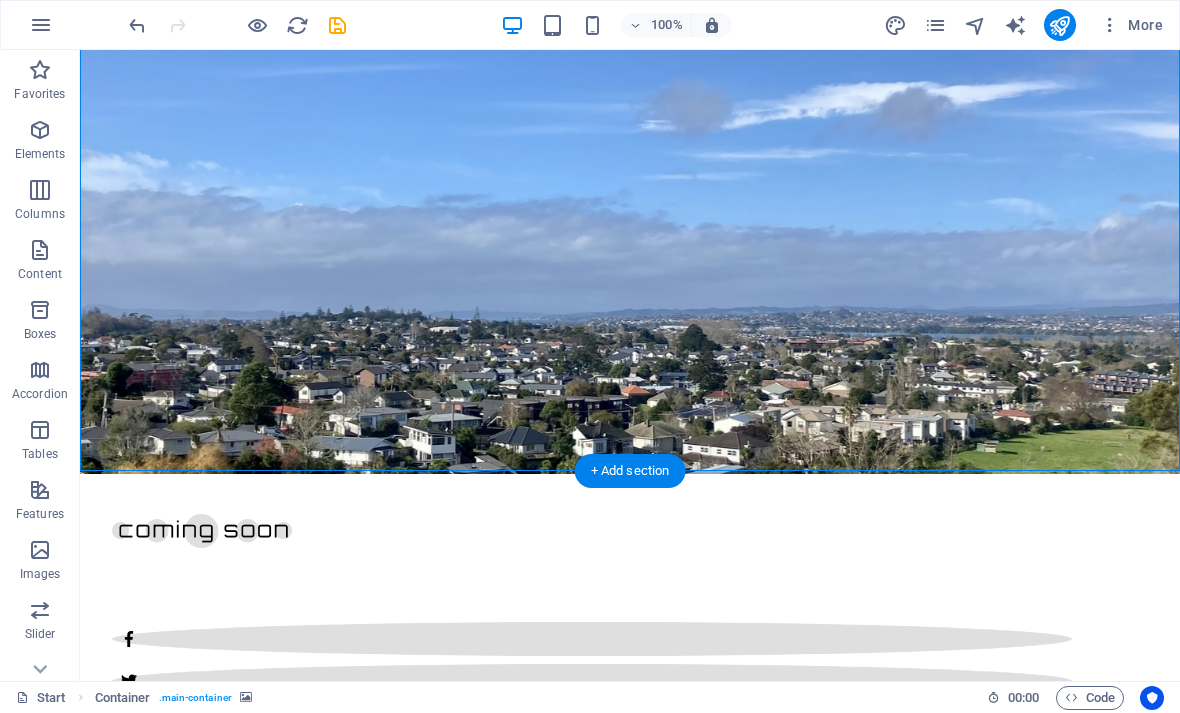 scroll, scrollTop: 191, scrollLeft: 0, axis: vertical 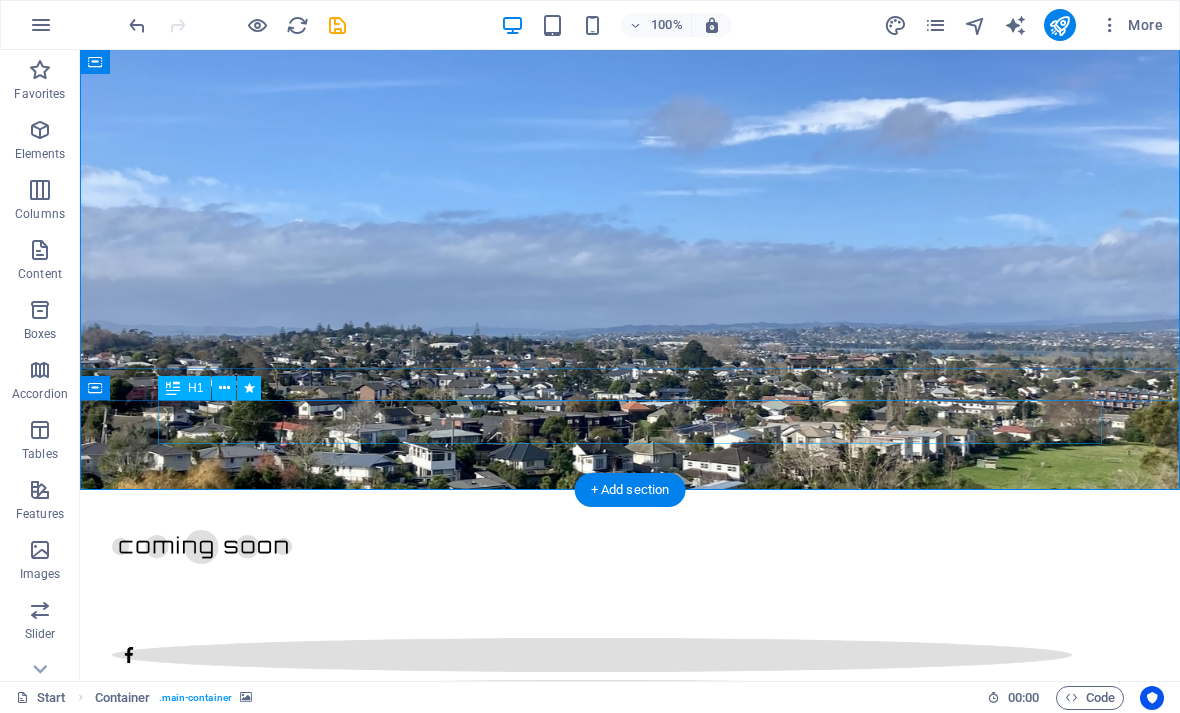 click on "[FIRST] [LAST]" at bounding box center [630, 842] 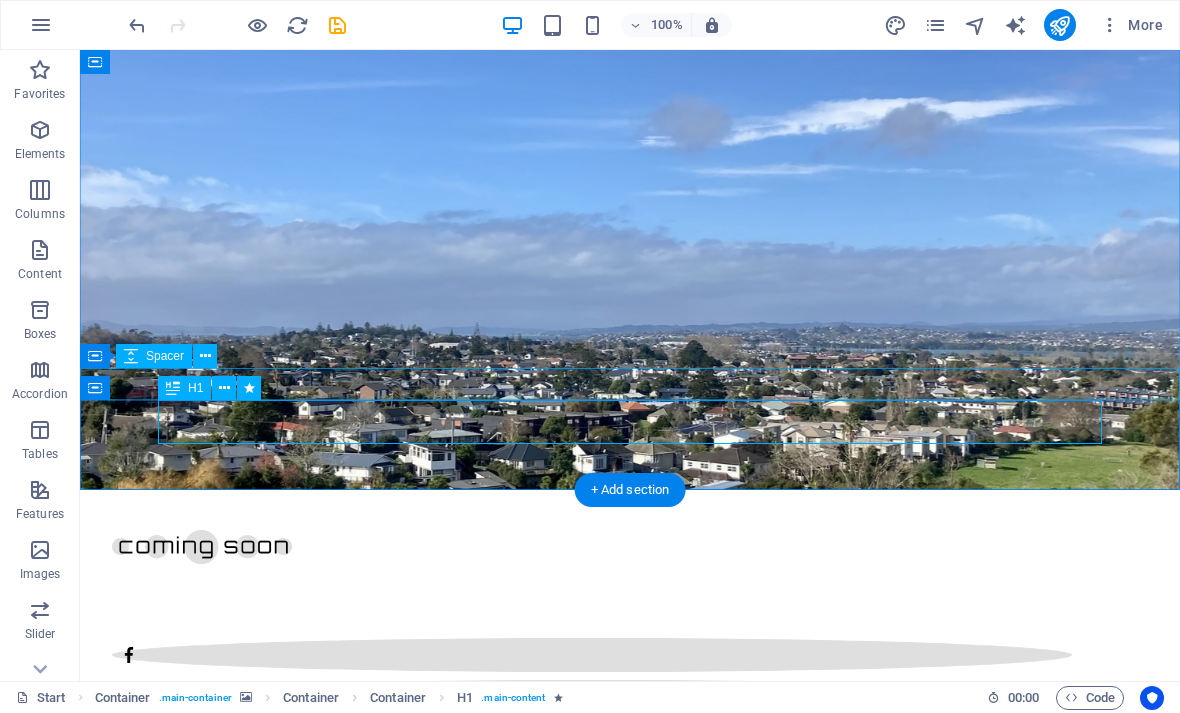 click at bounding box center [205, 356] 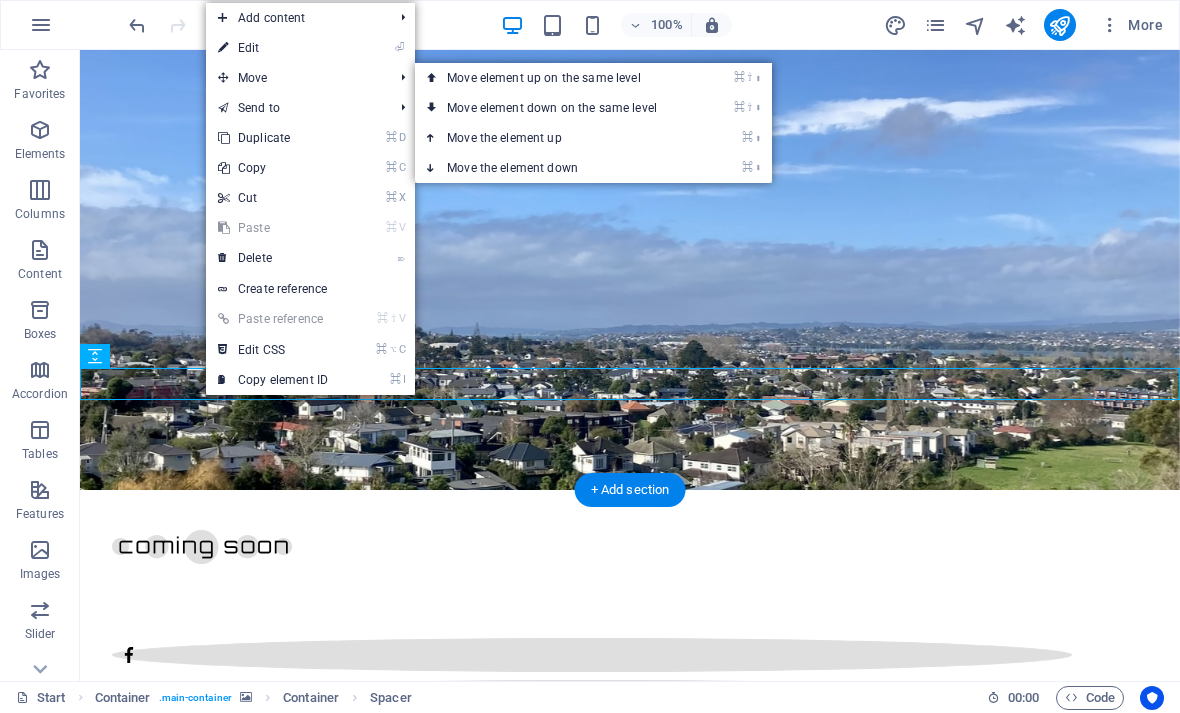 click on "⬆" at bounding box center [758, 137] 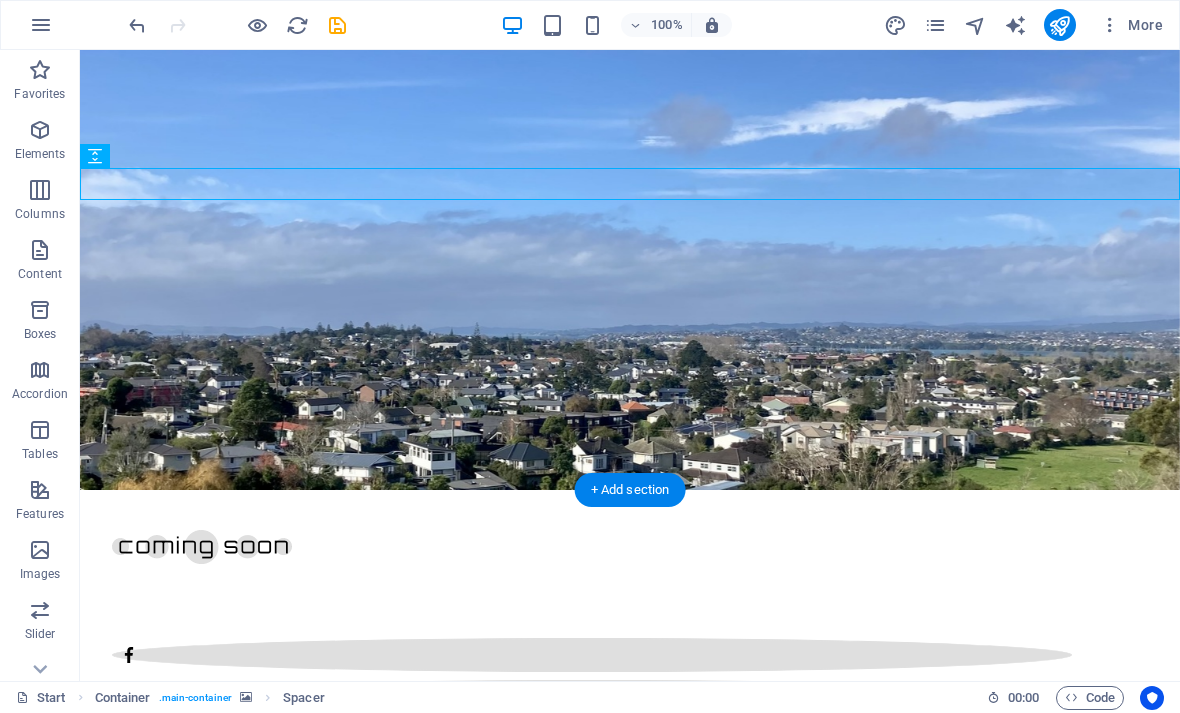 click on "[FIRST] [LAST]" at bounding box center (630, 842) 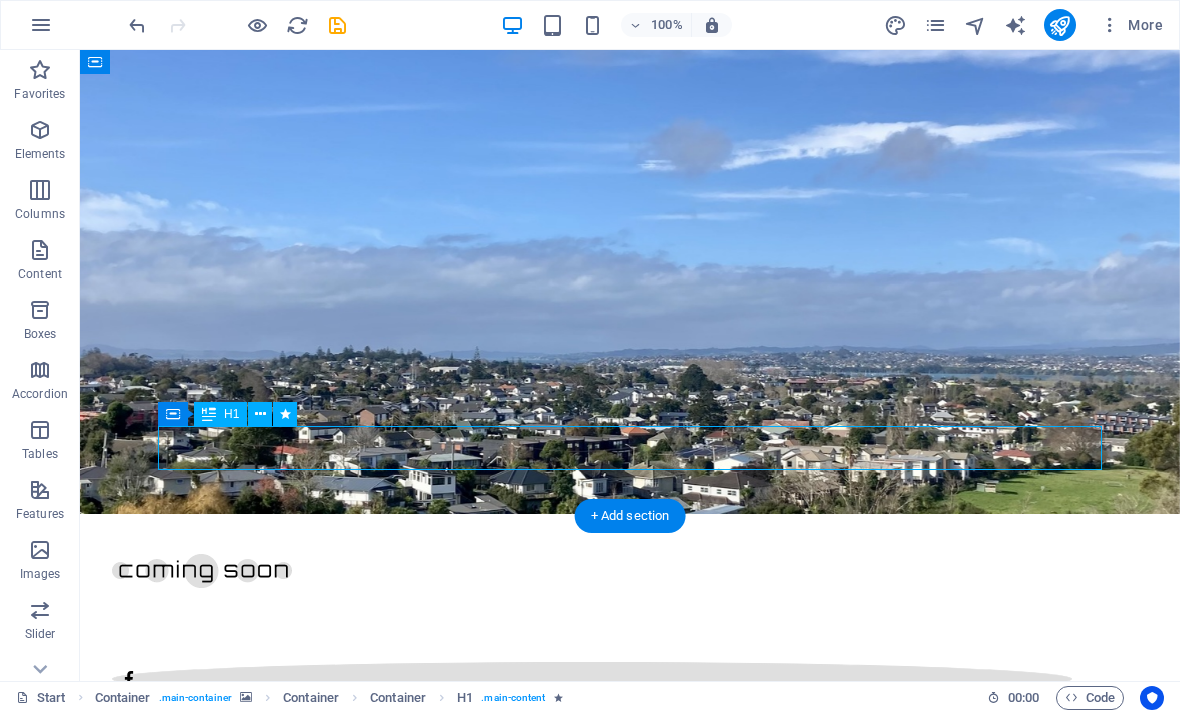 scroll, scrollTop: 165, scrollLeft: 0, axis: vertical 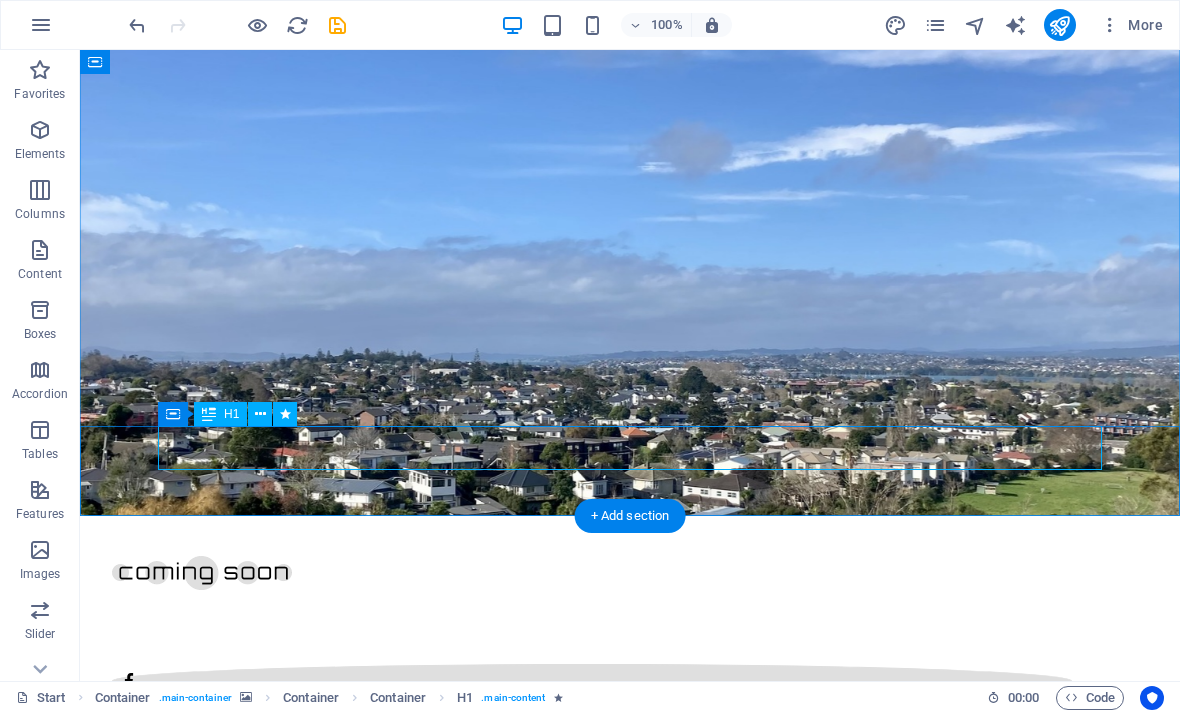 click at bounding box center [260, 414] 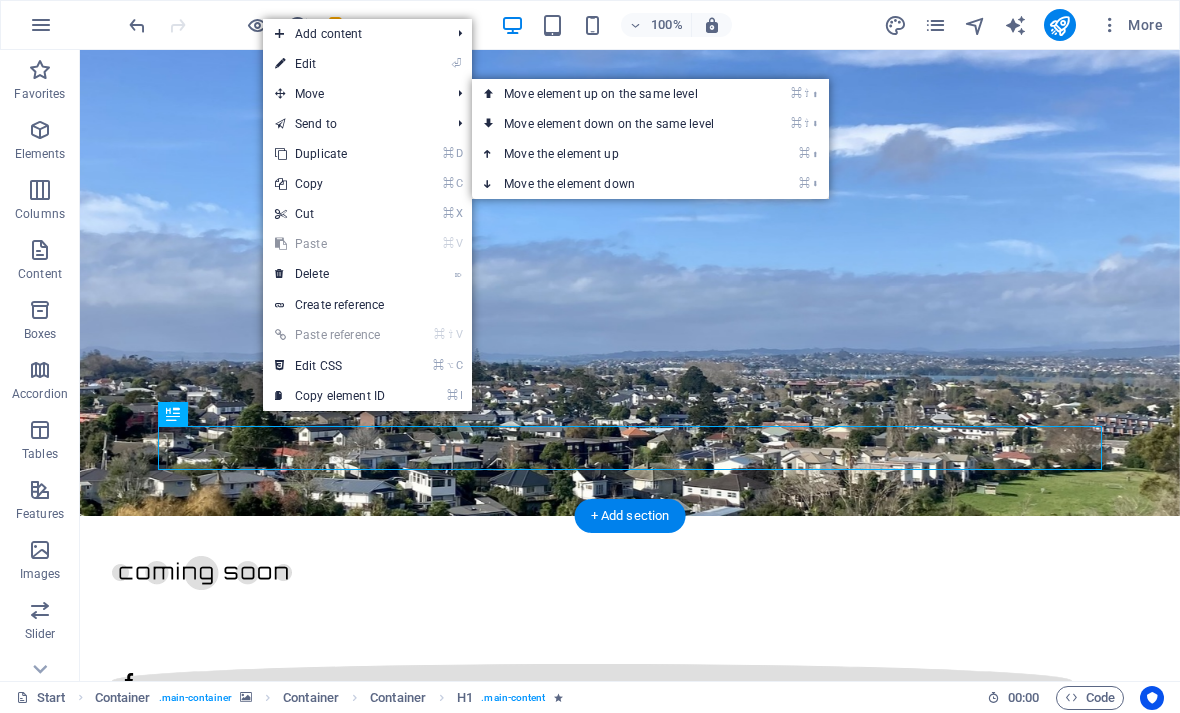 click on "⌘ ⬆  Move the element up" at bounding box center [613, 154] 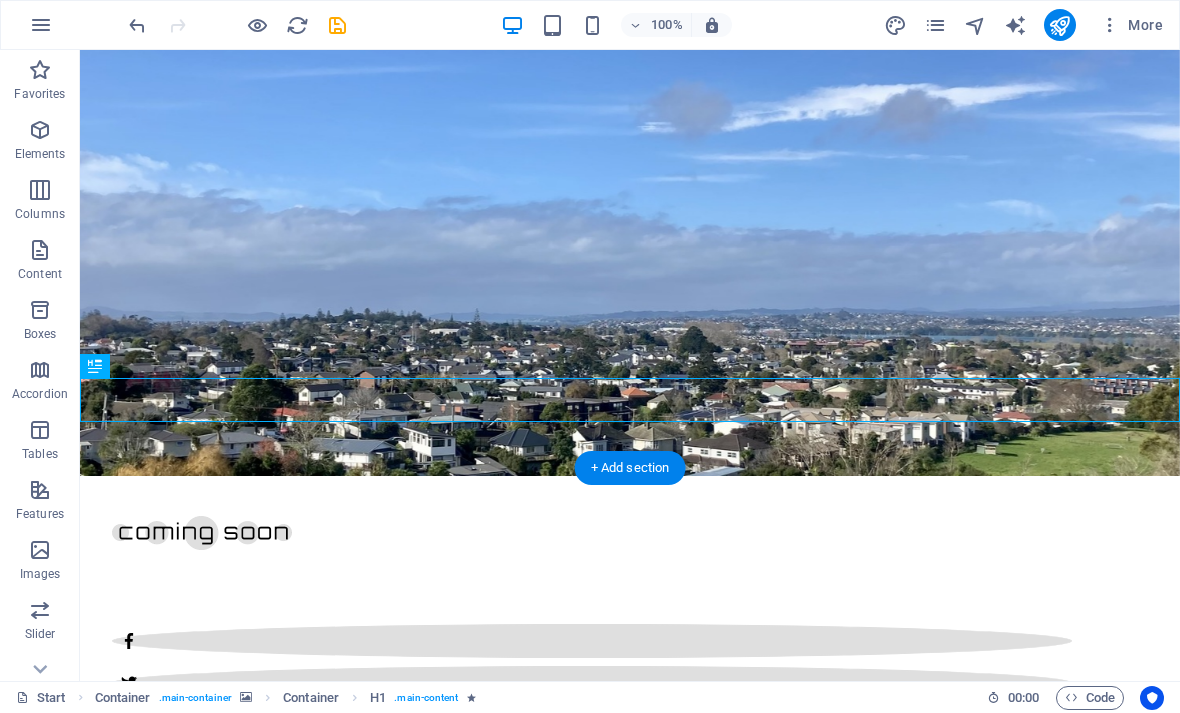 scroll, scrollTop: 203, scrollLeft: 0, axis: vertical 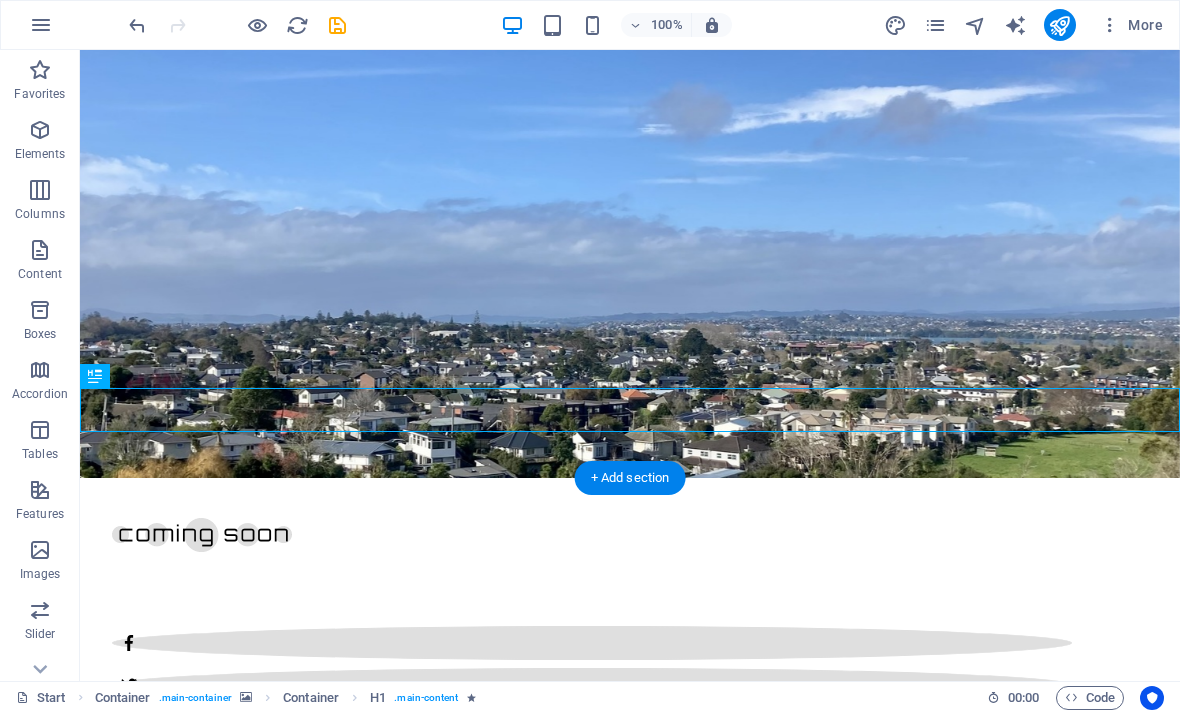 click on "and our brand new designed website too... stay tuned!" at bounding box center [630, 883] 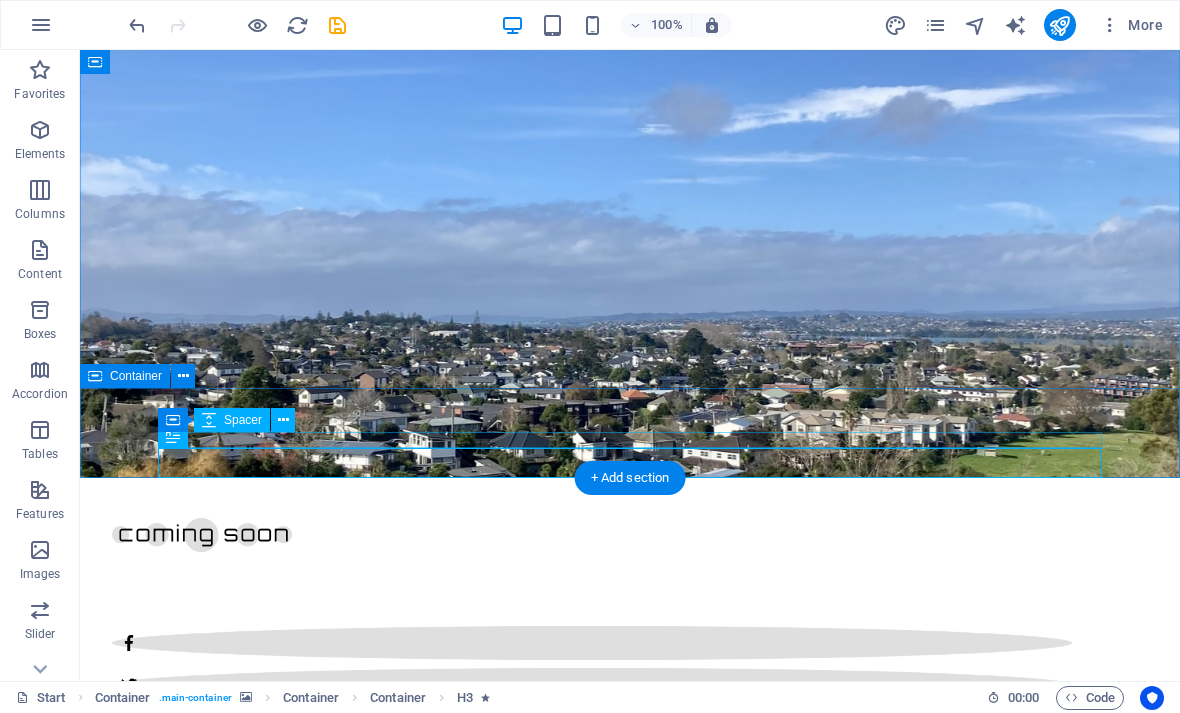 click at bounding box center (183, 376) 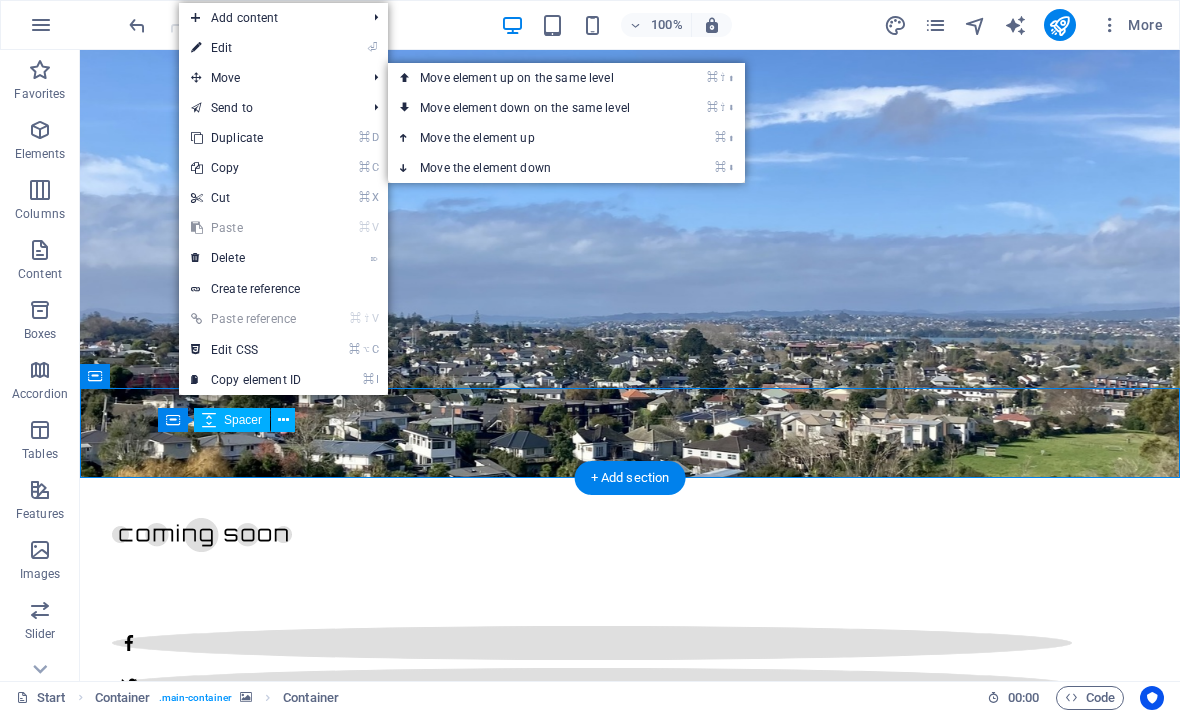 click on "⬆" at bounding box center (731, 77) 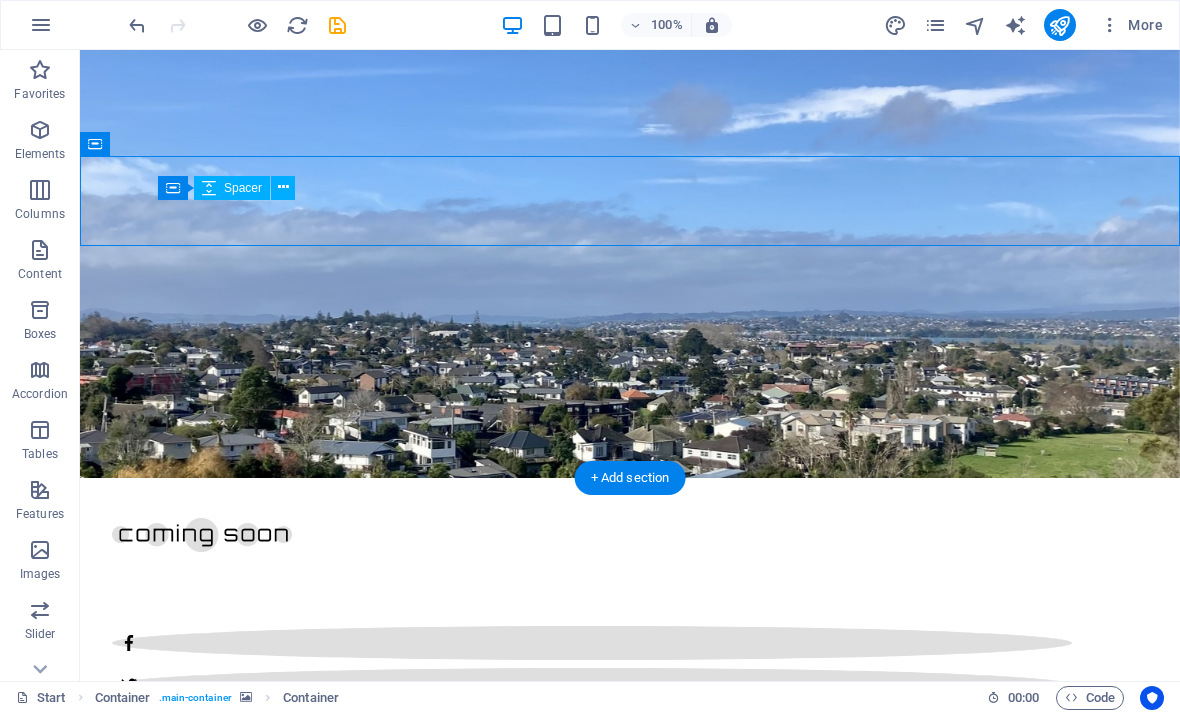 click at bounding box center [630, 162] 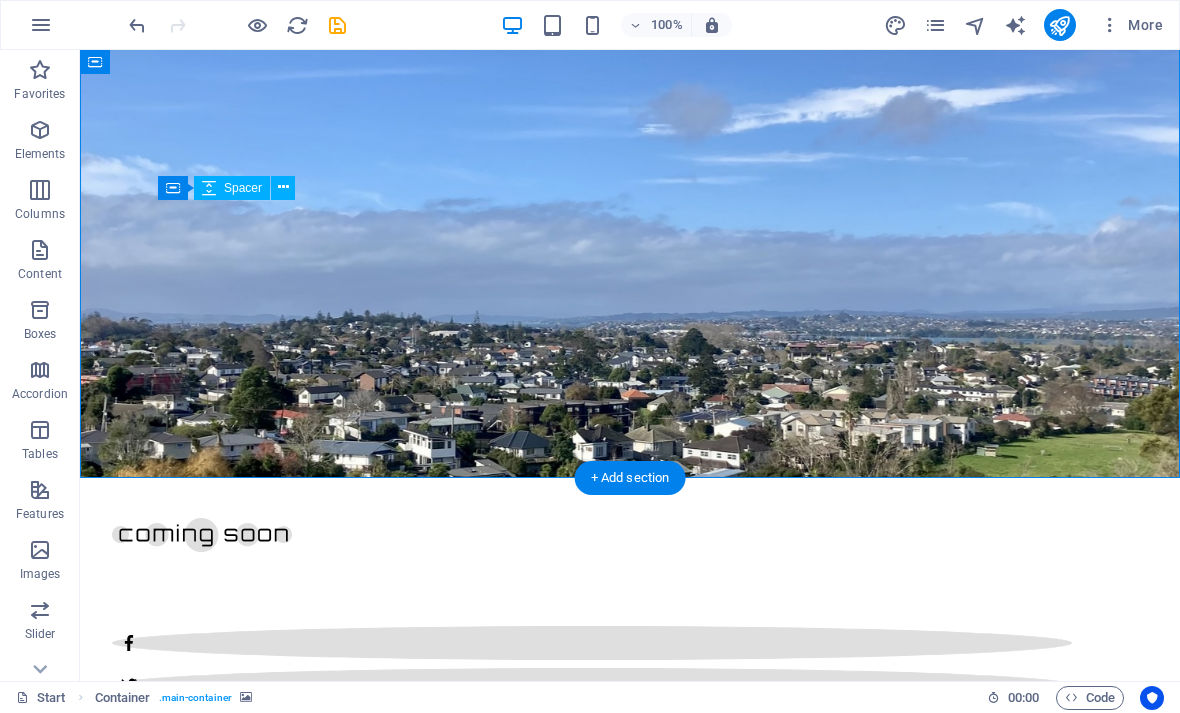 click at bounding box center [337, 25] 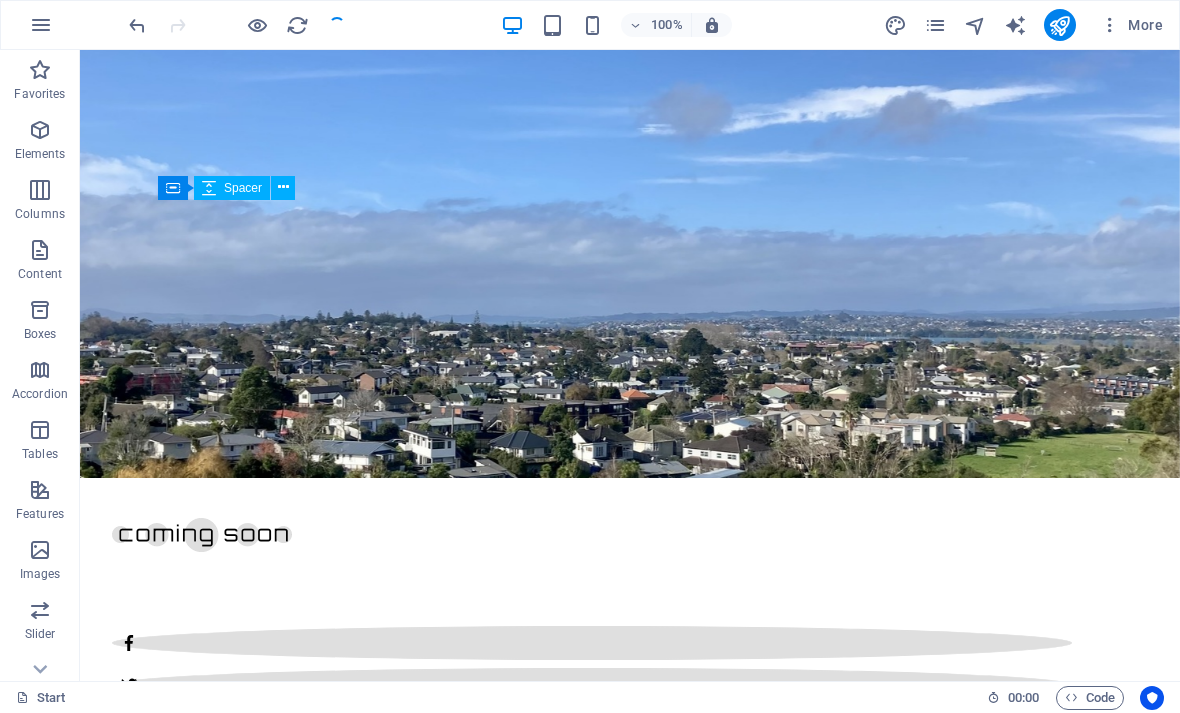 click at bounding box center [237, 25] 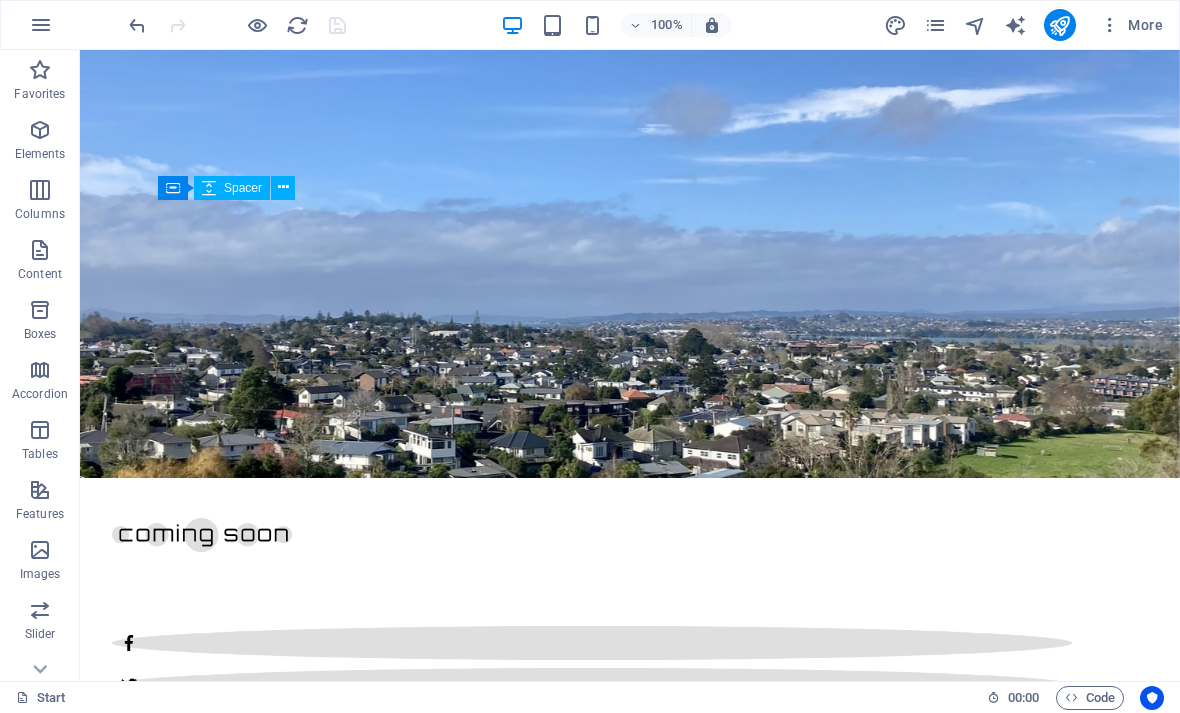 click on "News [FIRST] [LAST] are absolutely thrilled to have secured 10,000 sqm of land in [LOCATION] Reserve to bring mountain bike trails, a pump track and a mountain bike skills area along with native planting to central East Auckland. We would love you to follow along and support us if you can." at bounding box center (630, 1041) 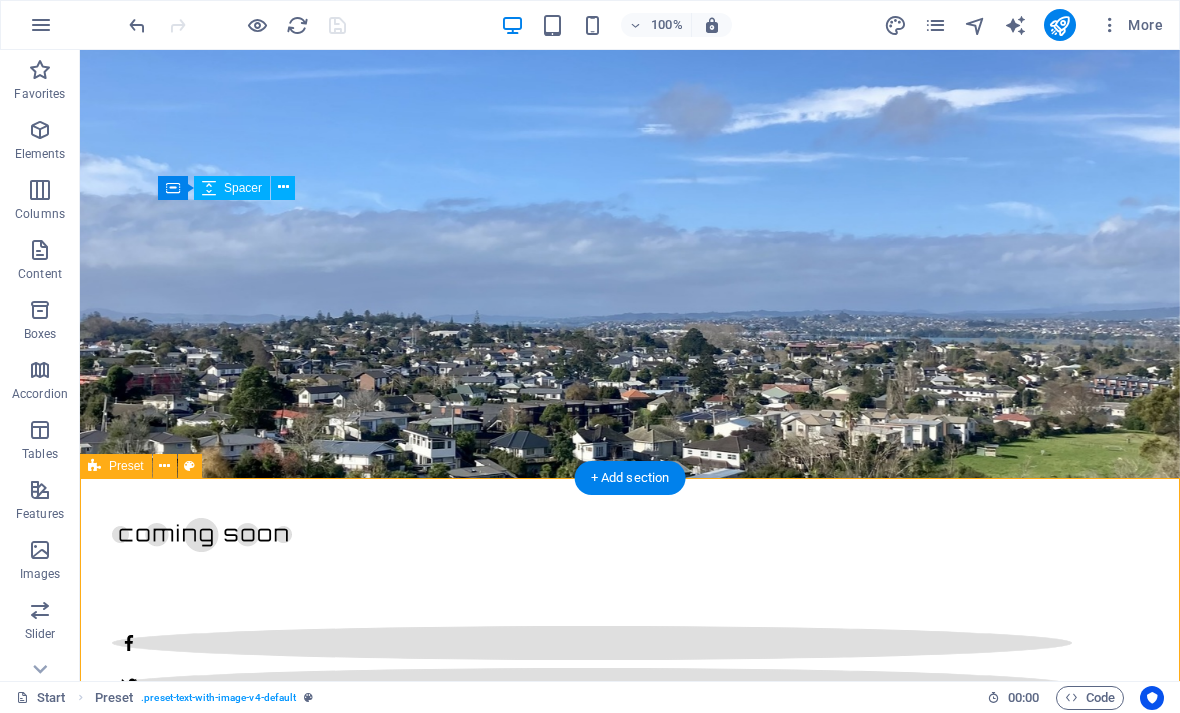 click on "News [FIRST] [LAST] are absolutely thrilled to have secured 10,000 sqm of land in [LOCATION] Reserve to bring mountain bike trails, a pump track and a mountain bike skills area along with native planting to central East Auckland. We would love you to follow along and support us if you can." at bounding box center [630, 1041] 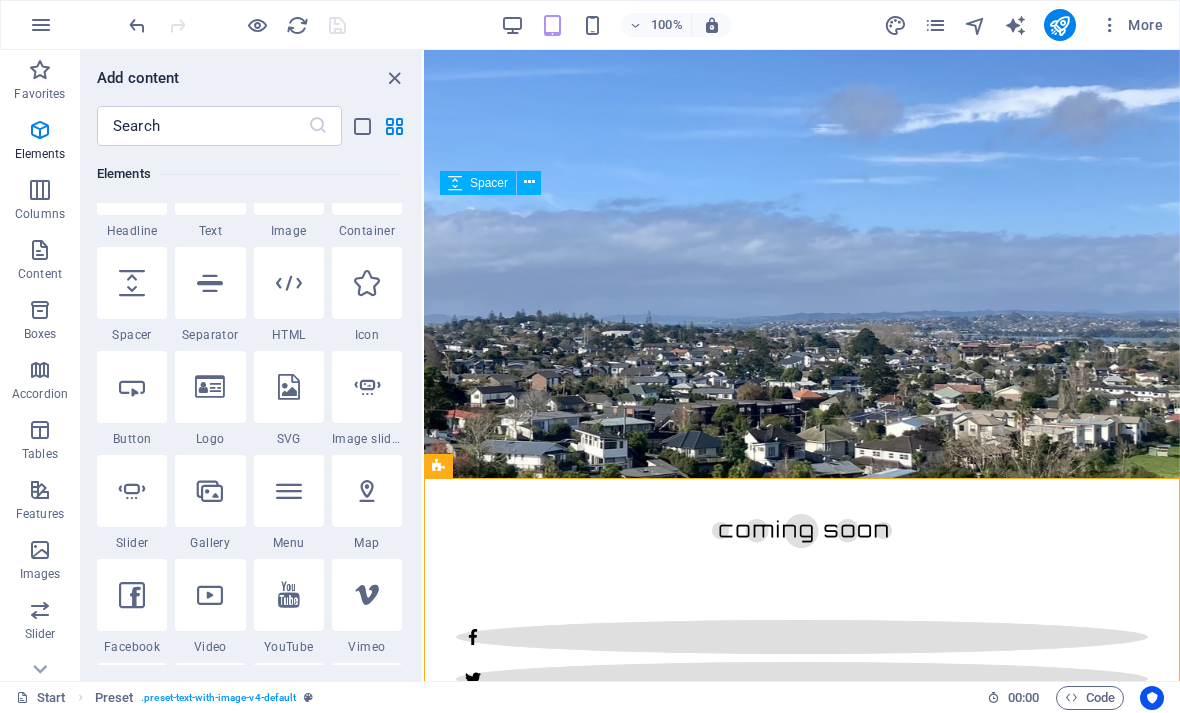 scroll, scrollTop: 288, scrollLeft: 0, axis: vertical 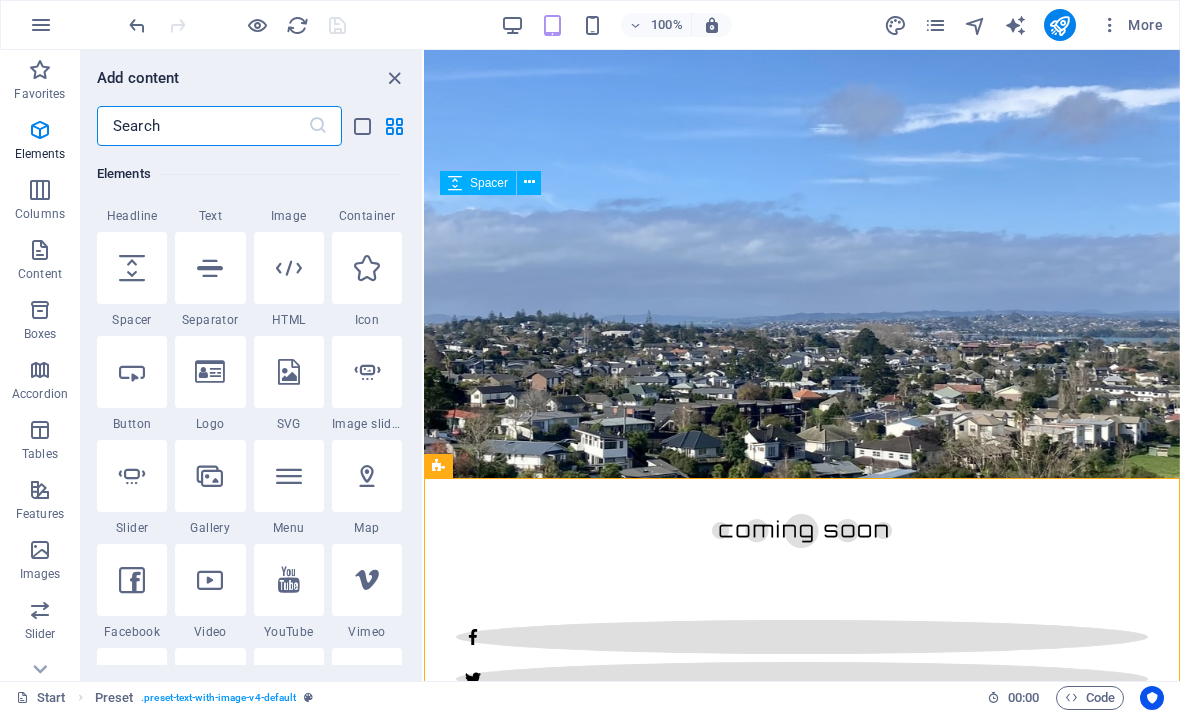 click at bounding box center (132, 580) 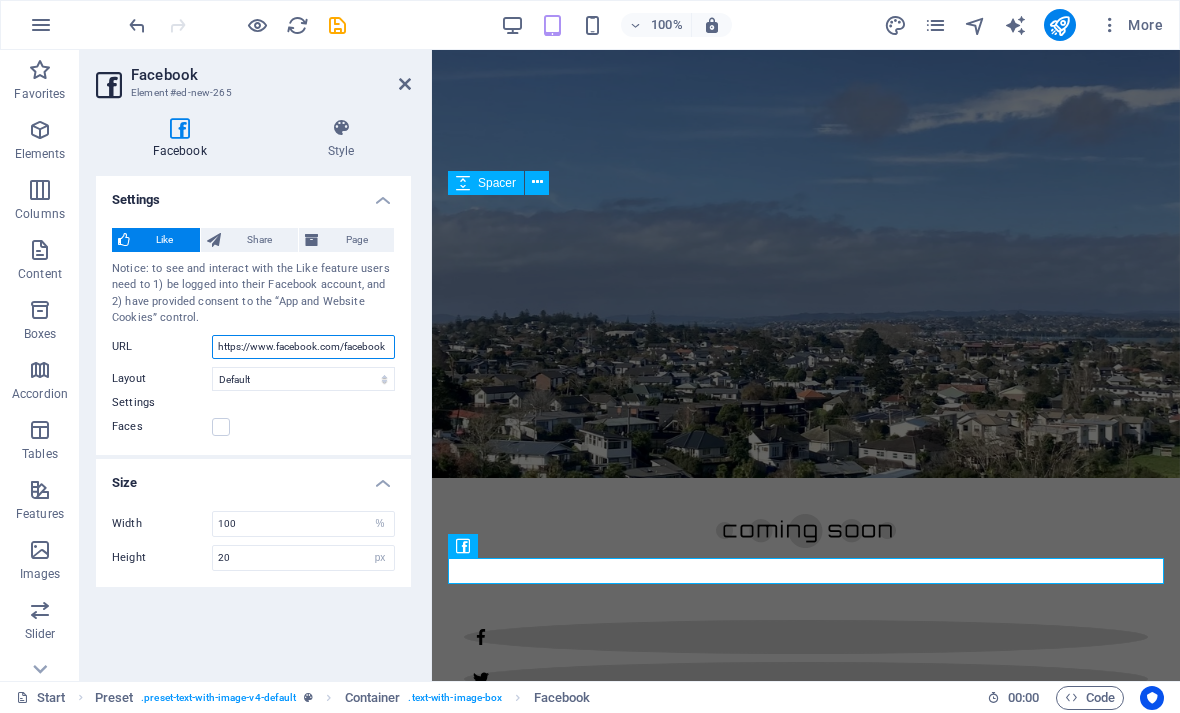click on "https://www.facebook.com/facebook" at bounding box center [303, 347] 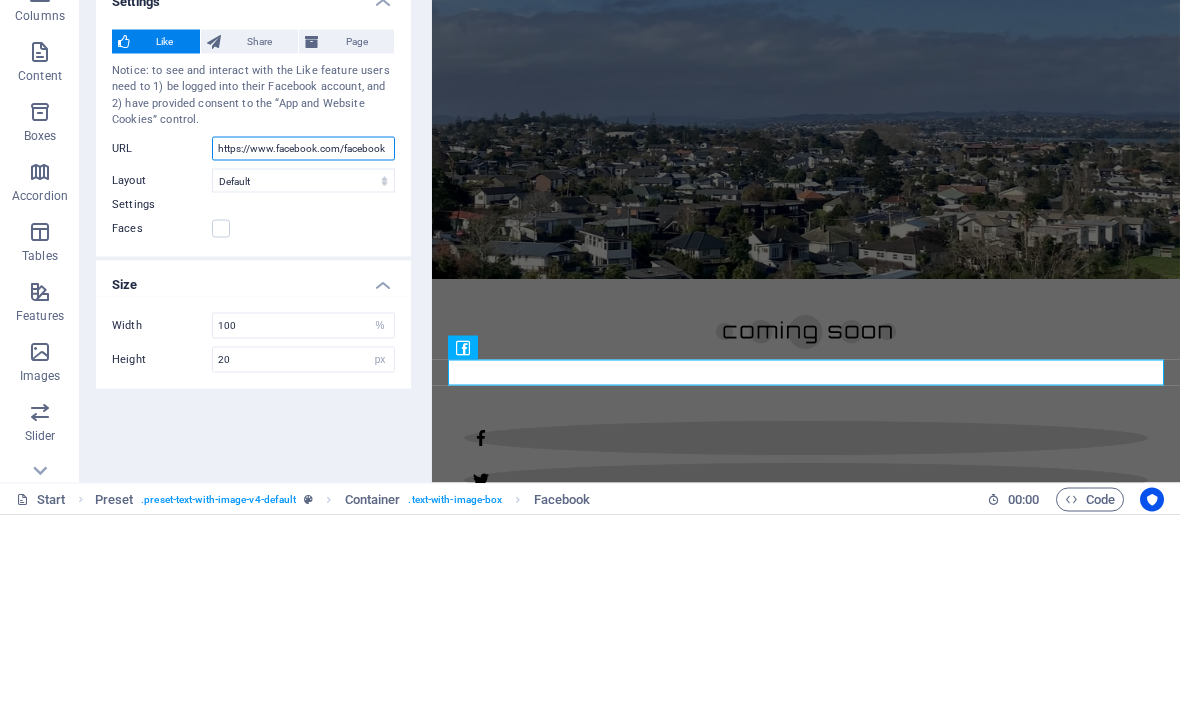 click on "https://www.facebook.com/facebook" at bounding box center [303, 347] 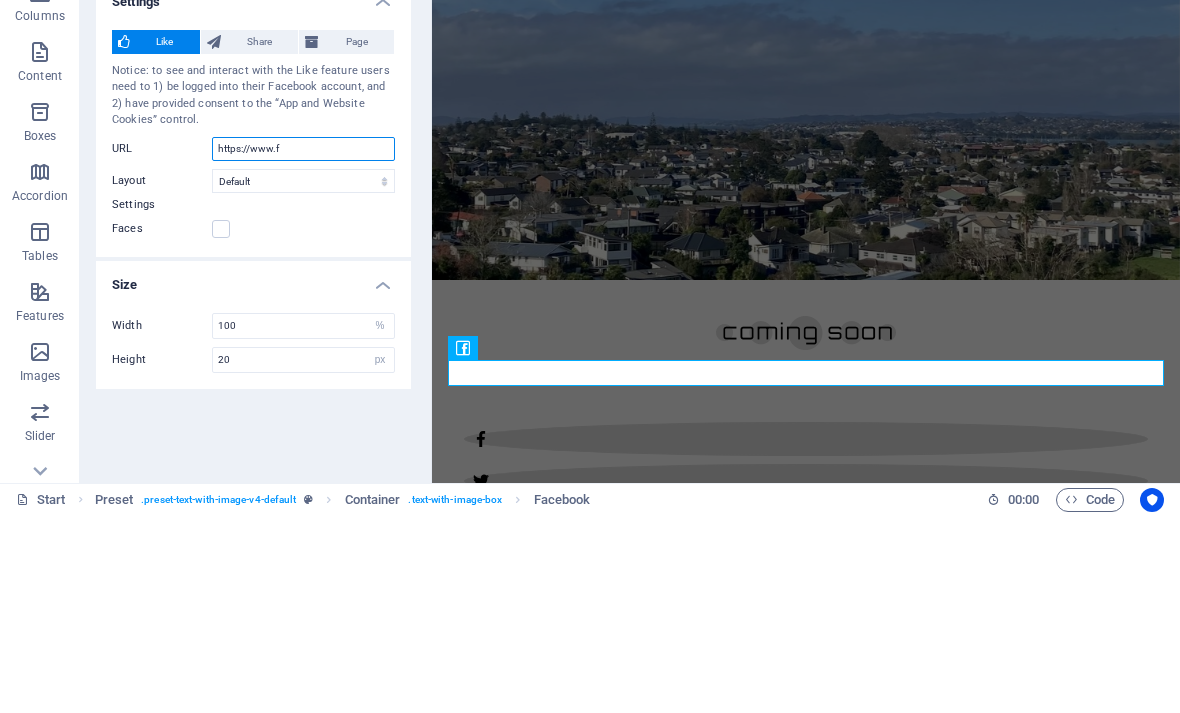type on "https://www." 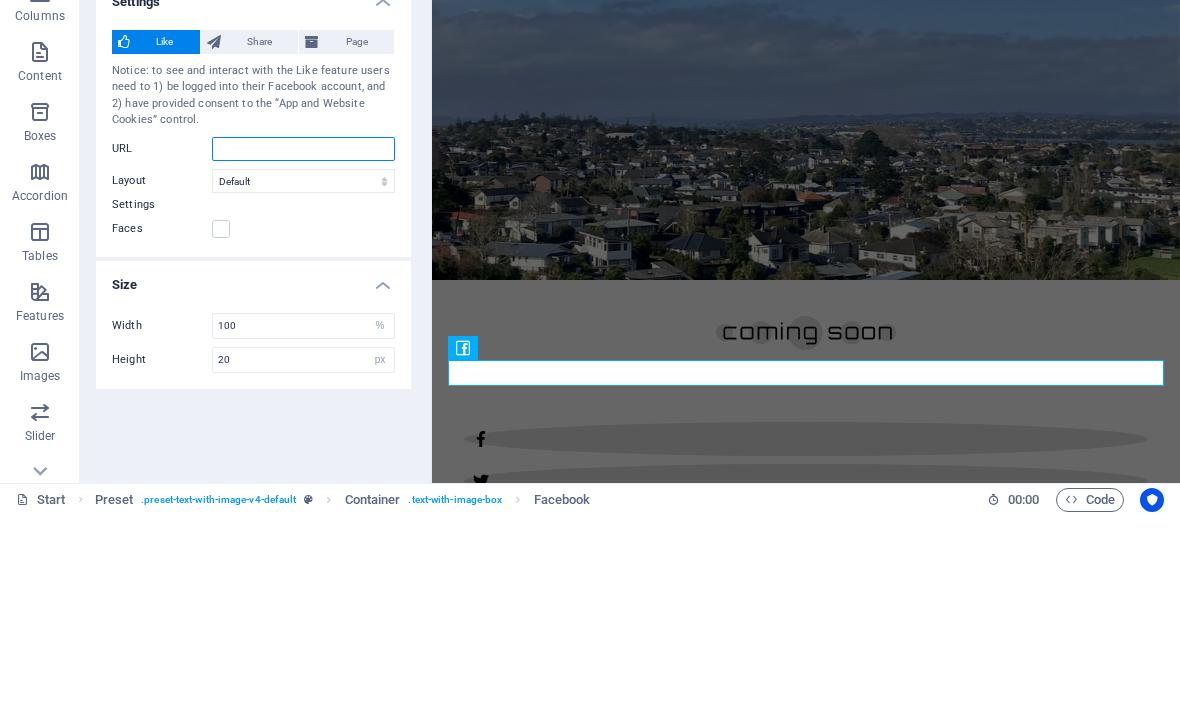 paste on "https://www.facebook.com/profile.php?id=[ID]" 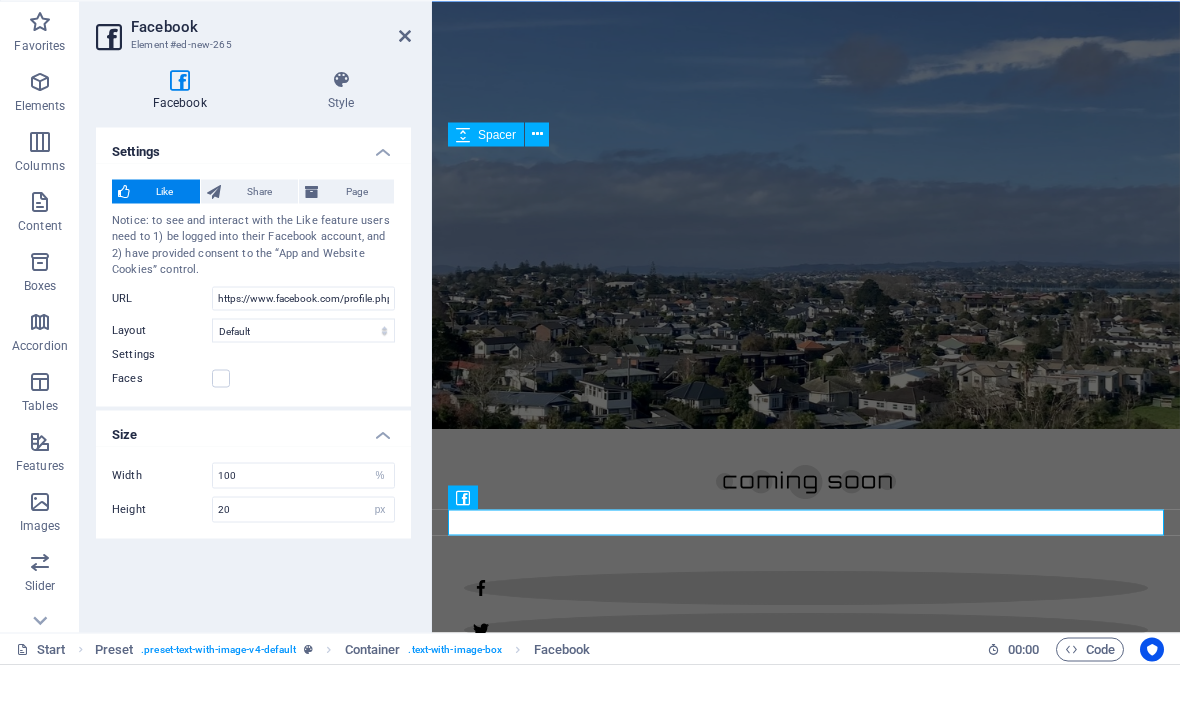 click at bounding box center (405, 84) 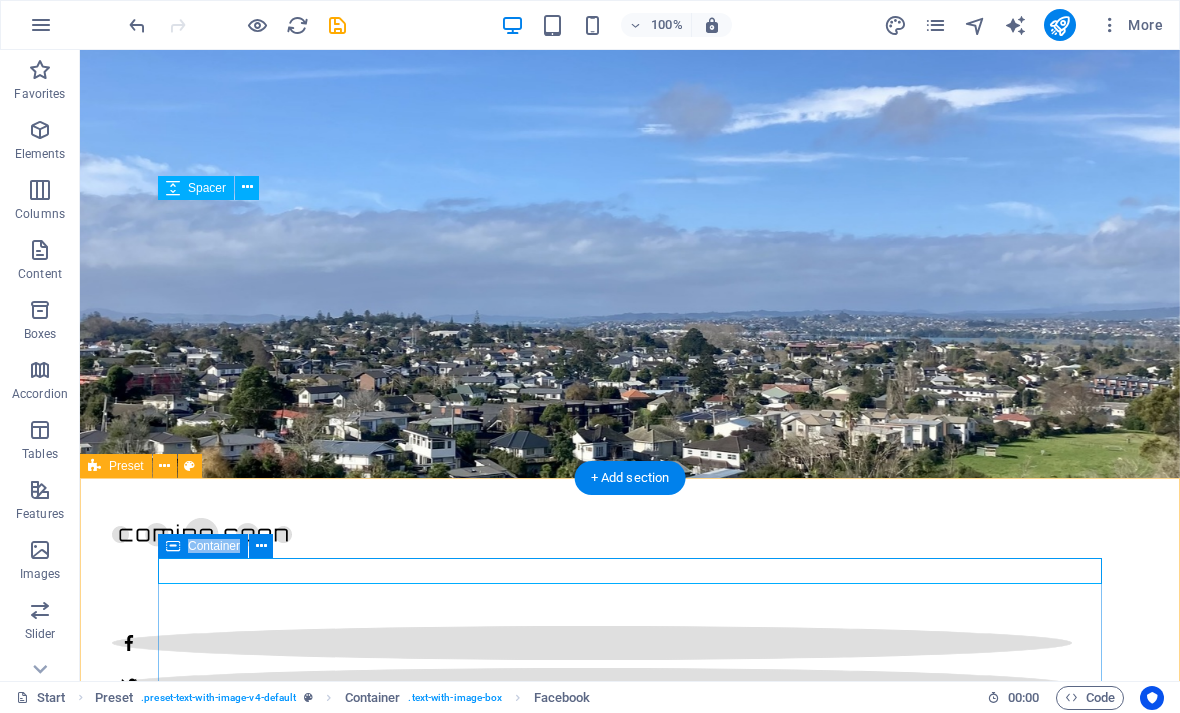 click on "News [FIRST] [LAST] are absolutely thrilled to have secured 10,000 sqm of land in [LOCATION] Reserve to bring mountain bike trails, a pump track and a mountain bike skills area along with native planting to central East Auckland. We would love you to follow along and support us if you can." at bounding box center (630, 1054) 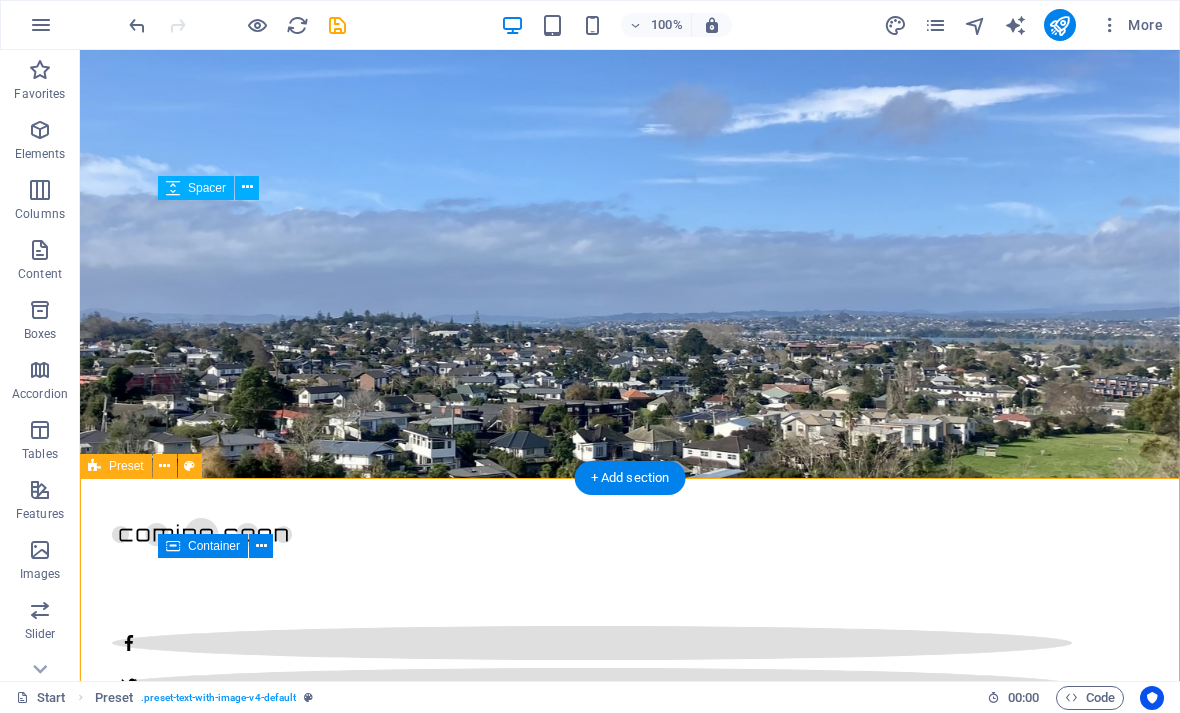 click at bounding box center (261, 546) 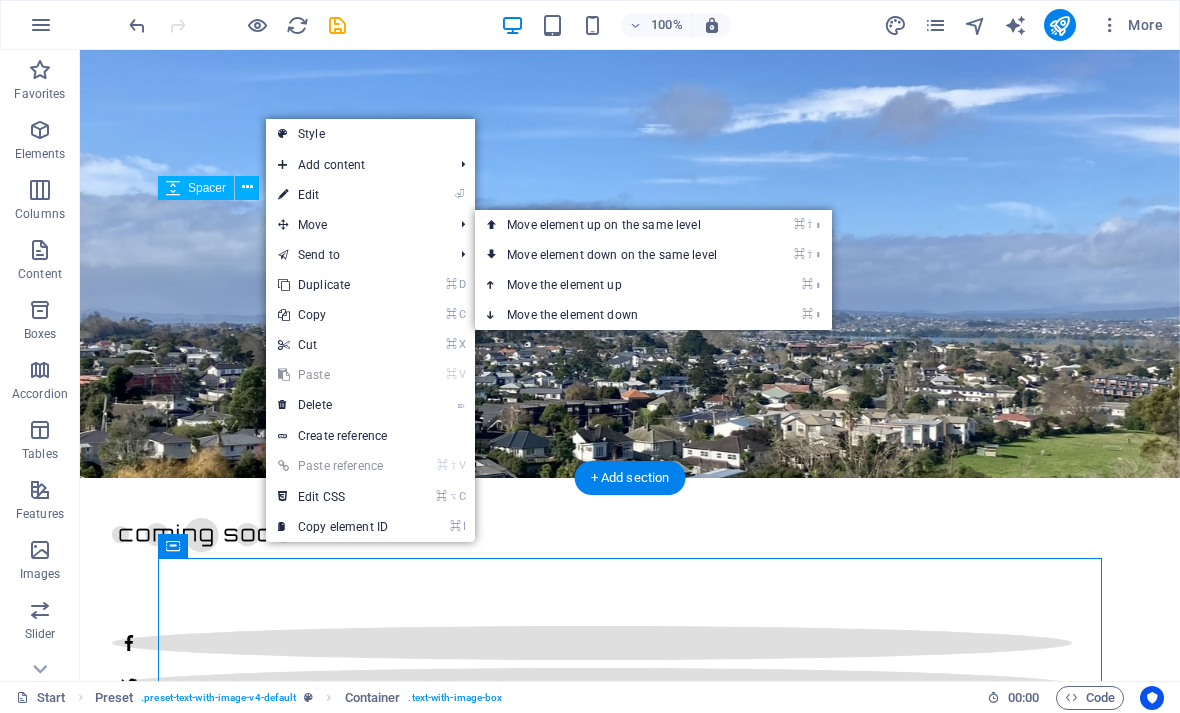 click on "News [FIRST] [LAST] are absolutely thrilled to have secured 10,000 sqm of land in [LOCATION] Reserve to bring mountain bike trails, a pump track and a mountain bike skills area along with native planting to central East Auckland. We would love you to follow along and support us if you can." at bounding box center (630, 1054) 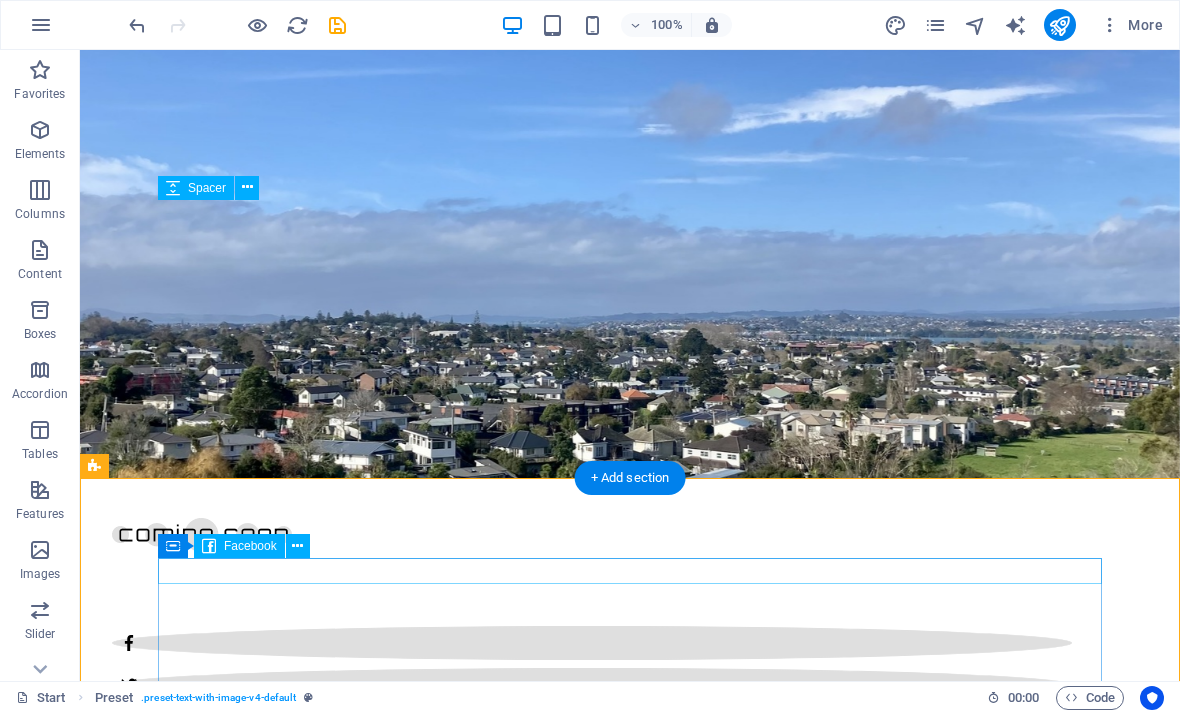 click at bounding box center [568, 992] 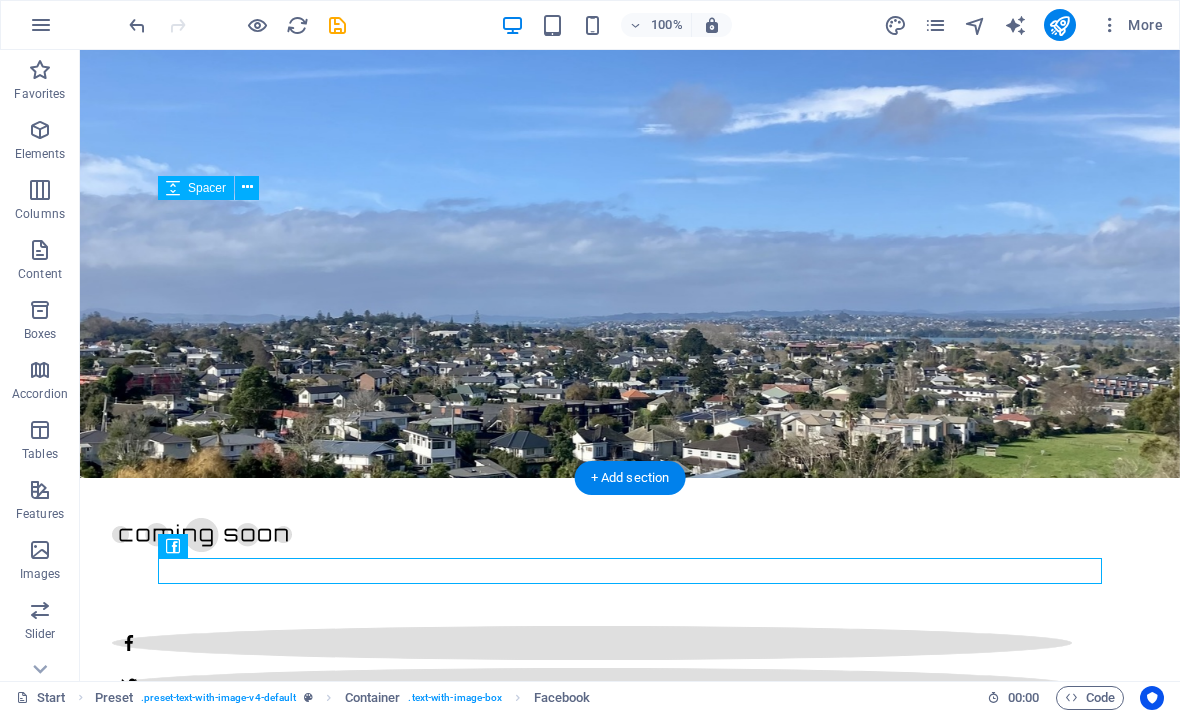 click on "News [FIRST] [LAST] are absolutely thrilled to have secured 10,000 sqm of land in [LOCATION] Reserve to bring mountain bike trails, a pump track and a mountain bike skills area along with native planting to central East Auckland. We would love you to follow along and support us if you can." at bounding box center [630, 1054] 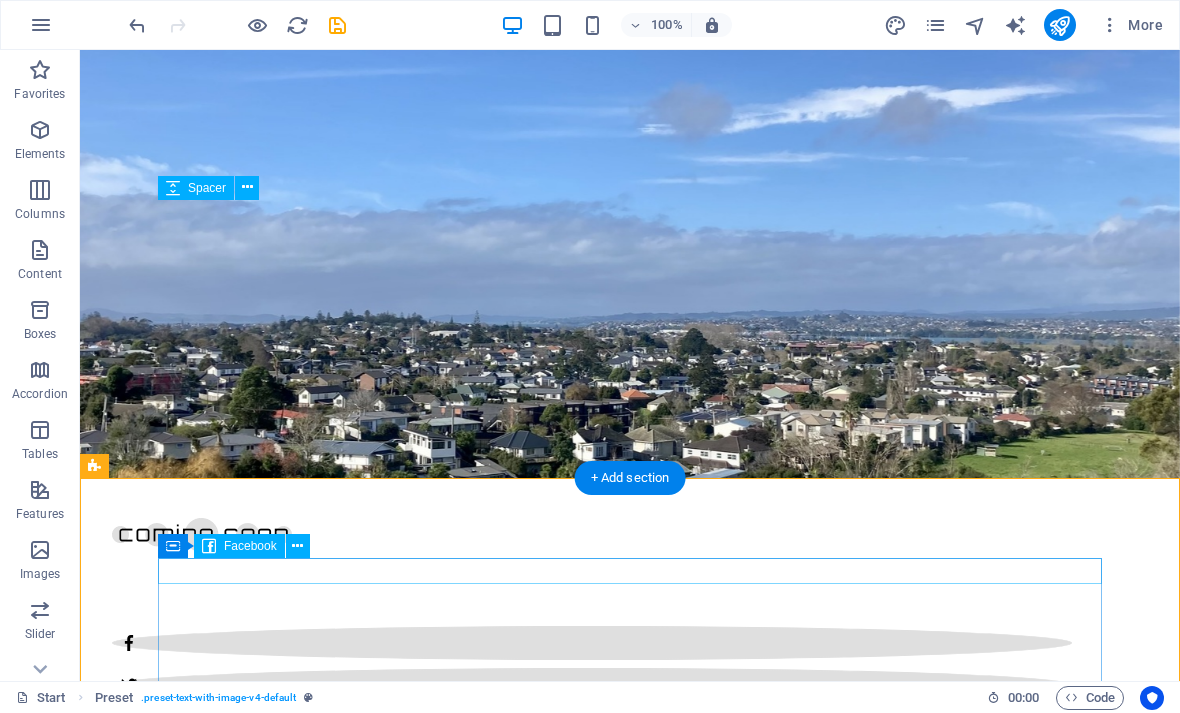 click at bounding box center [568, 992] 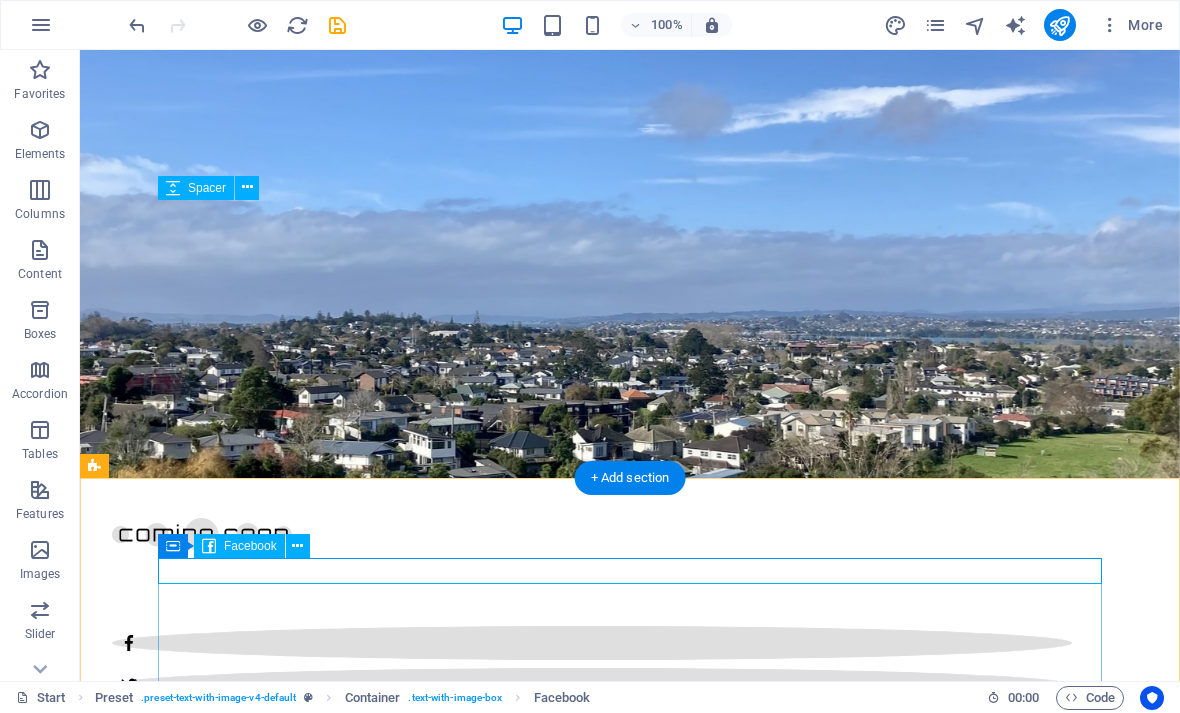 click at bounding box center [297, 546] 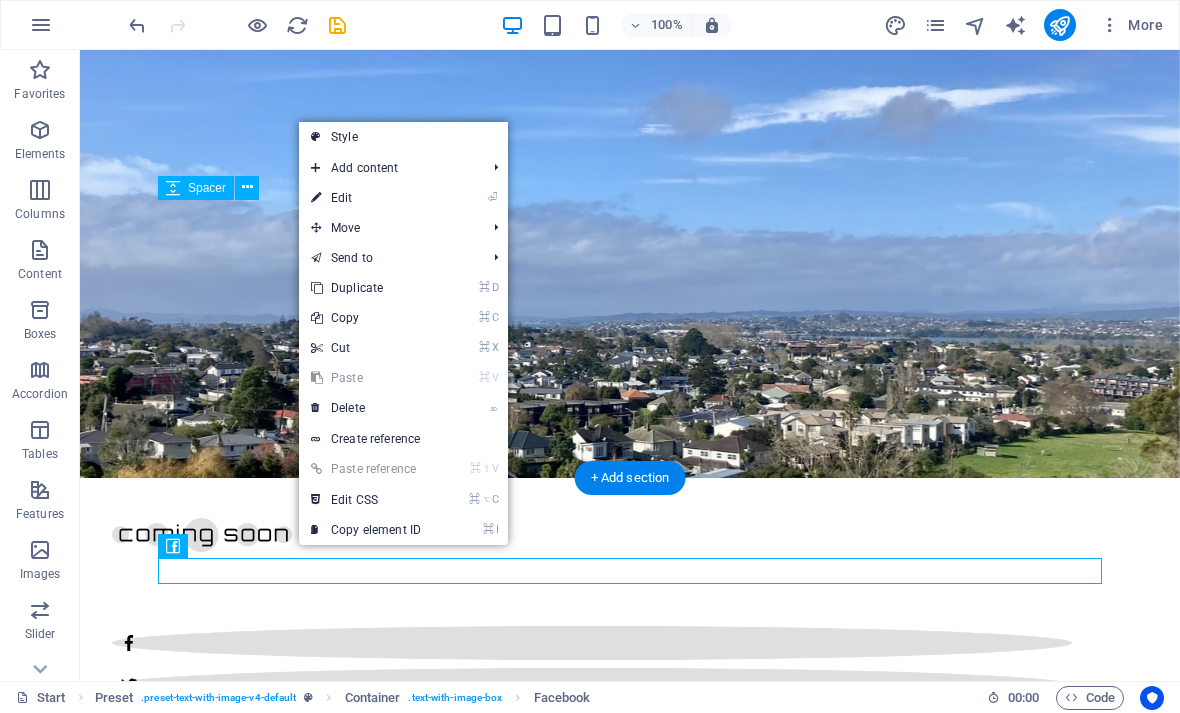 click on "⌦  Delete" at bounding box center [366, 408] 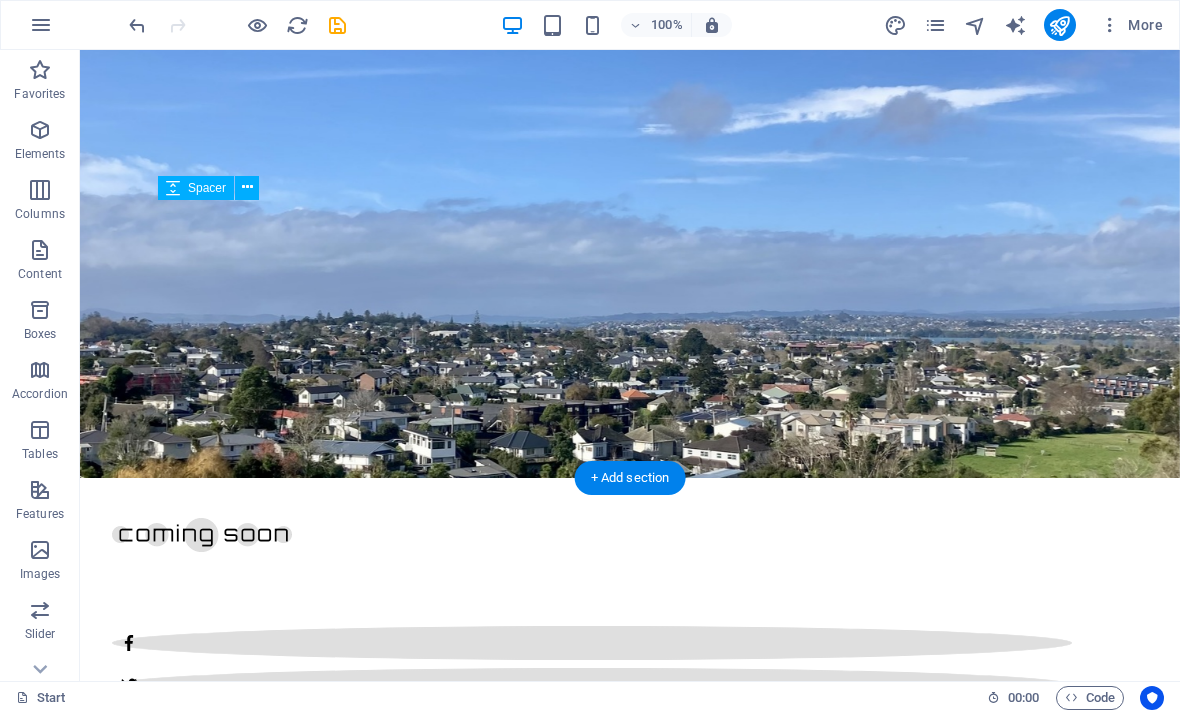 click at bounding box center (337, 25) 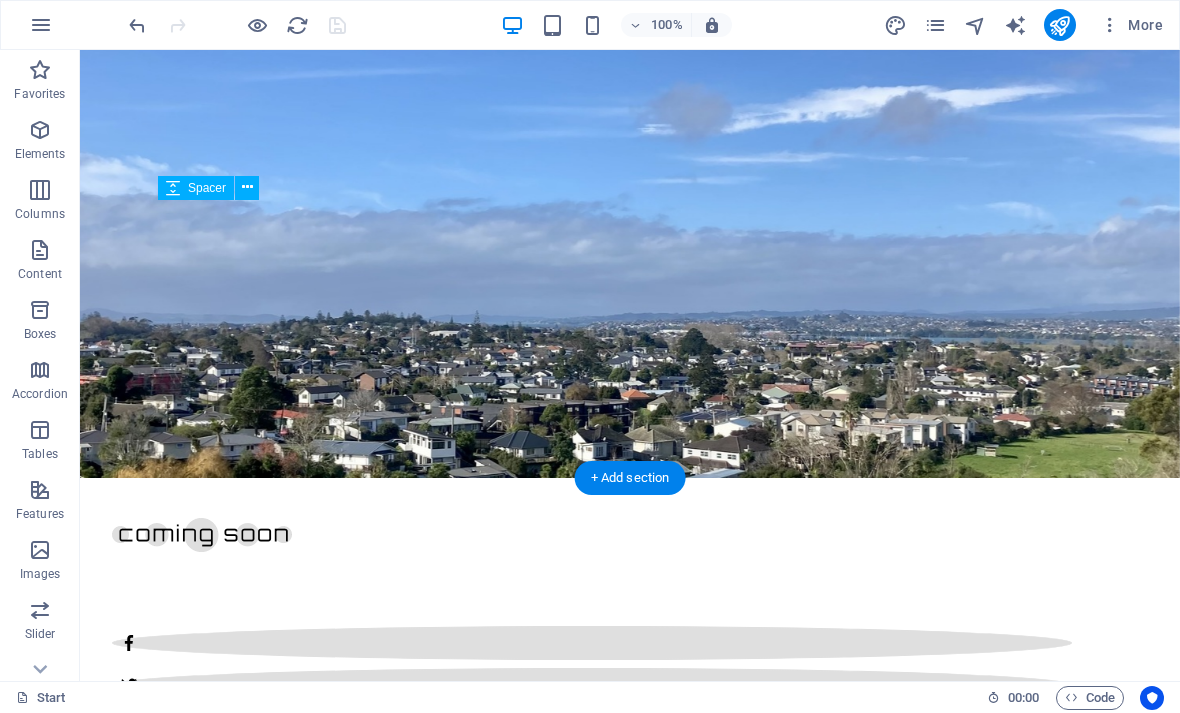 click on "News [FIRST] [LAST] are absolutely thrilled to have secured 10,000 sqm of land in [LOCATION] Reserve to bring mountain bike trails, a pump track and a mountain bike skills area along with native planting to central East Auckland. We would love you to follow along and support us if you can." at bounding box center [630, 1041] 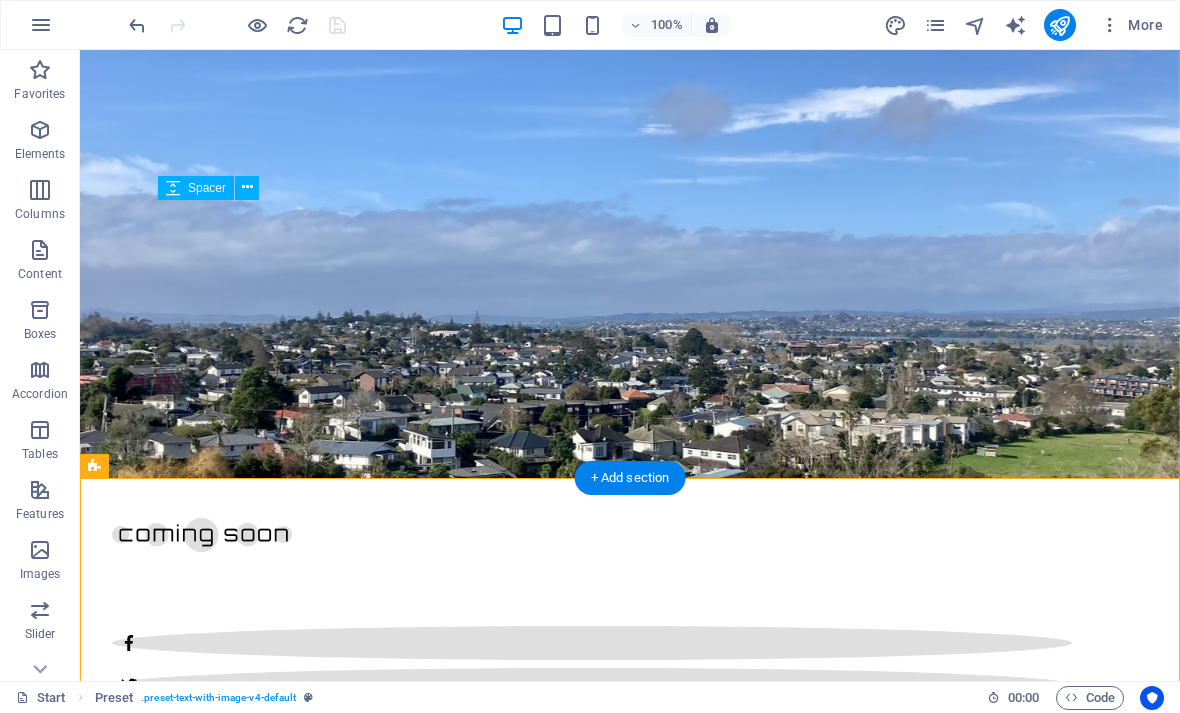click at bounding box center [40, 490] 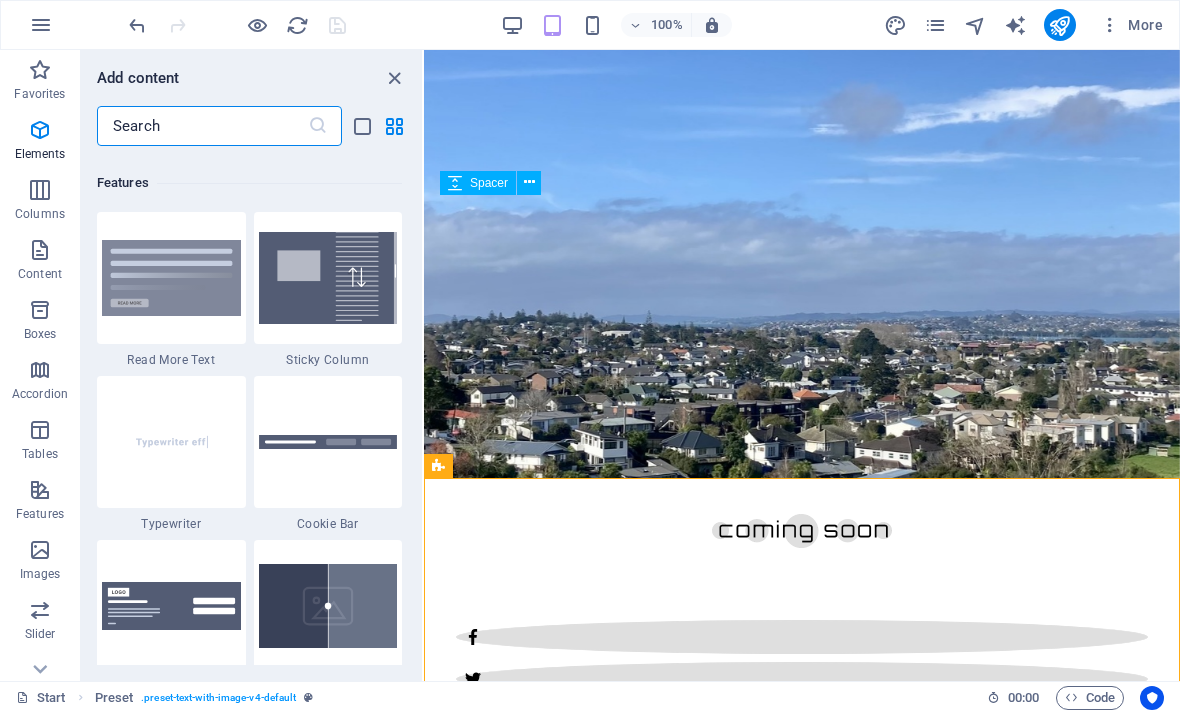scroll, scrollTop: 7795, scrollLeft: 0, axis: vertical 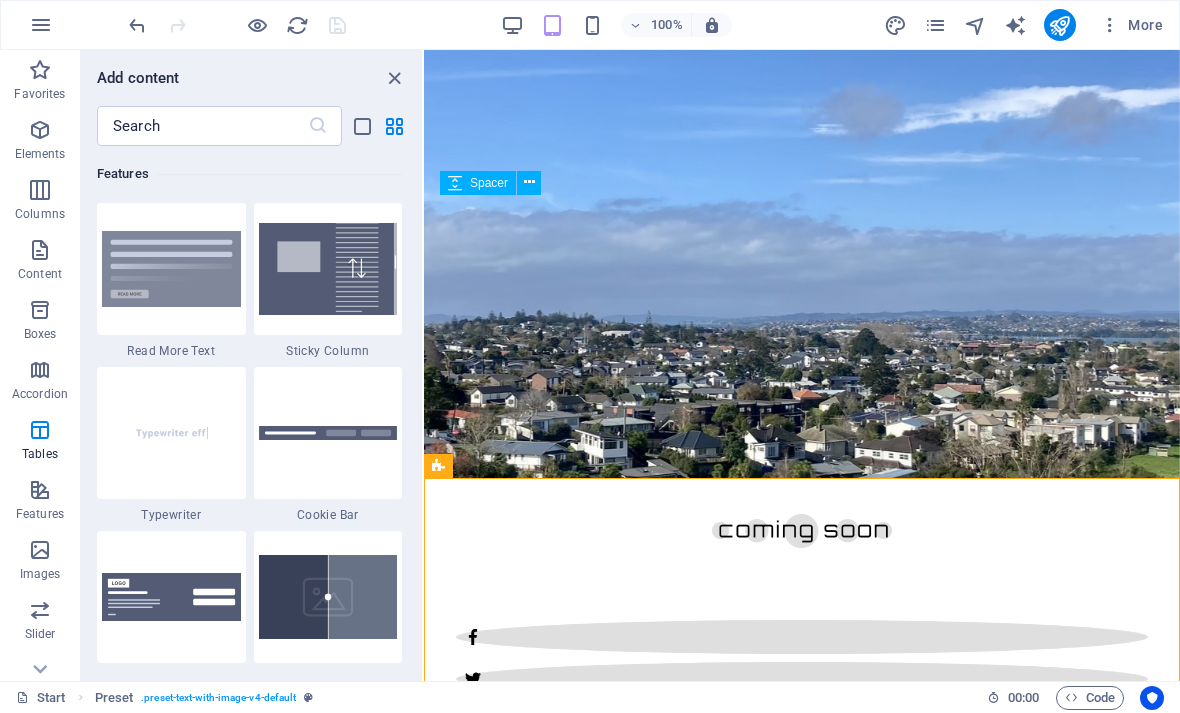 click at bounding box center [40, 310] 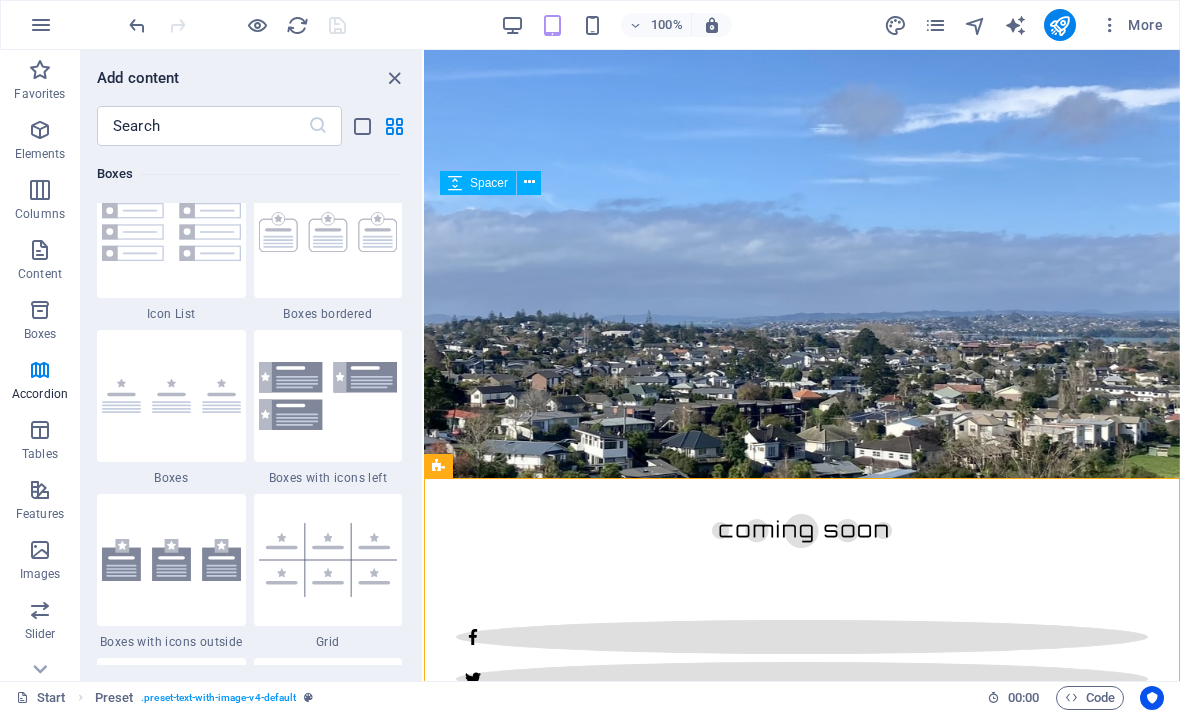scroll, scrollTop: 5553, scrollLeft: 0, axis: vertical 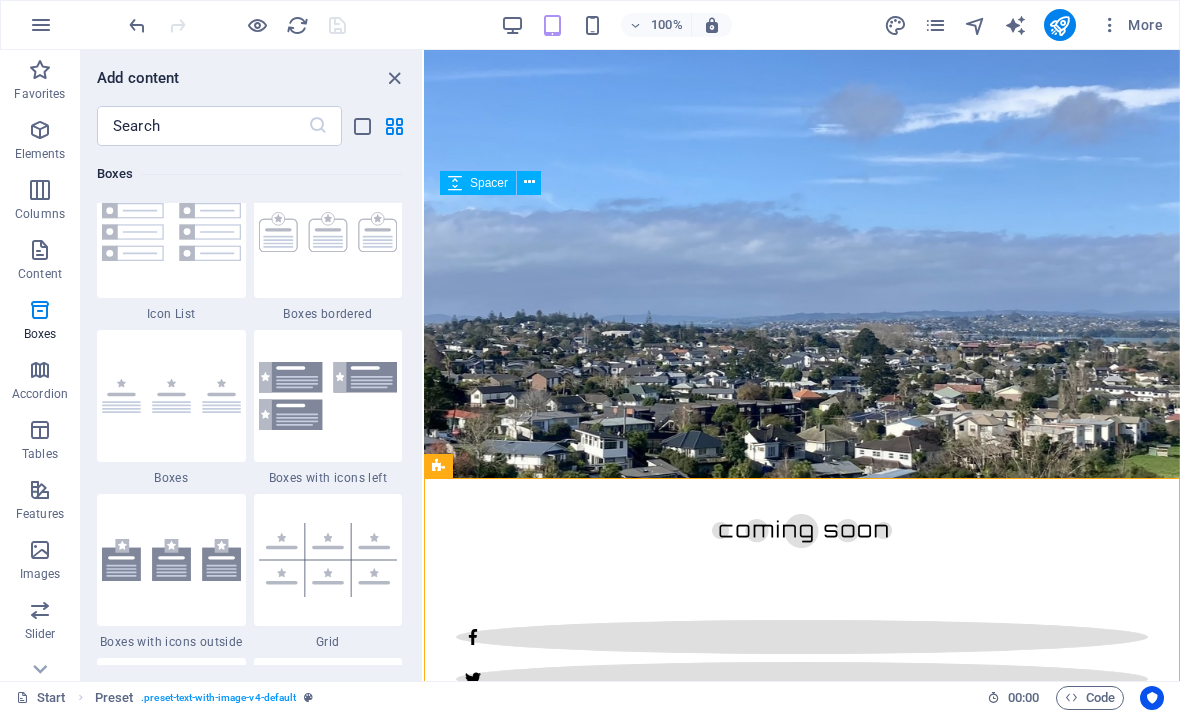 click at bounding box center [40, 250] 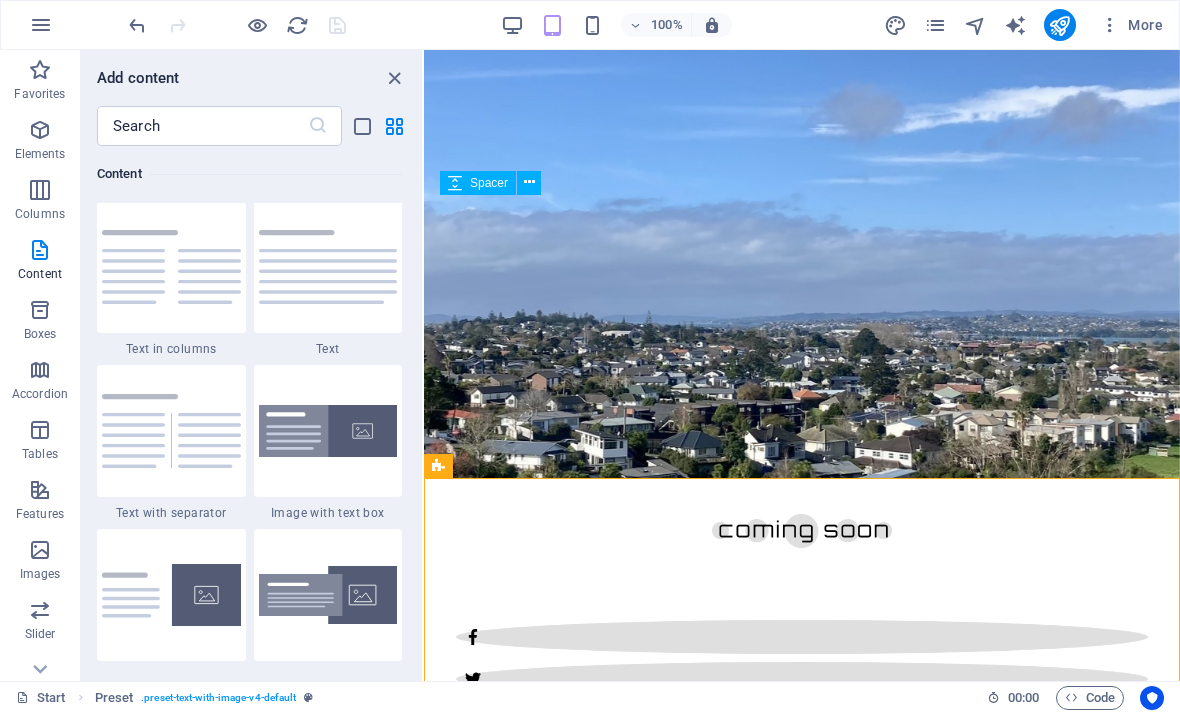 scroll, scrollTop: 3499, scrollLeft: 0, axis: vertical 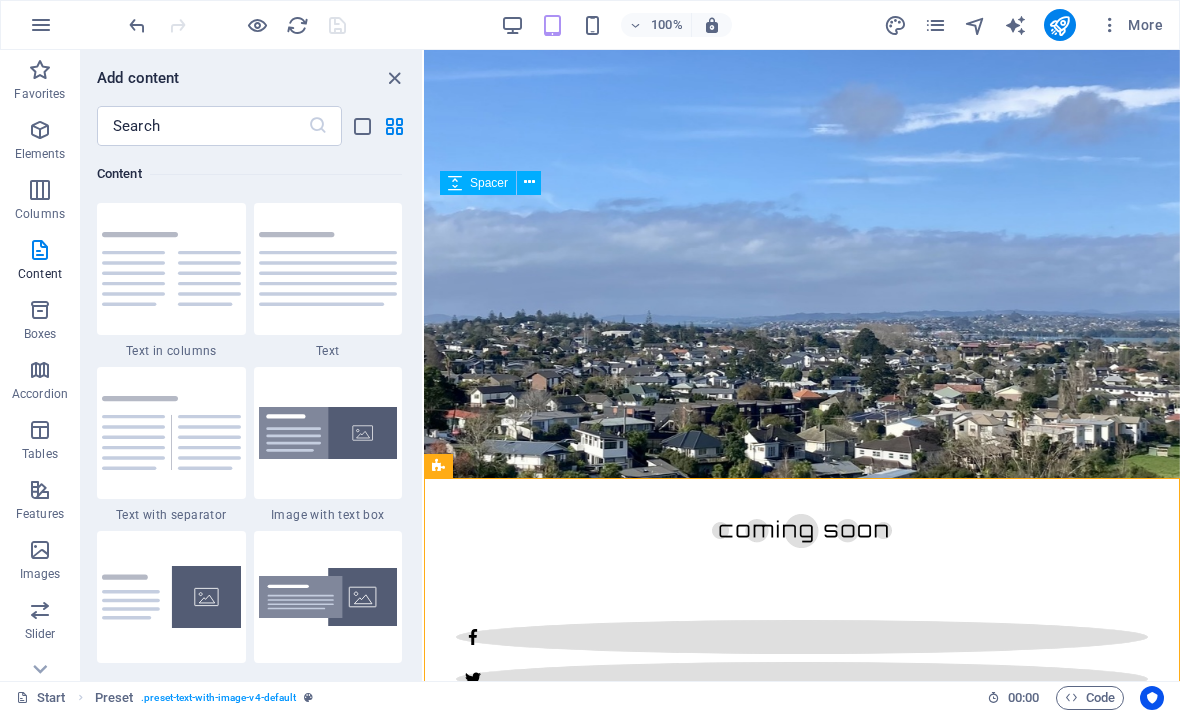 click at bounding box center (40, 130) 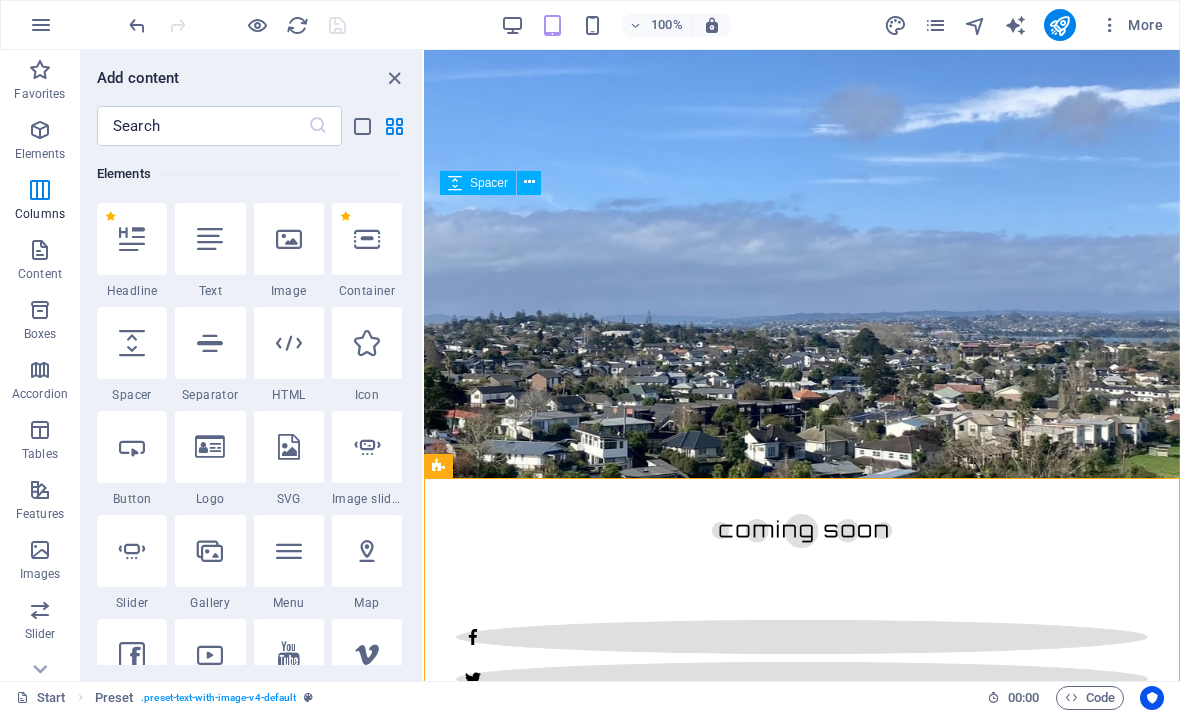 scroll, scrollTop: 213, scrollLeft: 0, axis: vertical 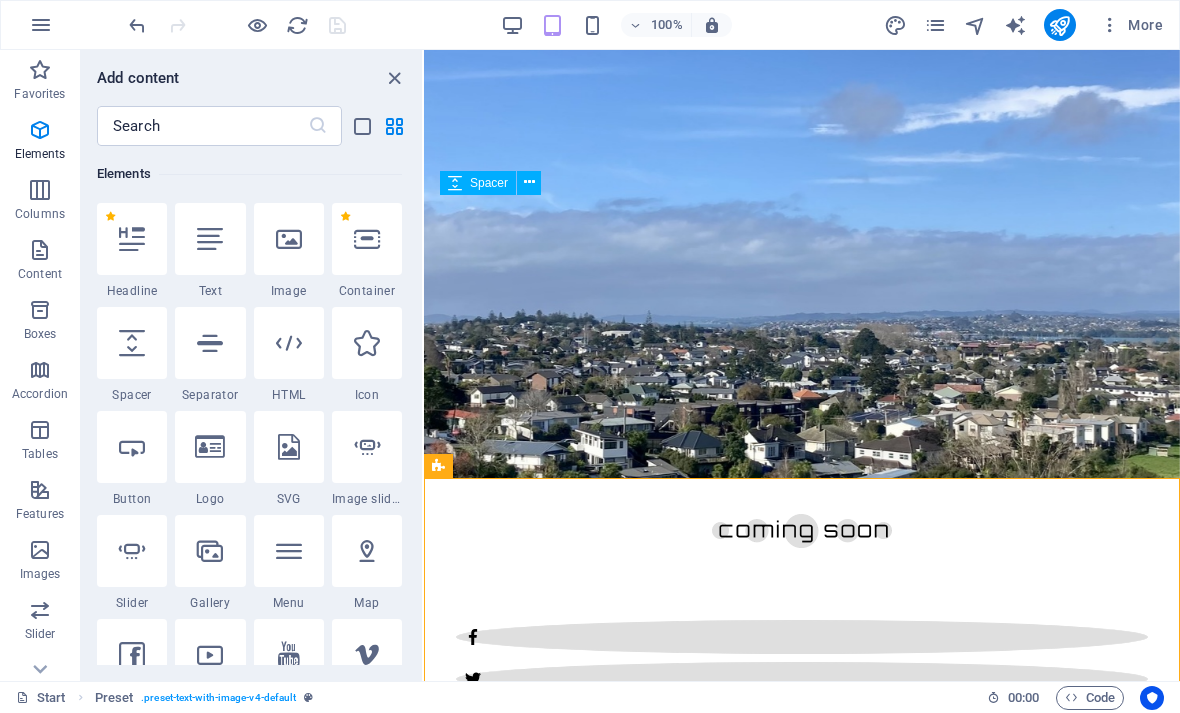 click at bounding box center (367, 343) 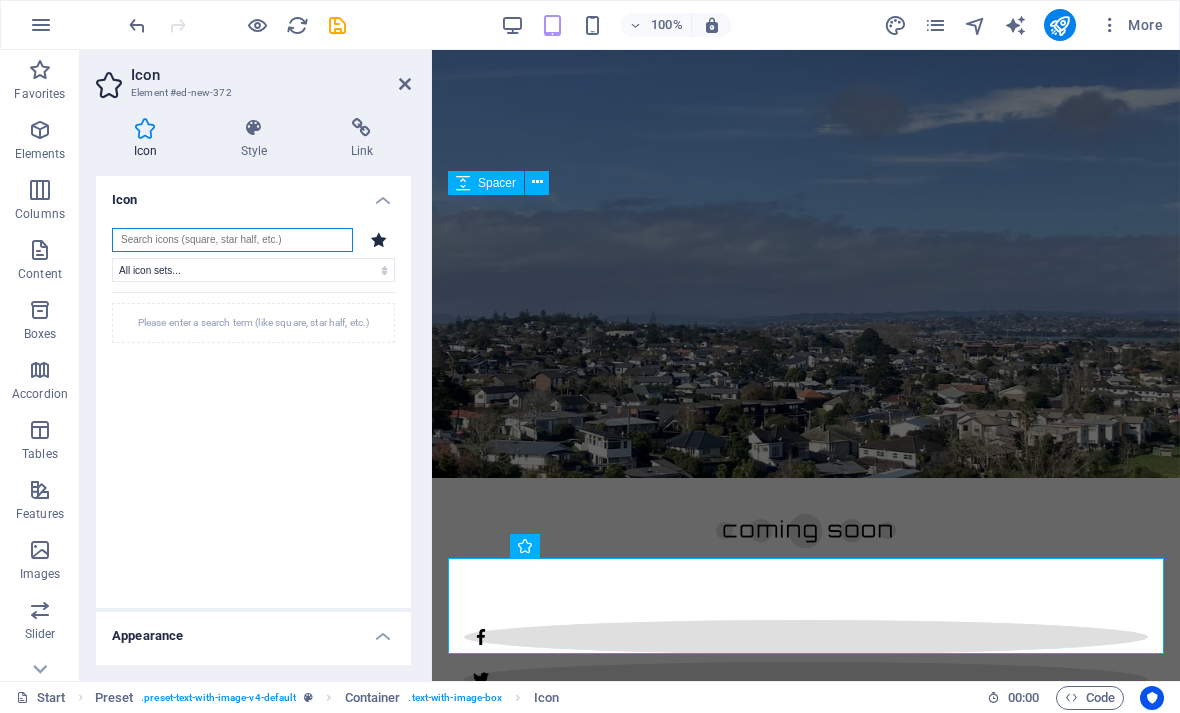 click at bounding box center [232, 240] 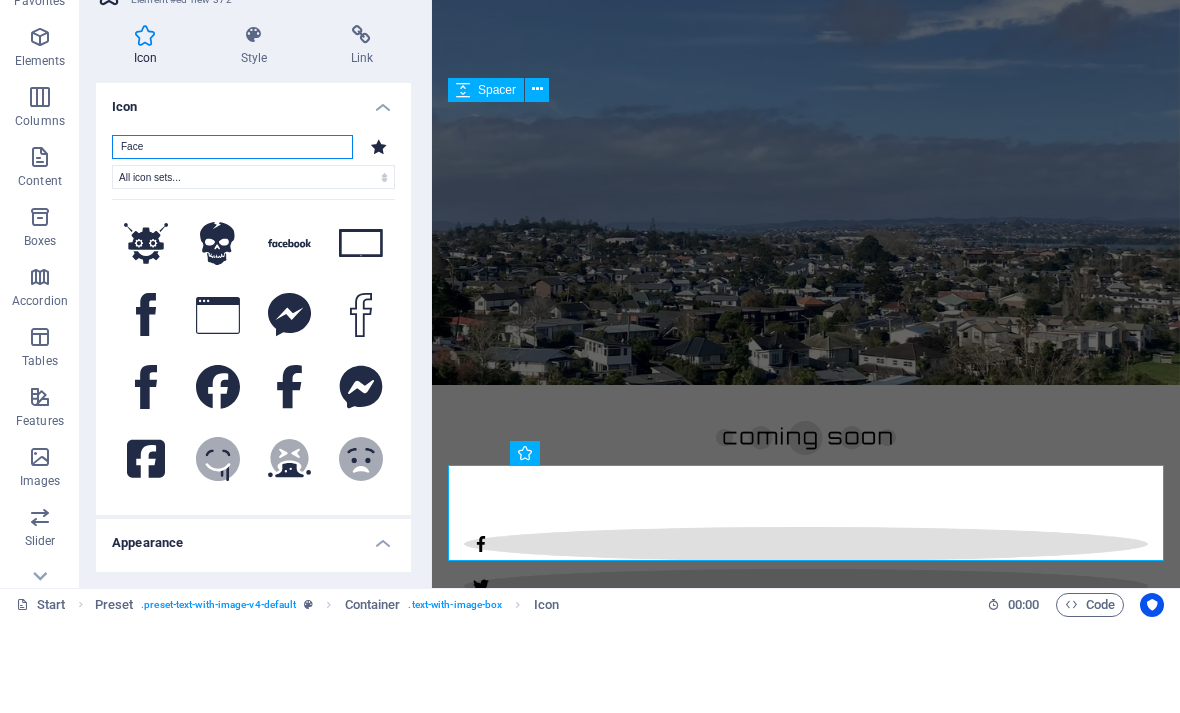 type on "Face" 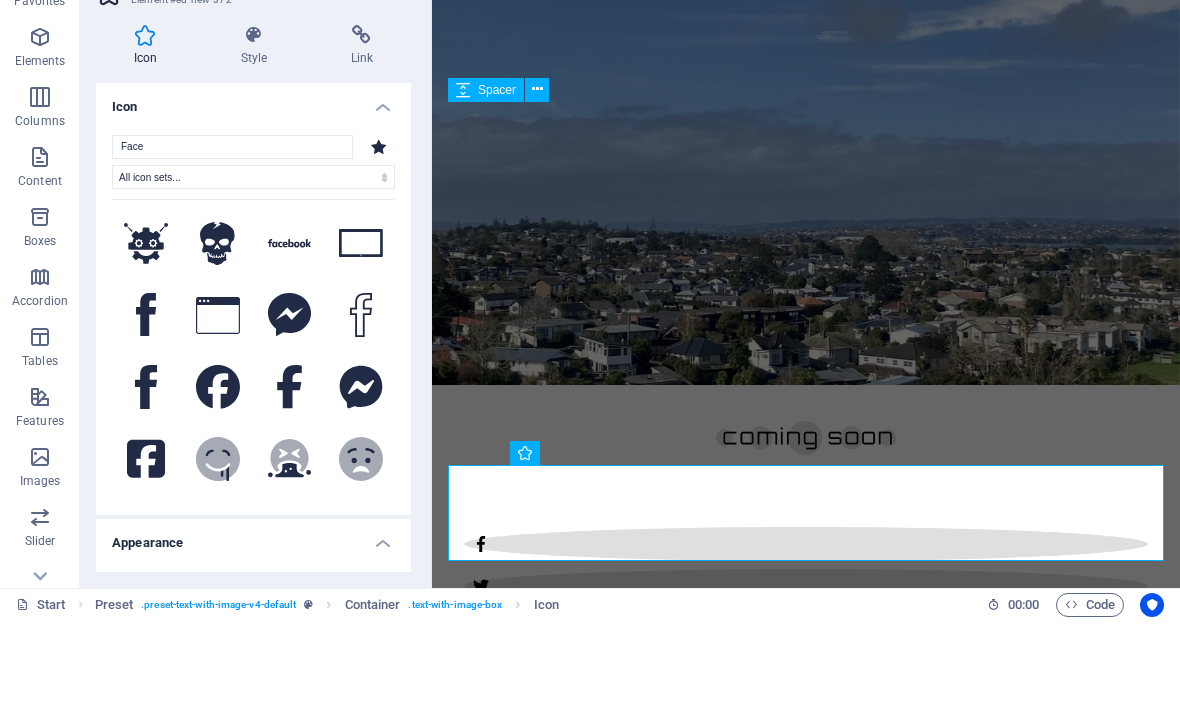 click 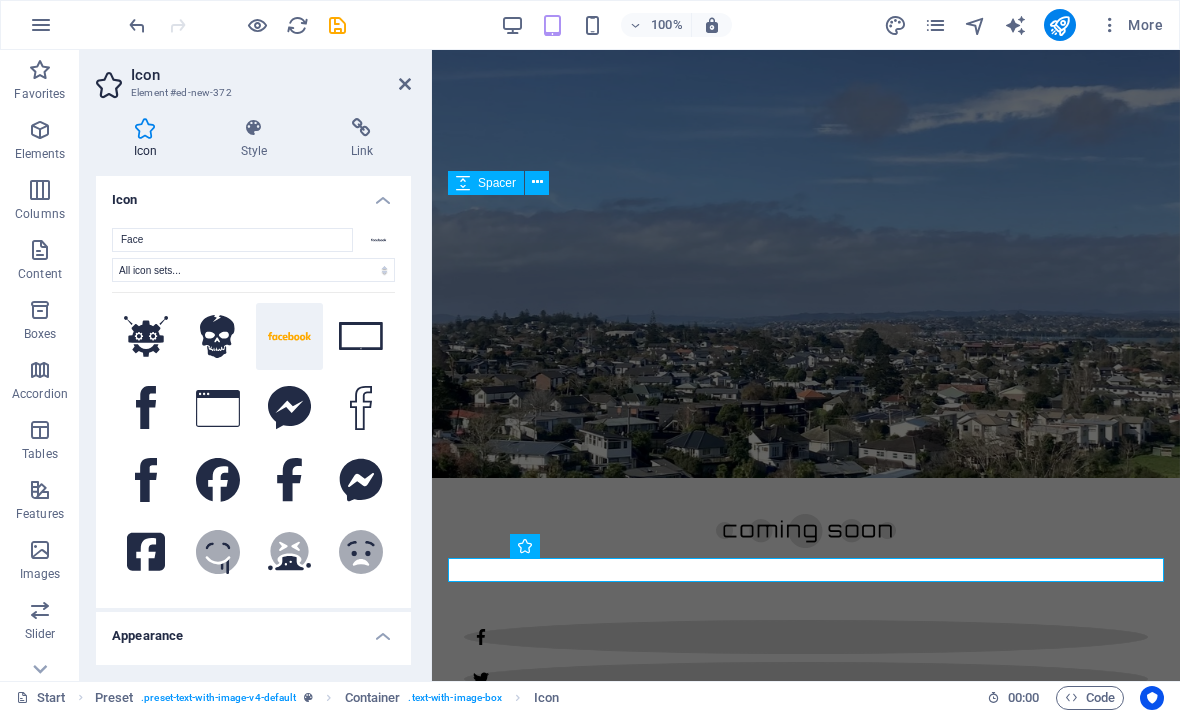 click at bounding box center (405, 84) 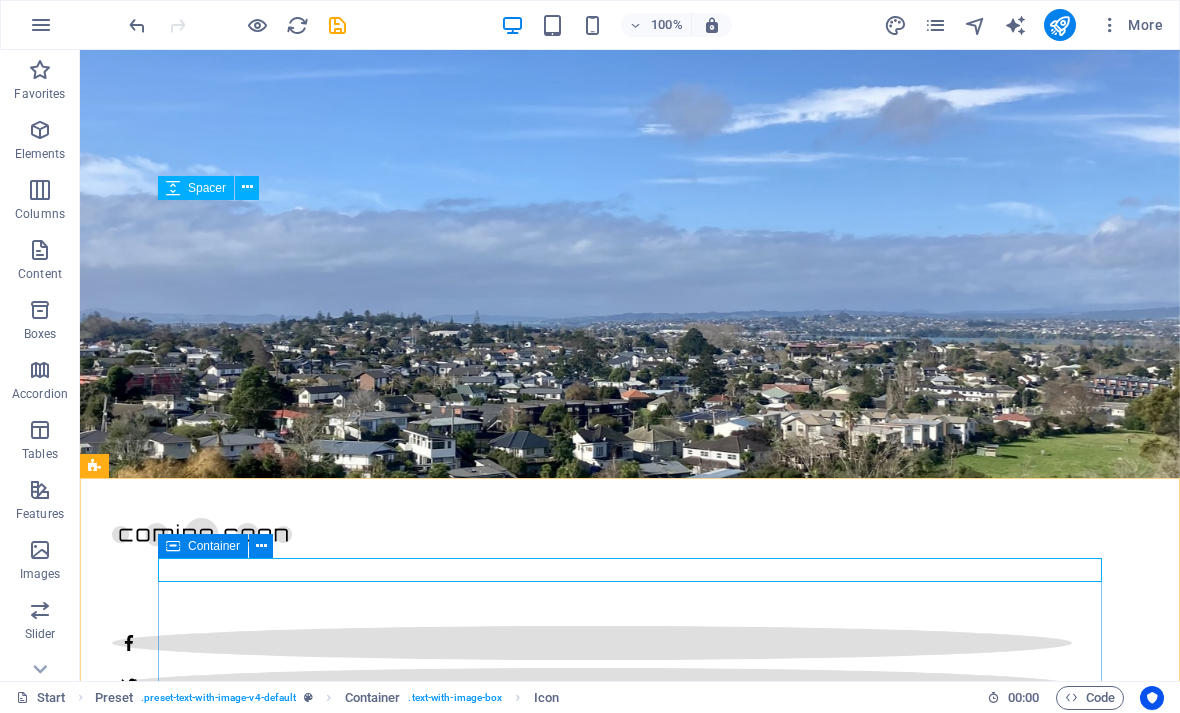 click at bounding box center (261, 546) 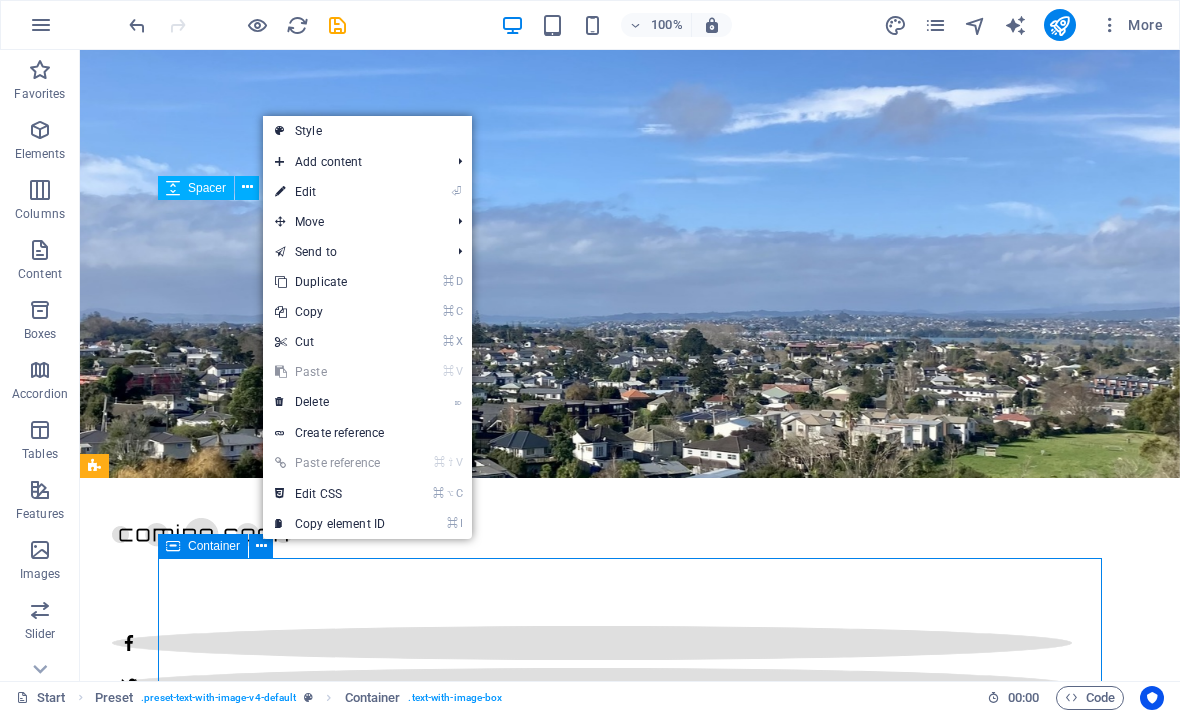 click on "⌦  Delete" at bounding box center (330, 402) 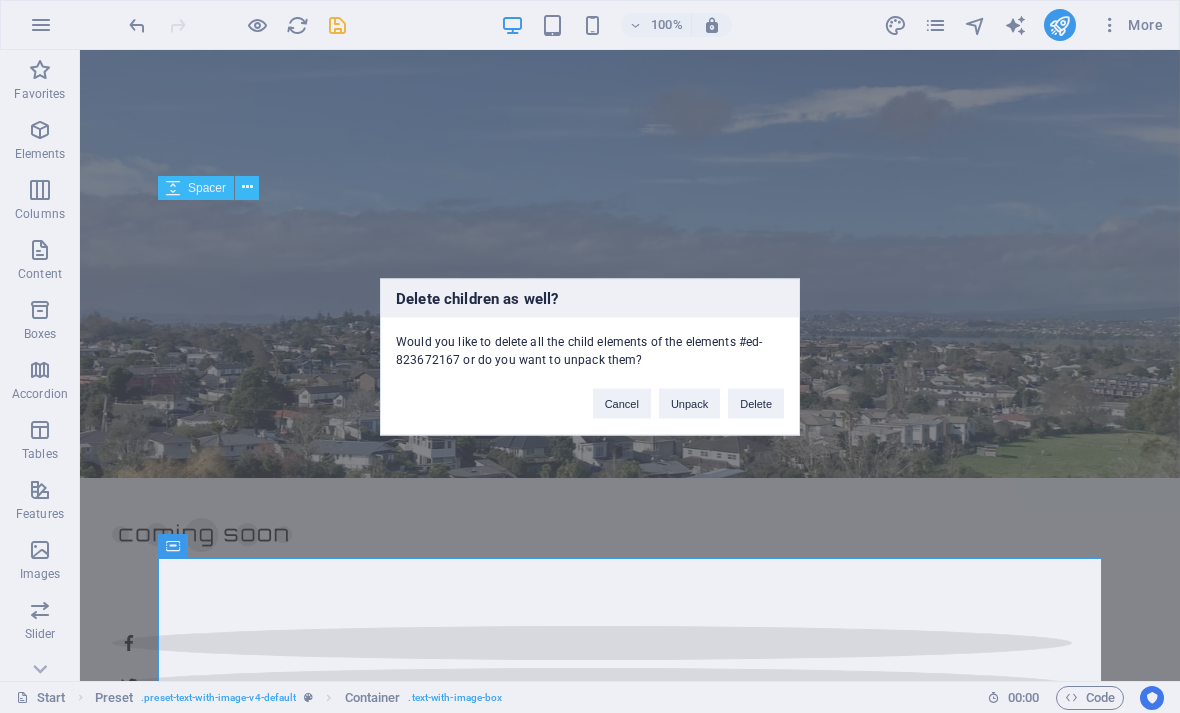 click on "Unpack" at bounding box center [689, 403] 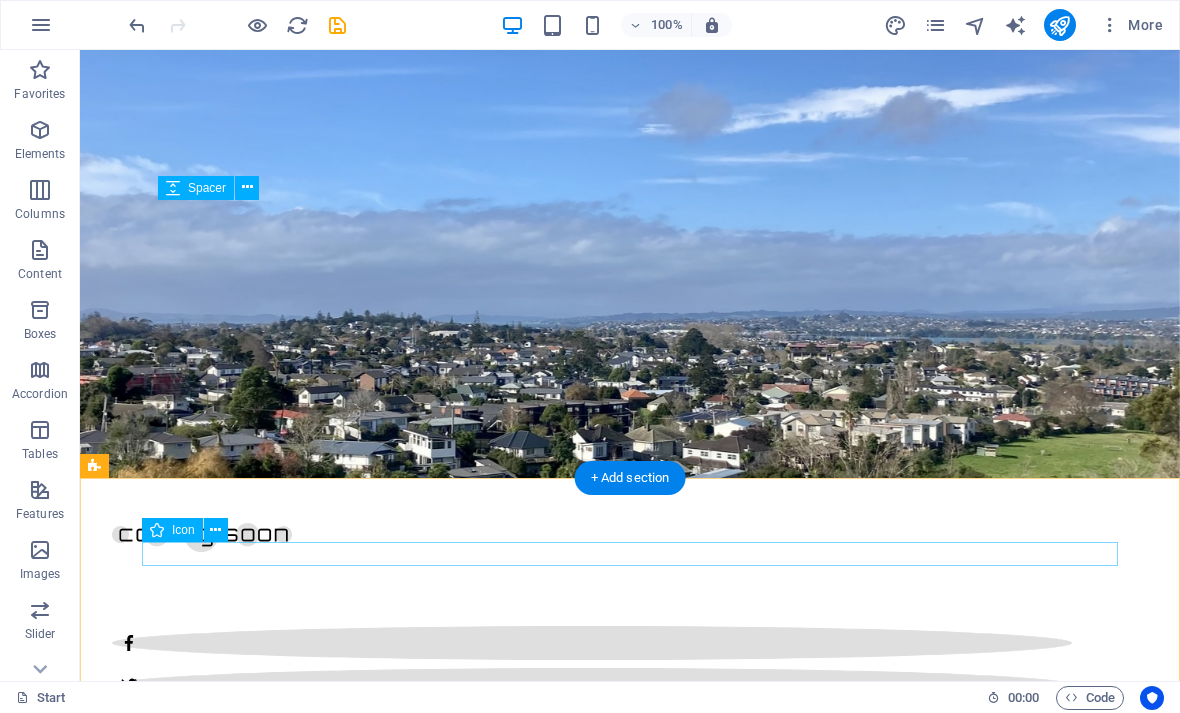 click at bounding box center [568, 976] 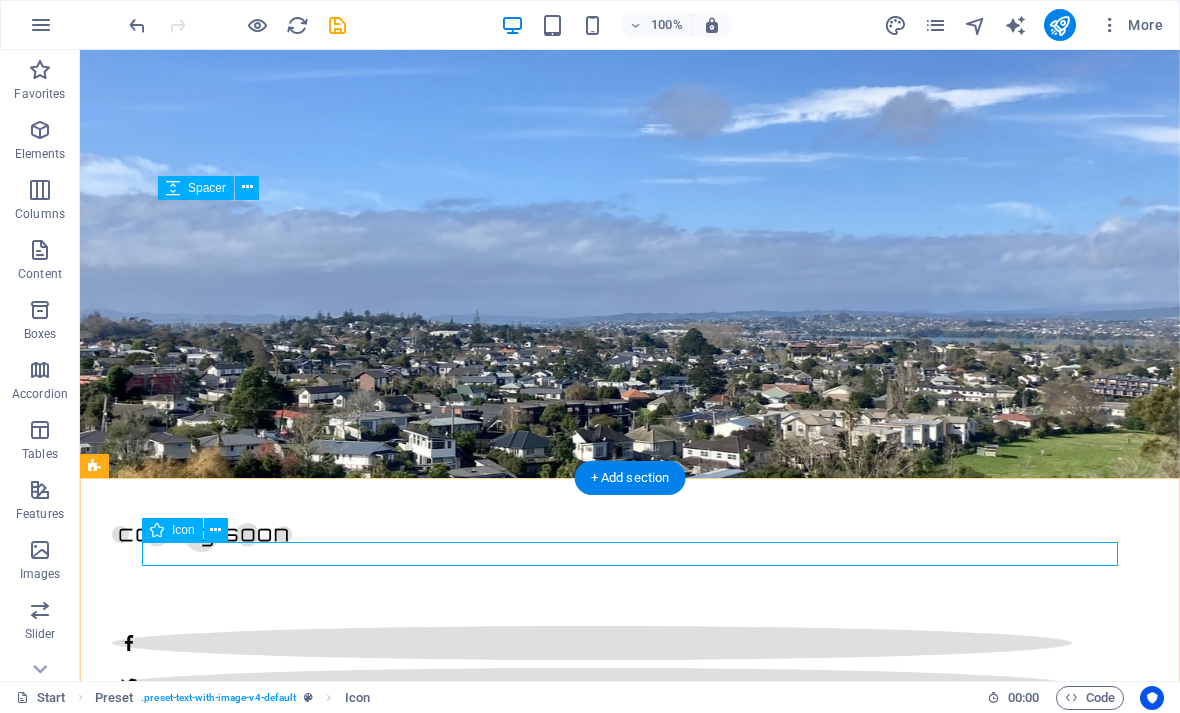click at bounding box center (216, 530) 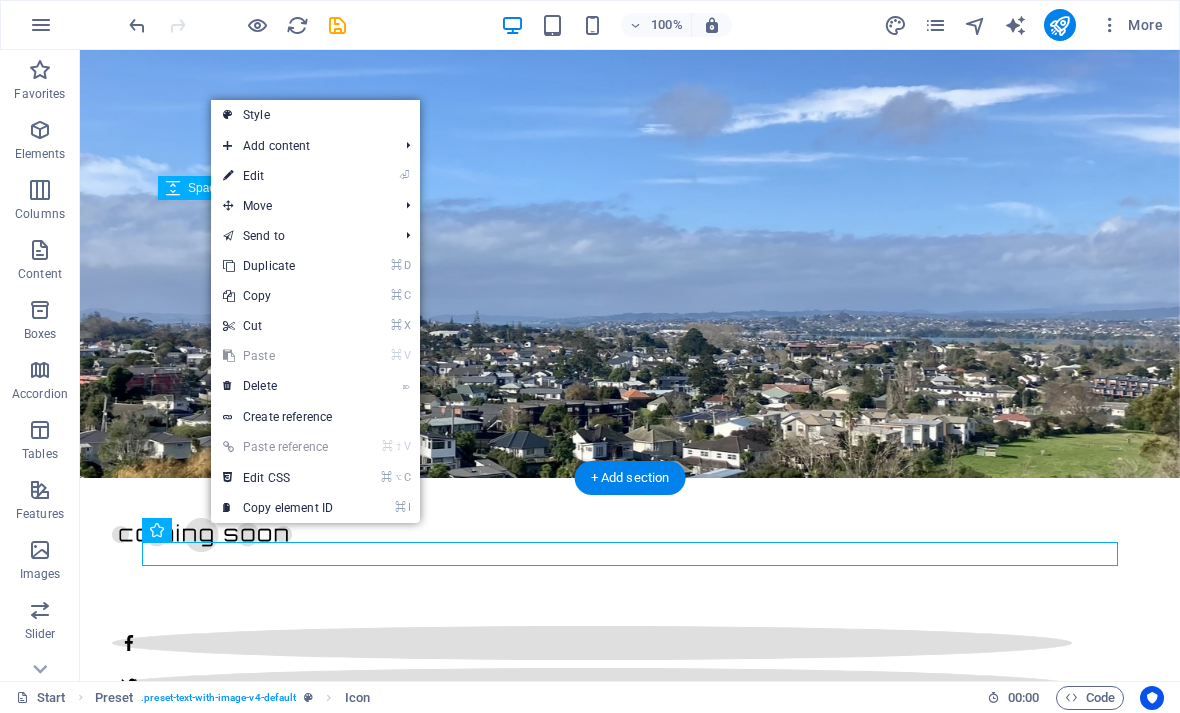 click on "⌦  Delete" at bounding box center [278, 386] 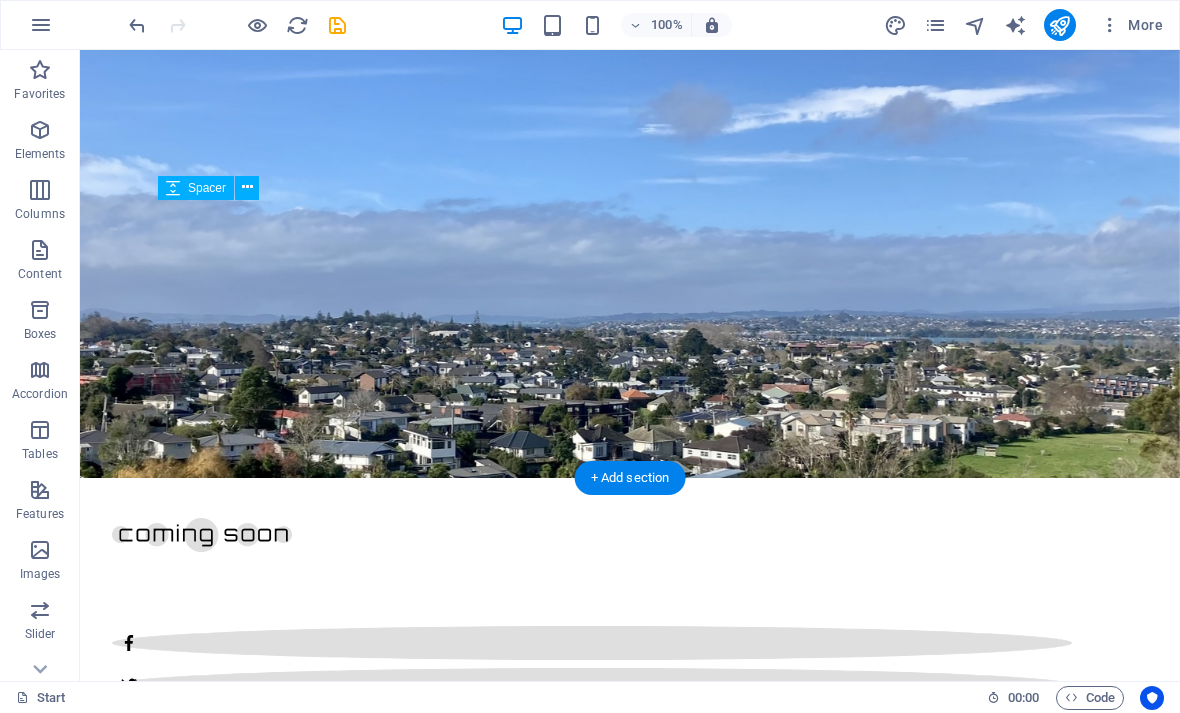 click on "News" at bounding box center [568, 989] 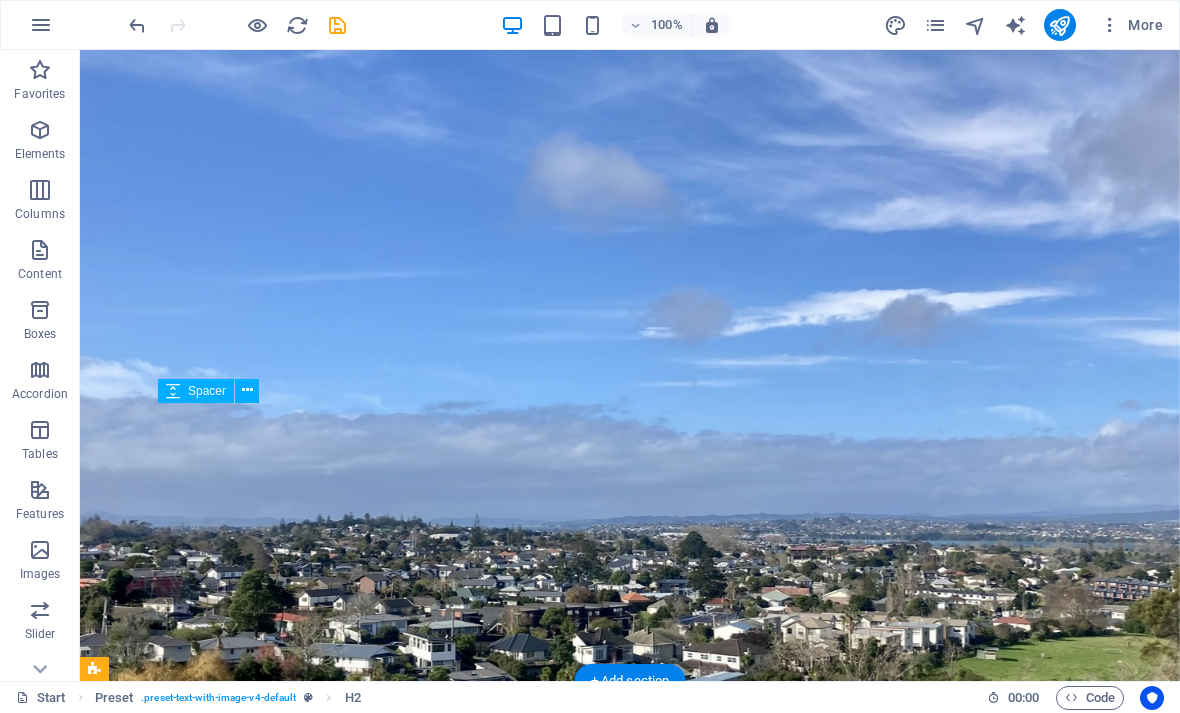 scroll, scrollTop: 0, scrollLeft: 0, axis: both 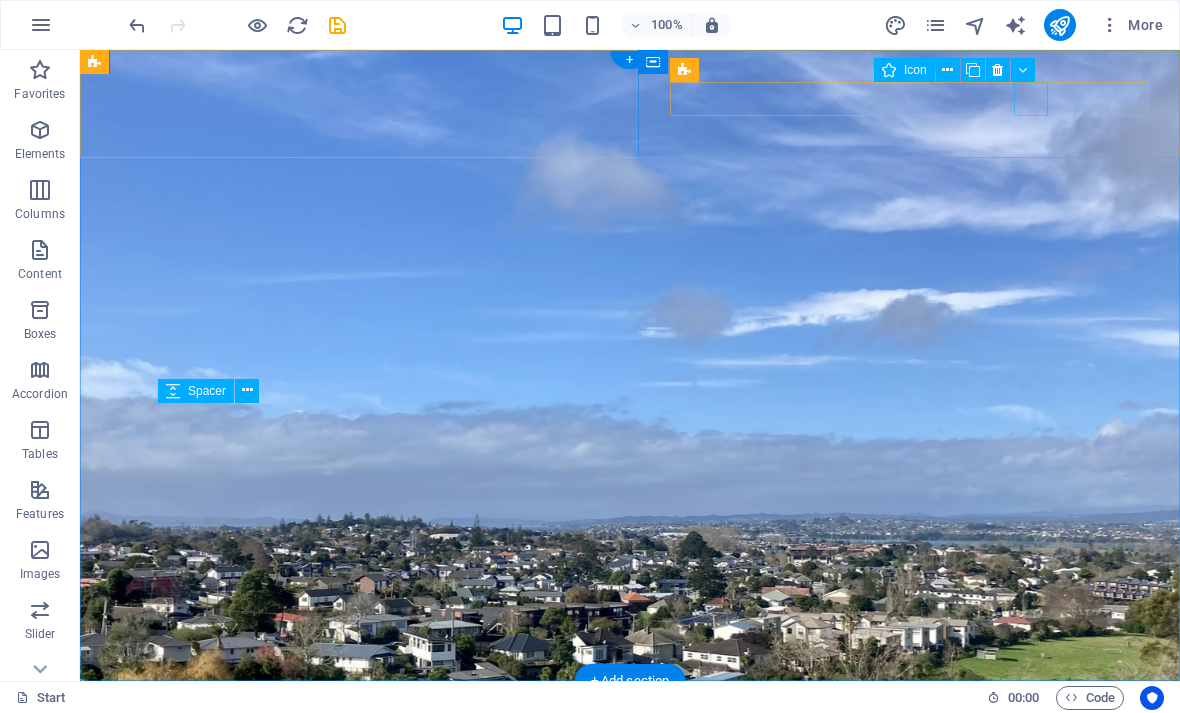 click at bounding box center [592, 846] 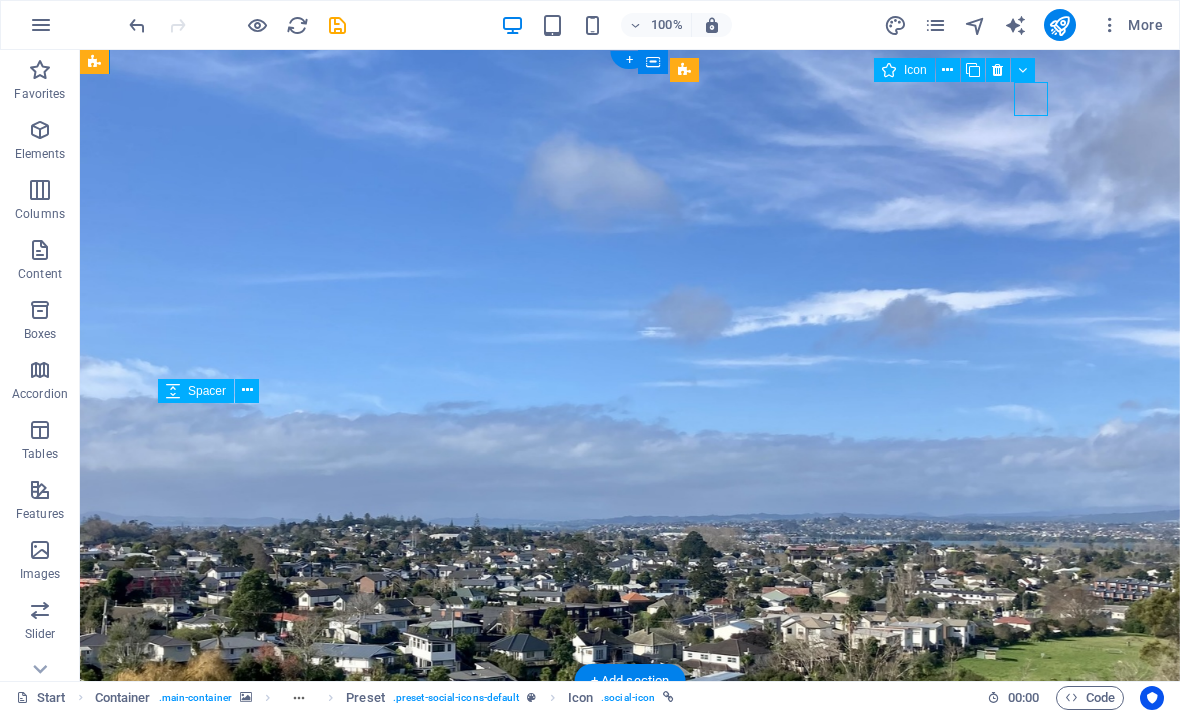 click at bounding box center (592, 846) 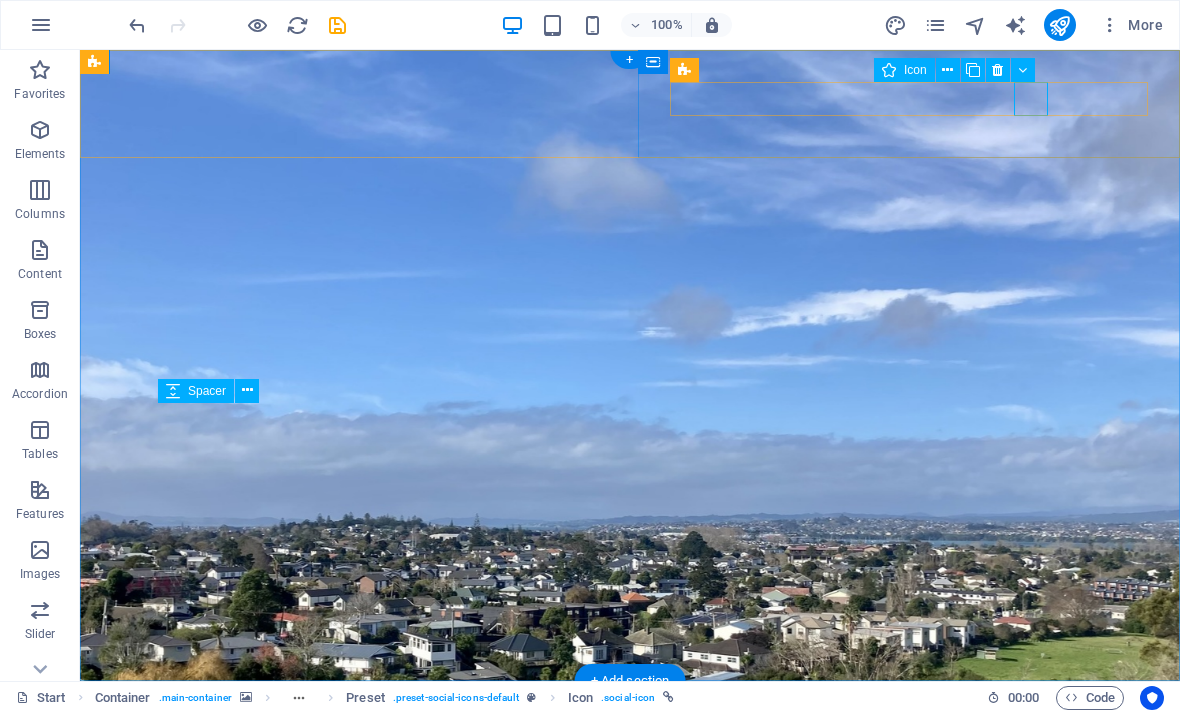 click at bounding box center (947, 70) 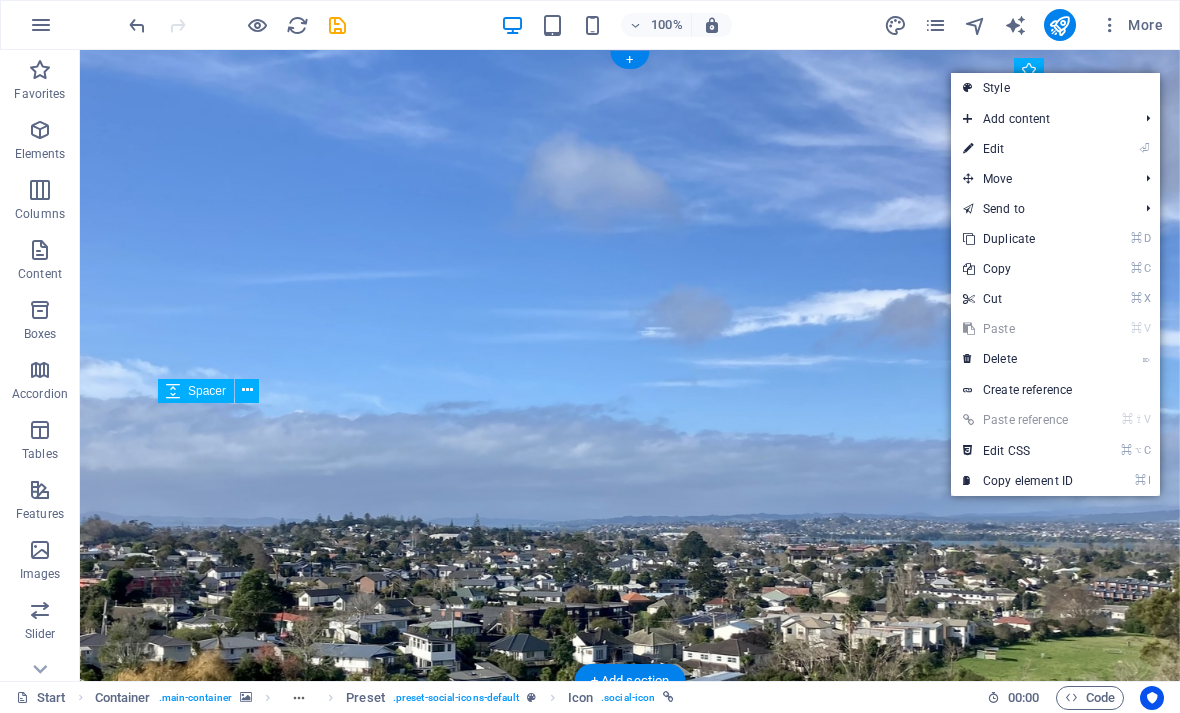 click on "⏎  Edit" at bounding box center (1018, 149) 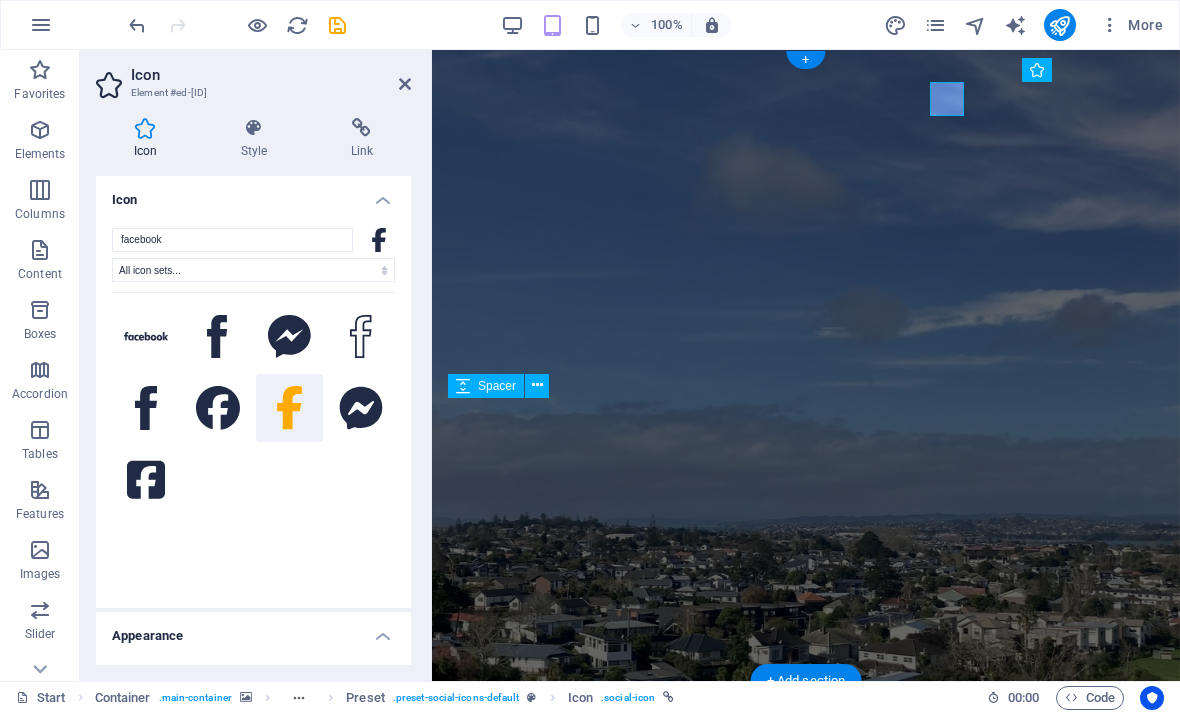 scroll, scrollTop: 25, scrollLeft: 0, axis: vertical 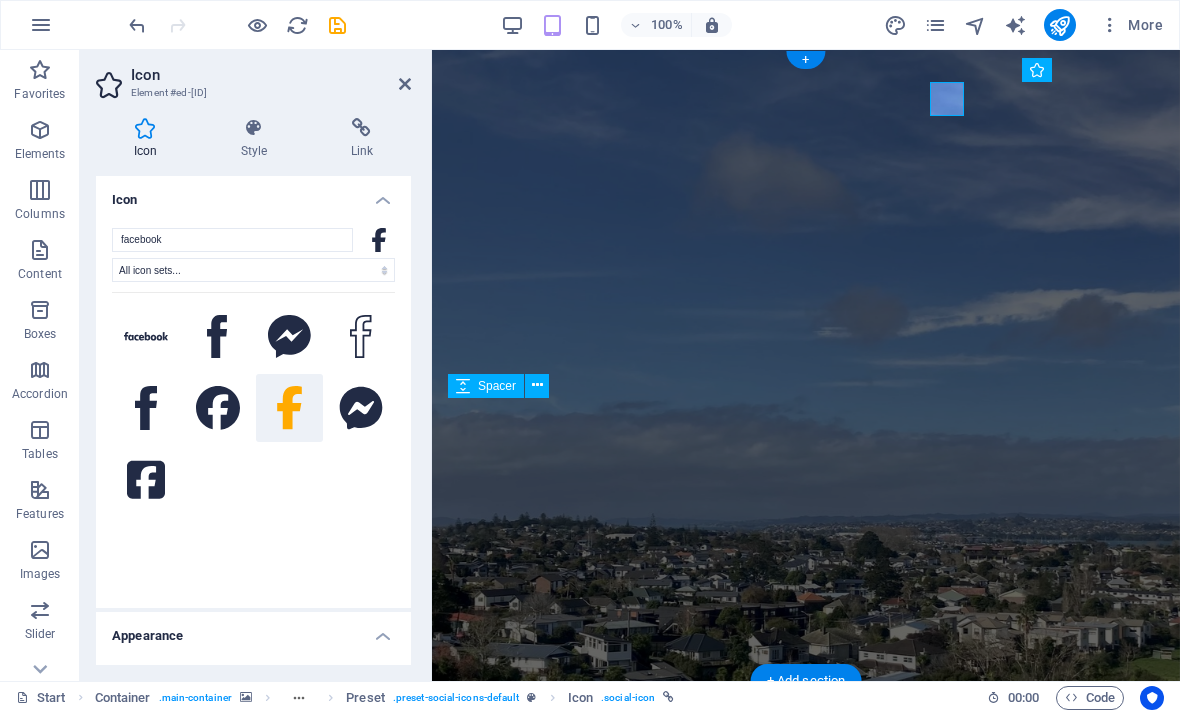 click at bounding box center (362, 128) 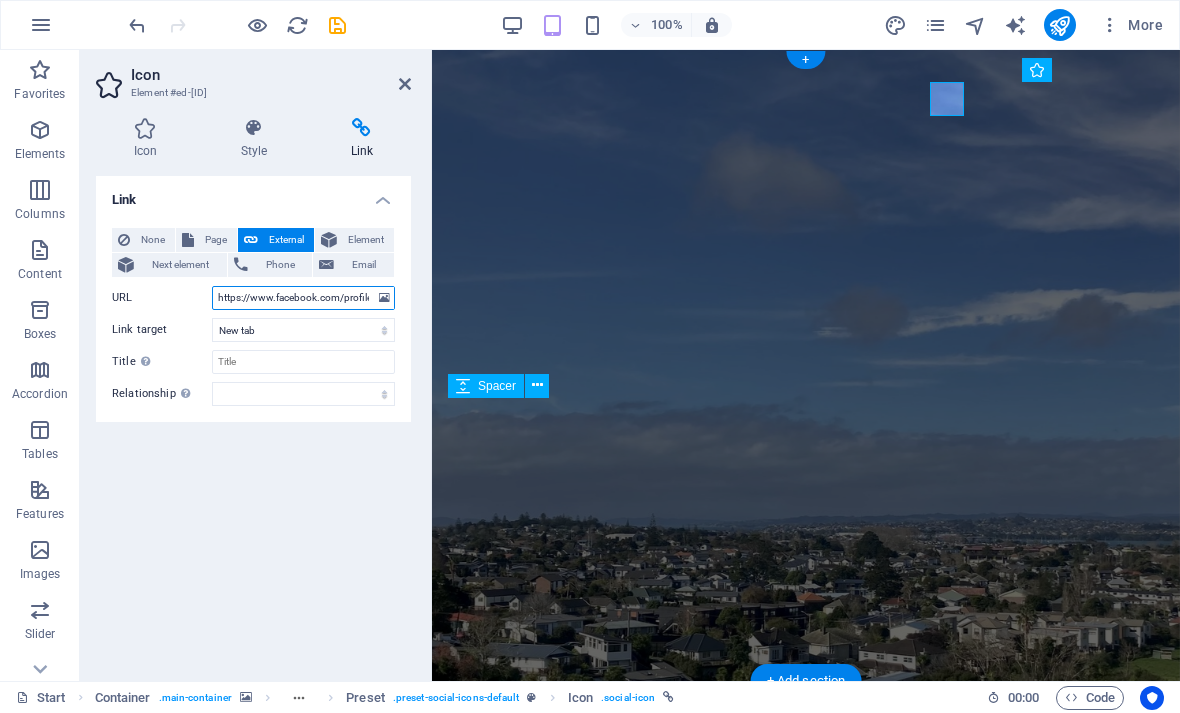 click on "https://www.facebook.com/profile.php?id=[ID]" at bounding box center [303, 298] 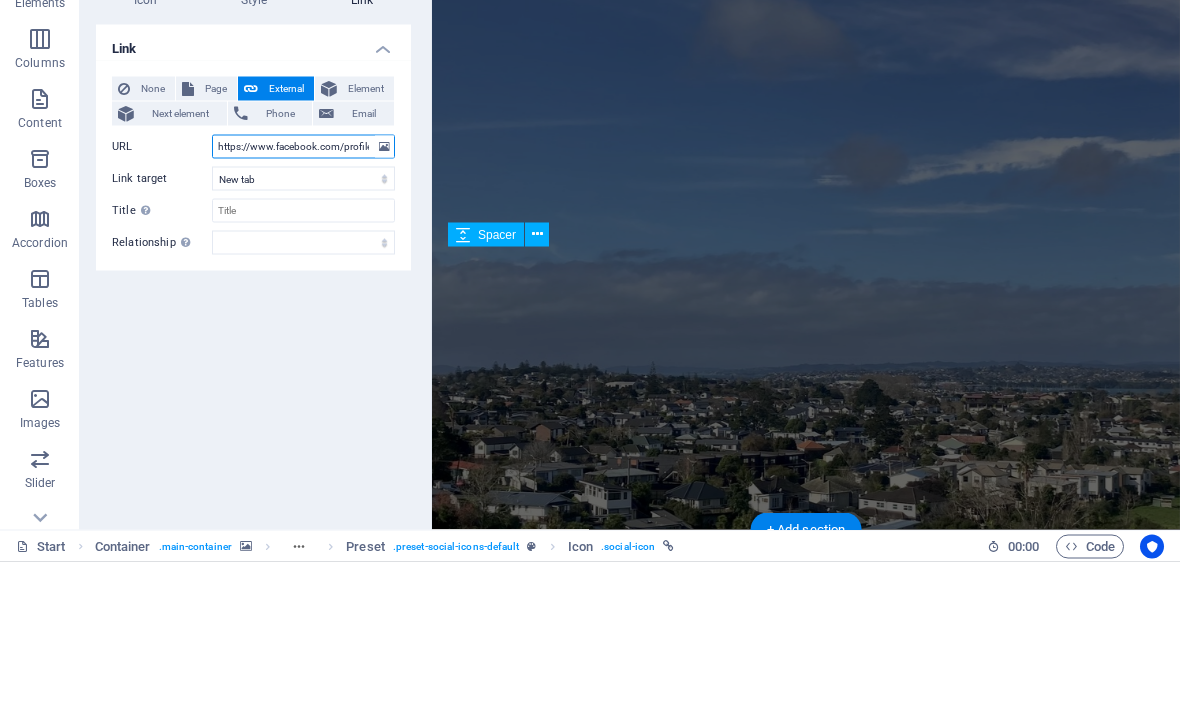 click on "https://www.facebook.com/profile.php?id=[ID]" at bounding box center (303, 298) 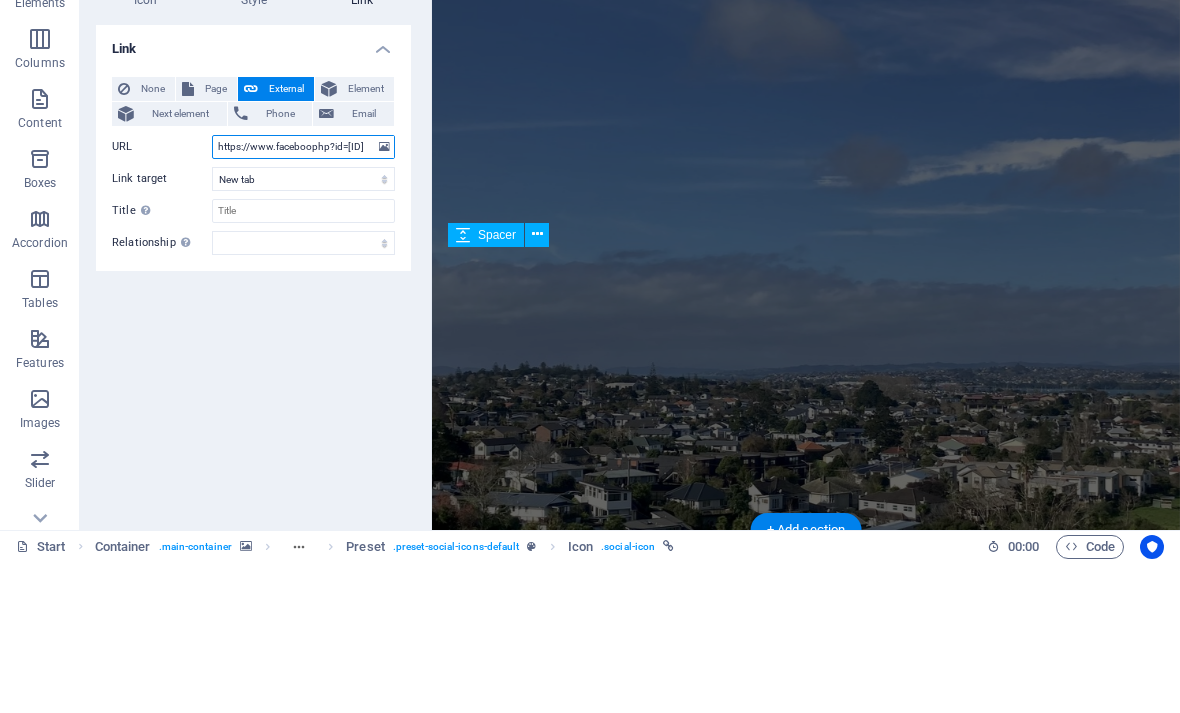 click on "https://www.faceboophp?id=[ID]" at bounding box center (303, 298) 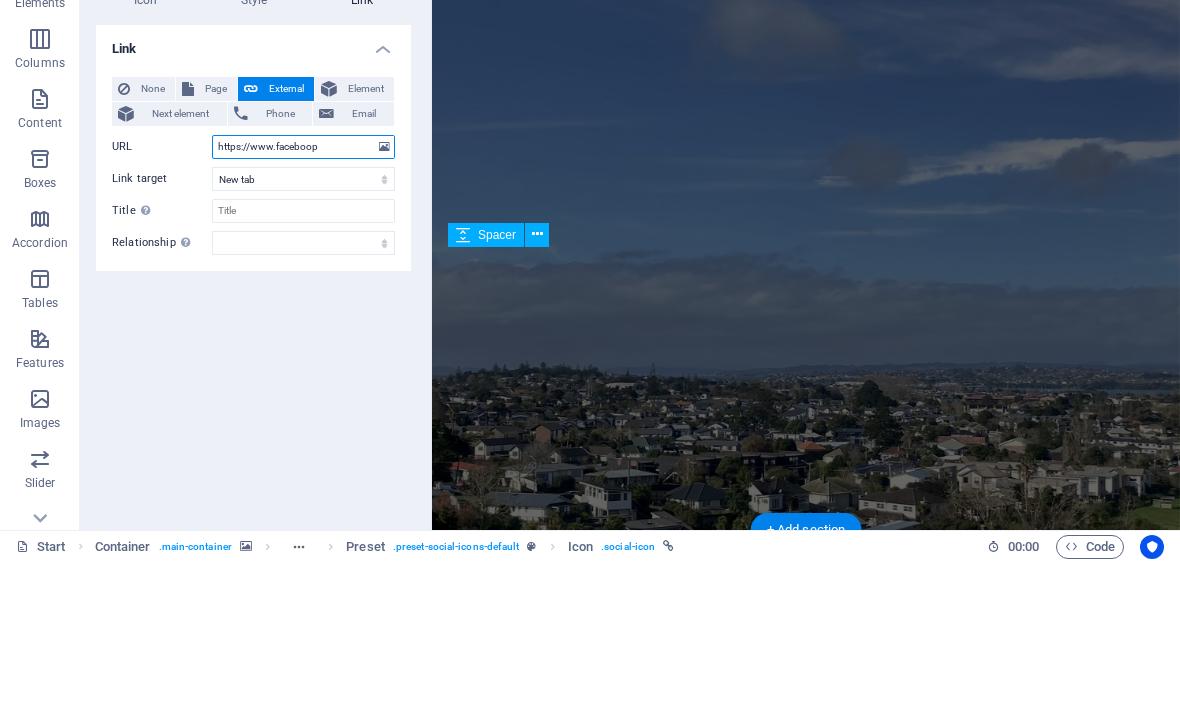 type on "https://www.faceboo" 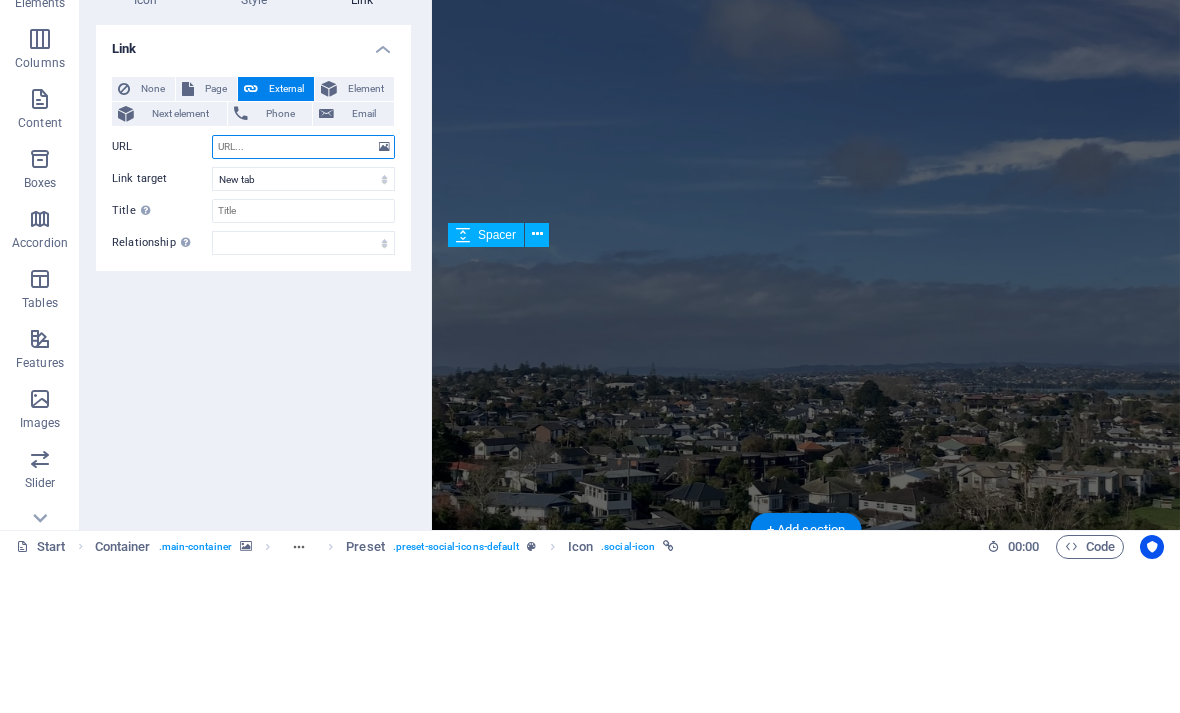 paste on "https://www.facebook.com/profile.php?id=[ID]" 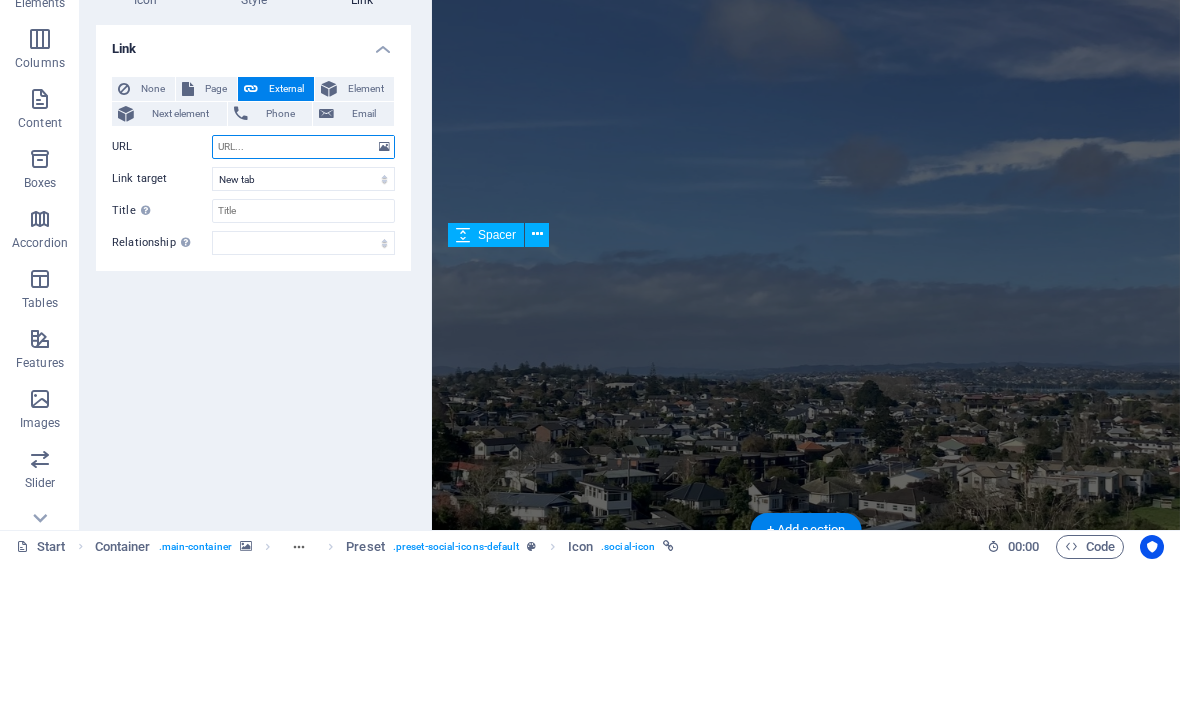 type on "https://www.facebook.com/profile.php?id=[ID]" 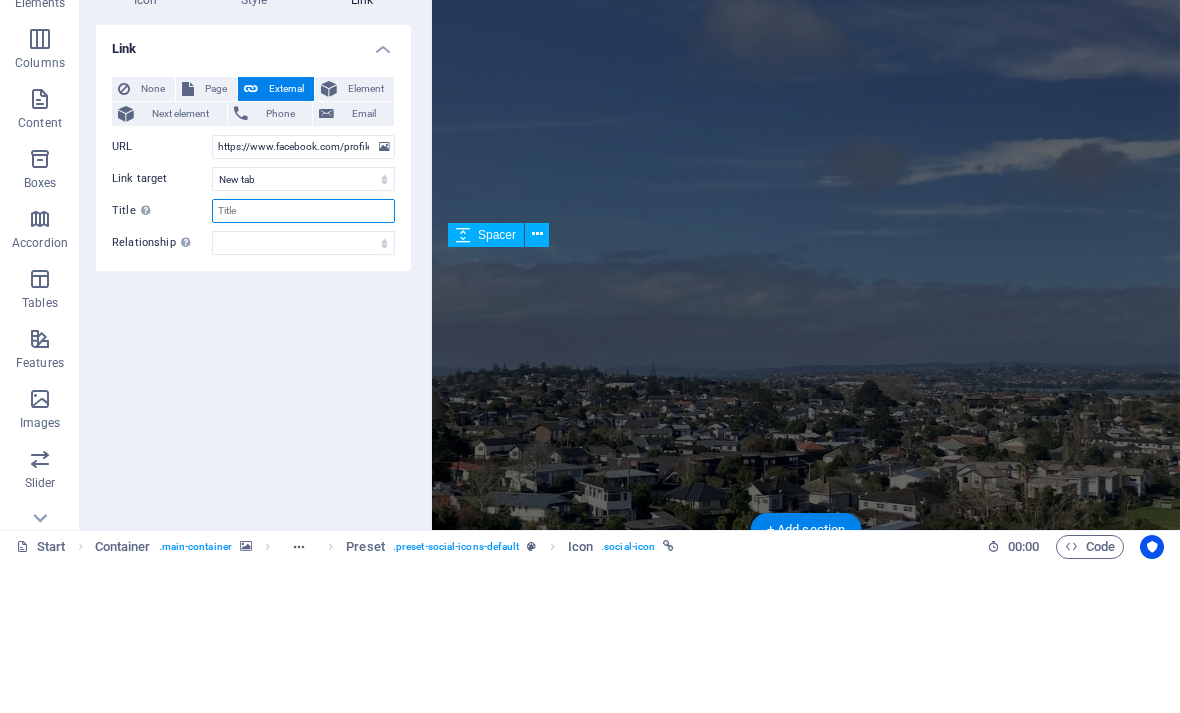 click on "Title Additional link description, should not be the same as the link text. The title is most often shown as a tooltip text when the mouse moves over the element. Leave empty if uncertain." at bounding box center (303, 362) 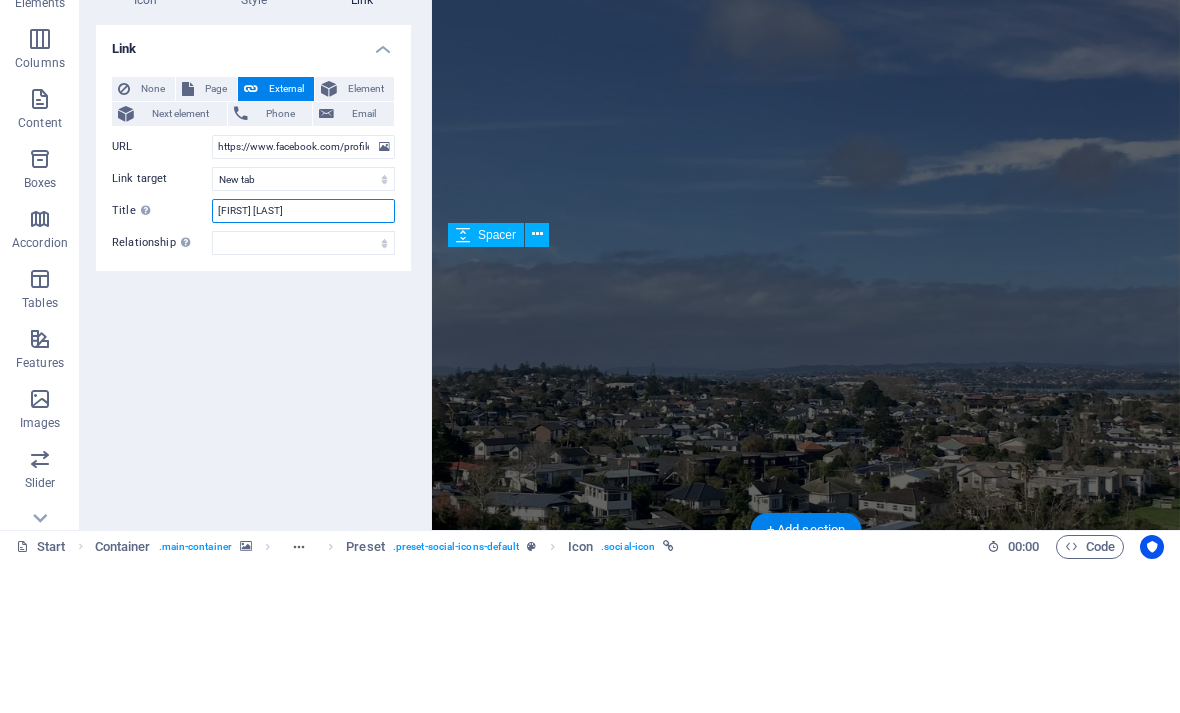 type on "[FIRST] [LAST]" 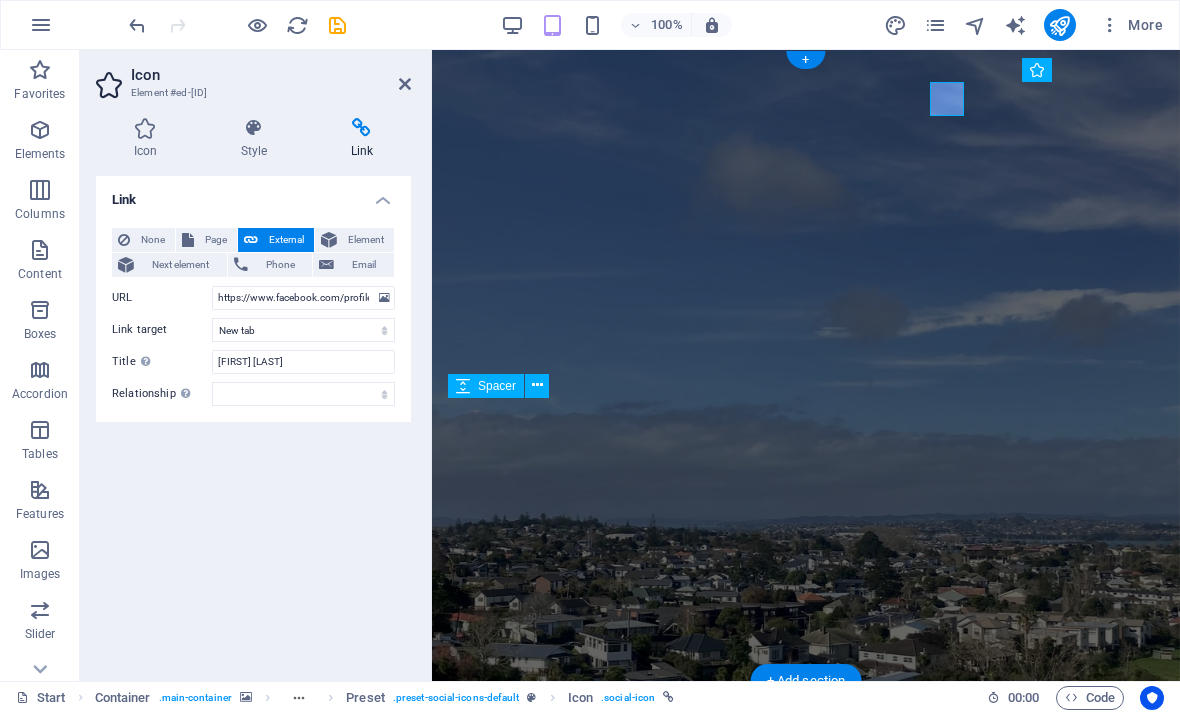 click at bounding box center (405, 84) 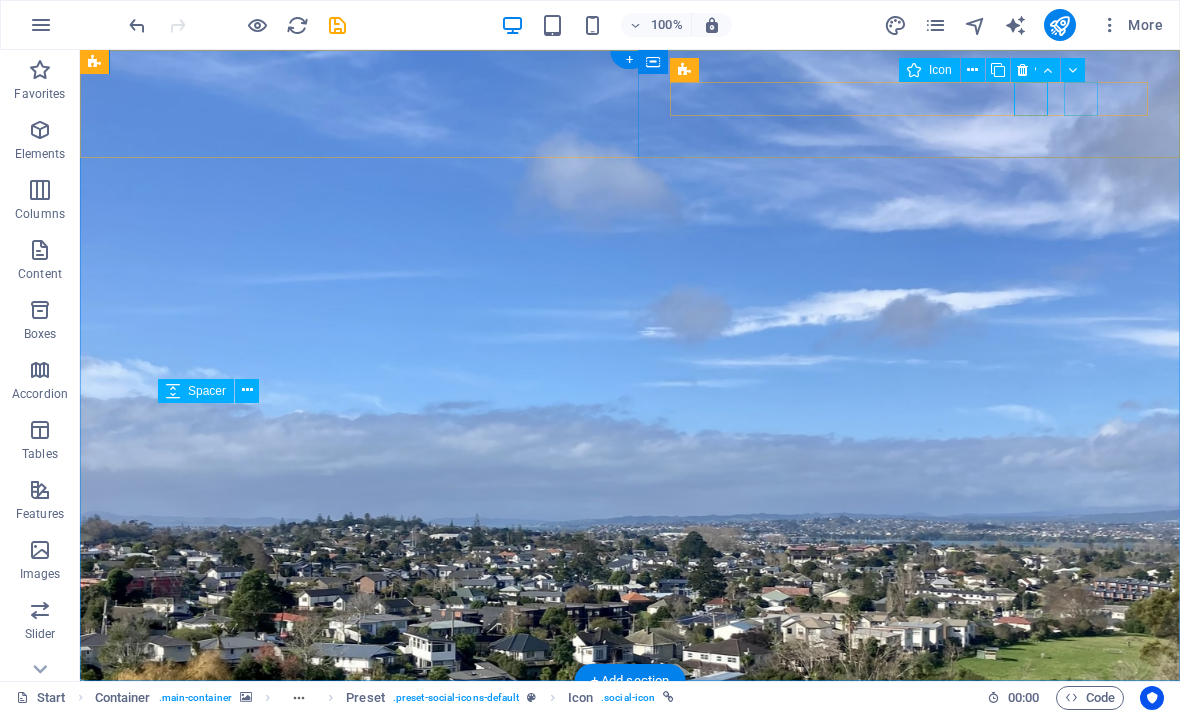 click at bounding box center (592, 888) 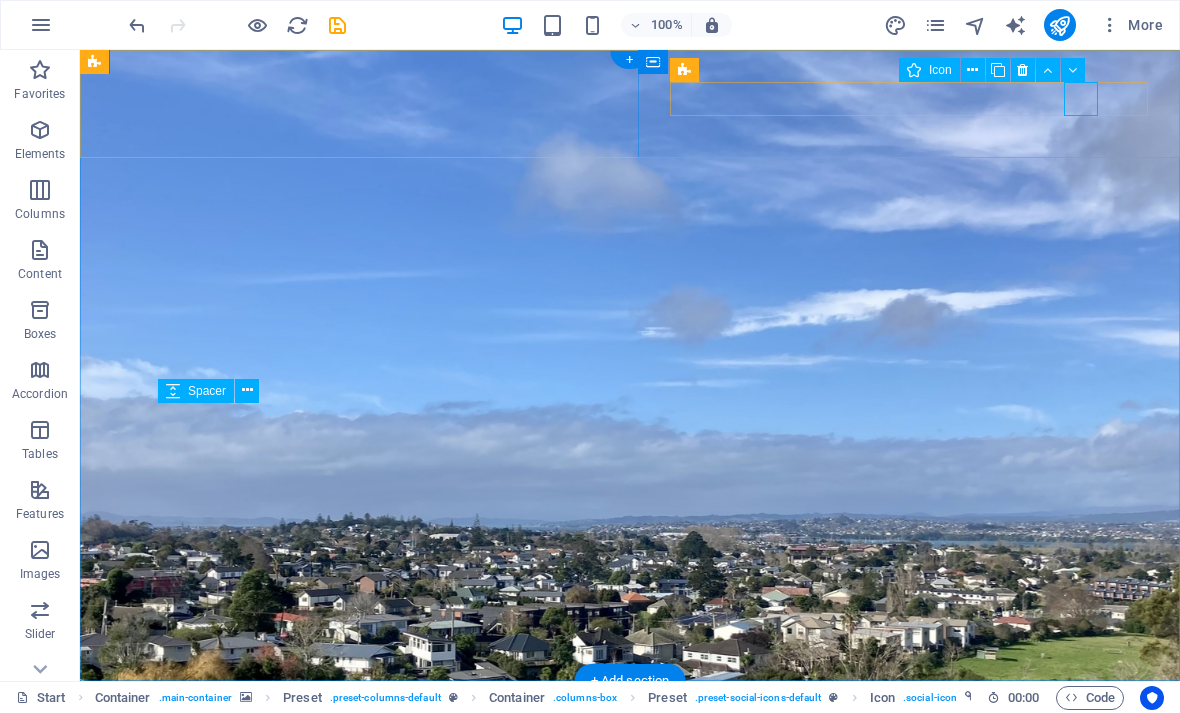 click at bounding box center [972, 70] 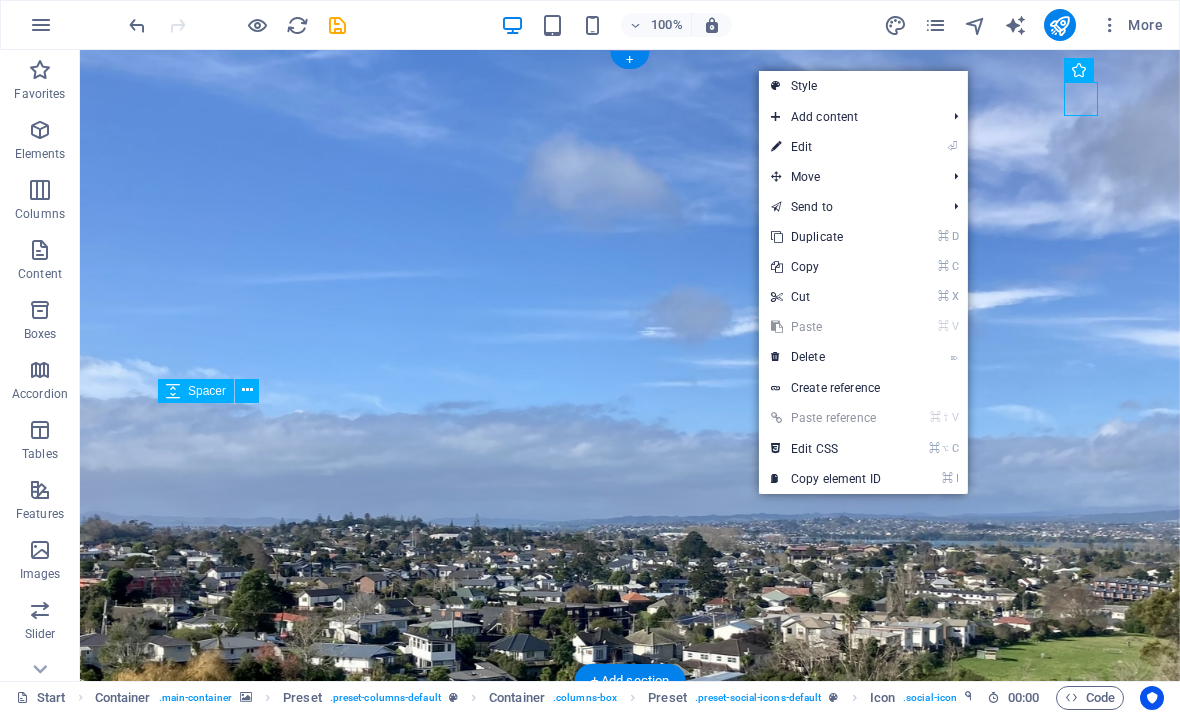 click on "Style" at bounding box center (863, 86) 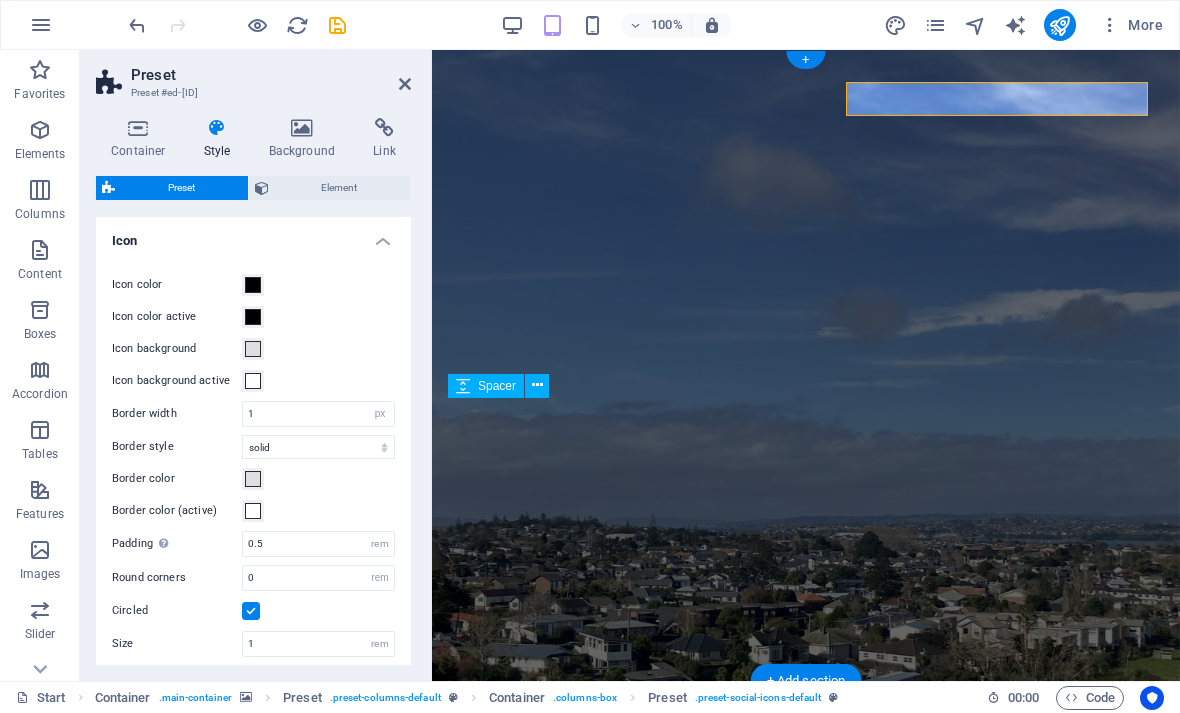 click at bounding box center [806, 365] 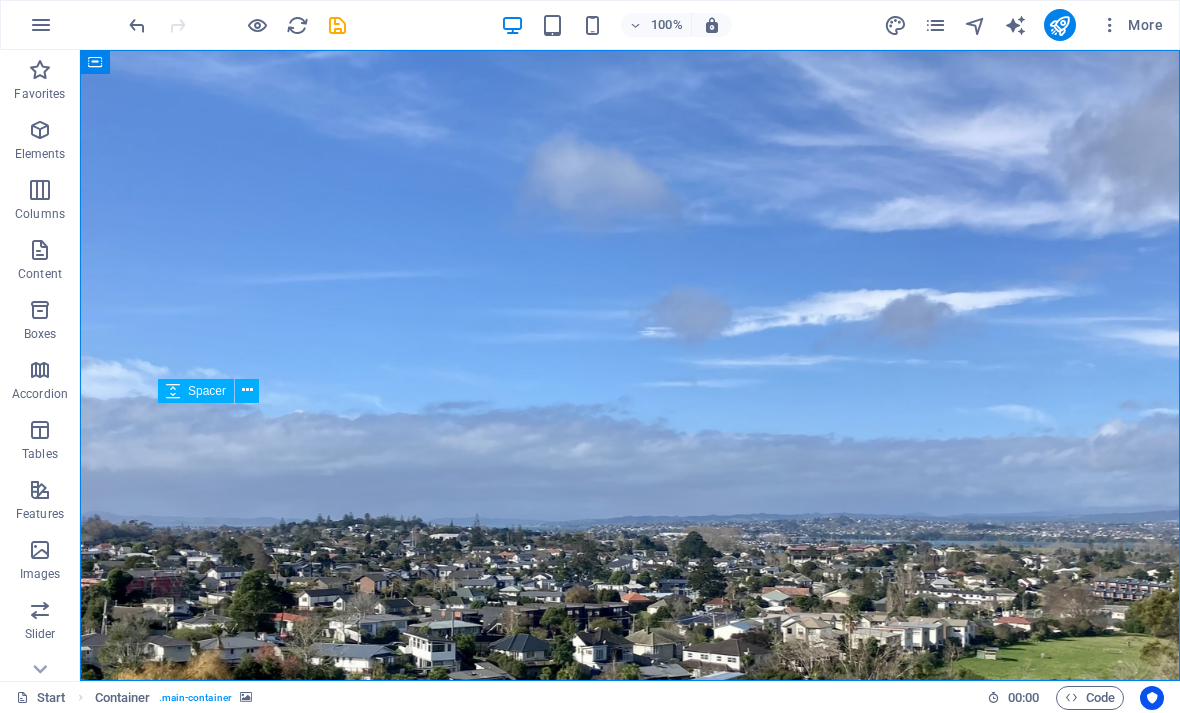 click at bounding box center (337, 25) 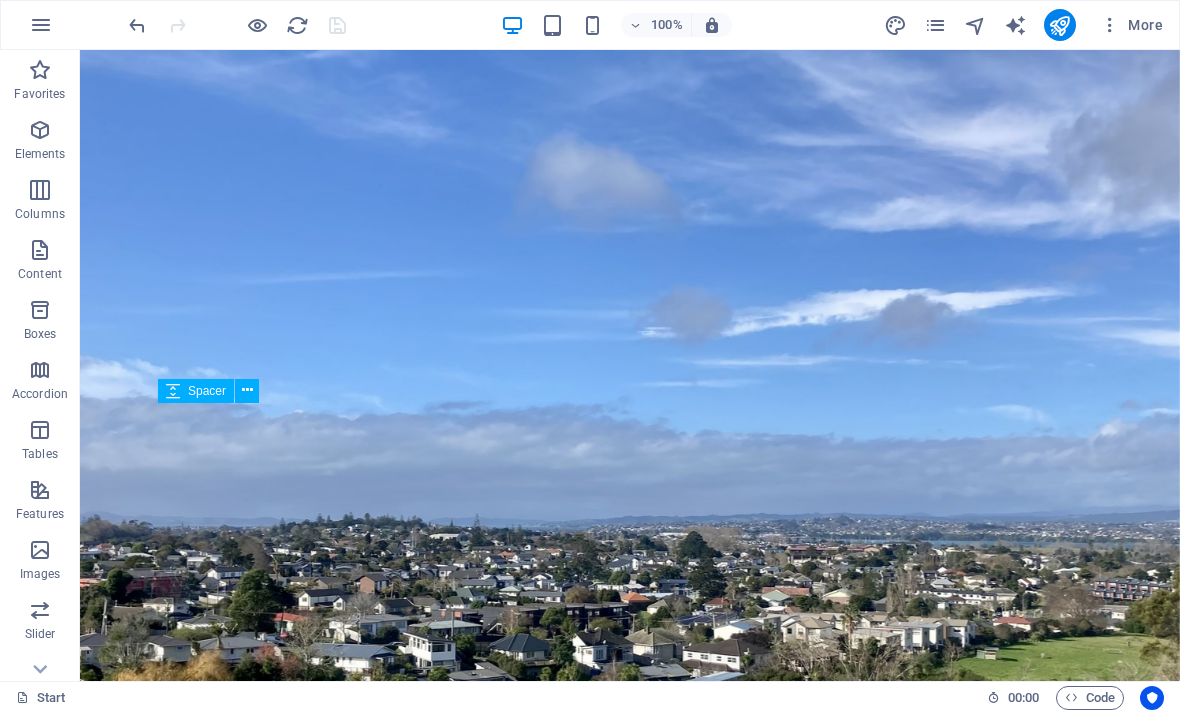 click at bounding box center [1059, 25] 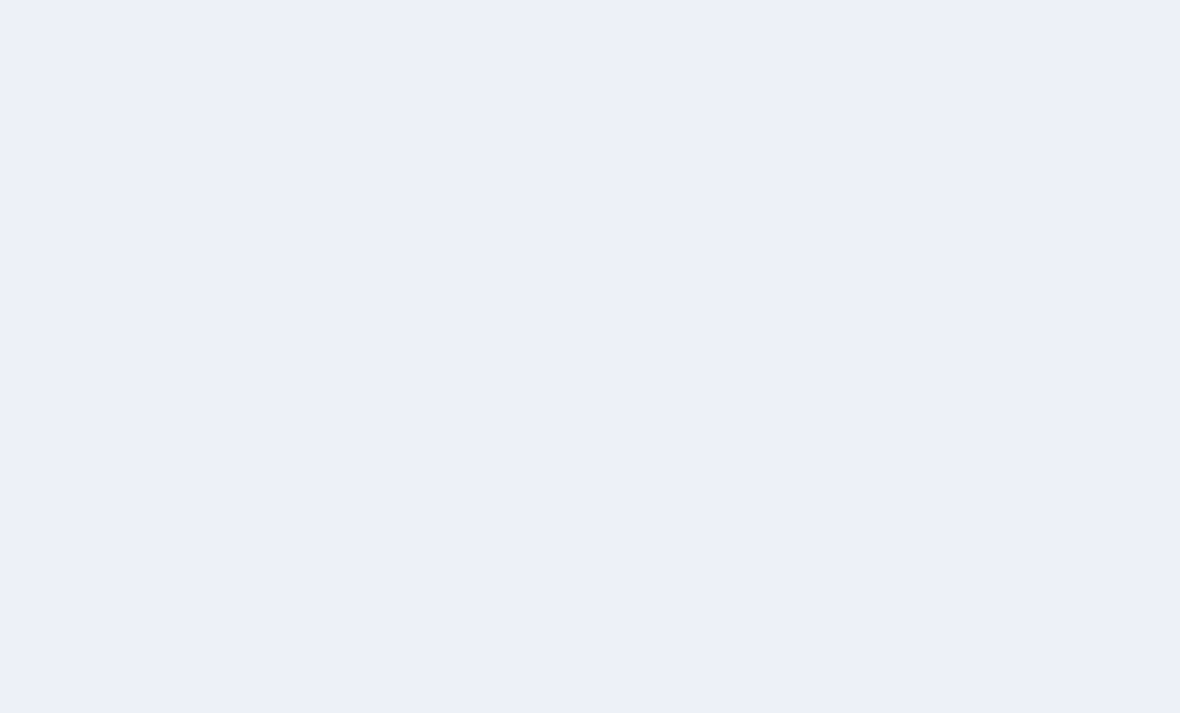 scroll, scrollTop: 0, scrollLeft: 0, axis: both 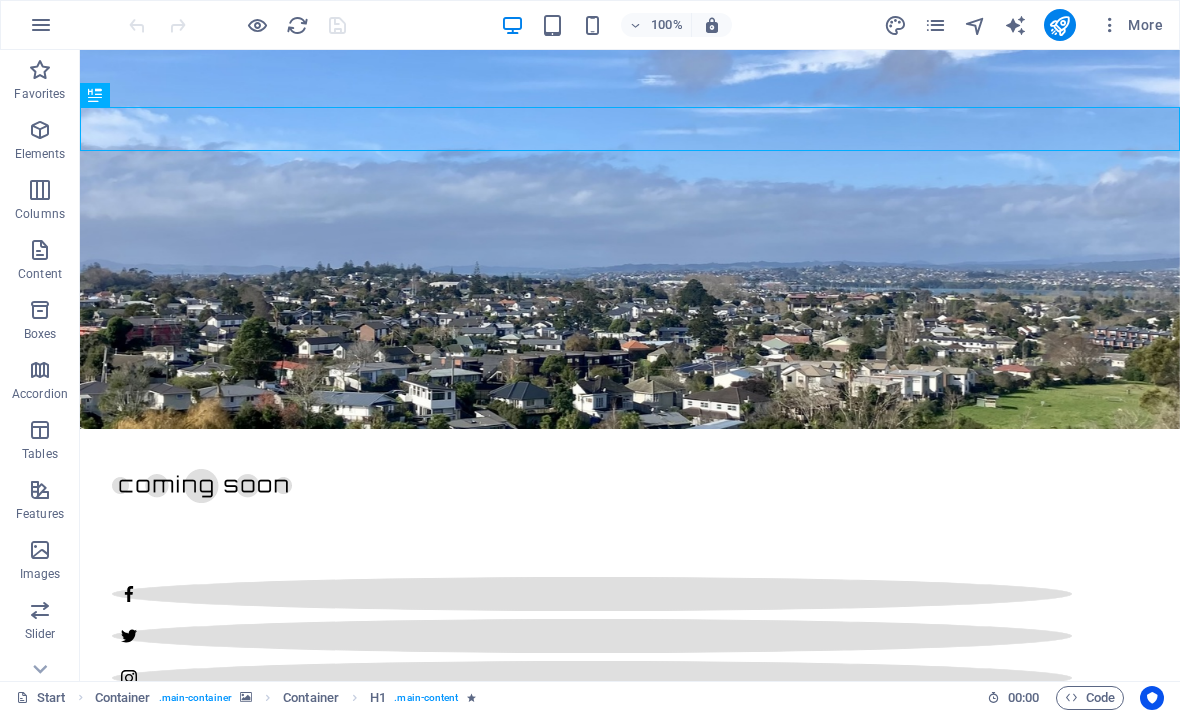 click at bounding box center (630, 113) 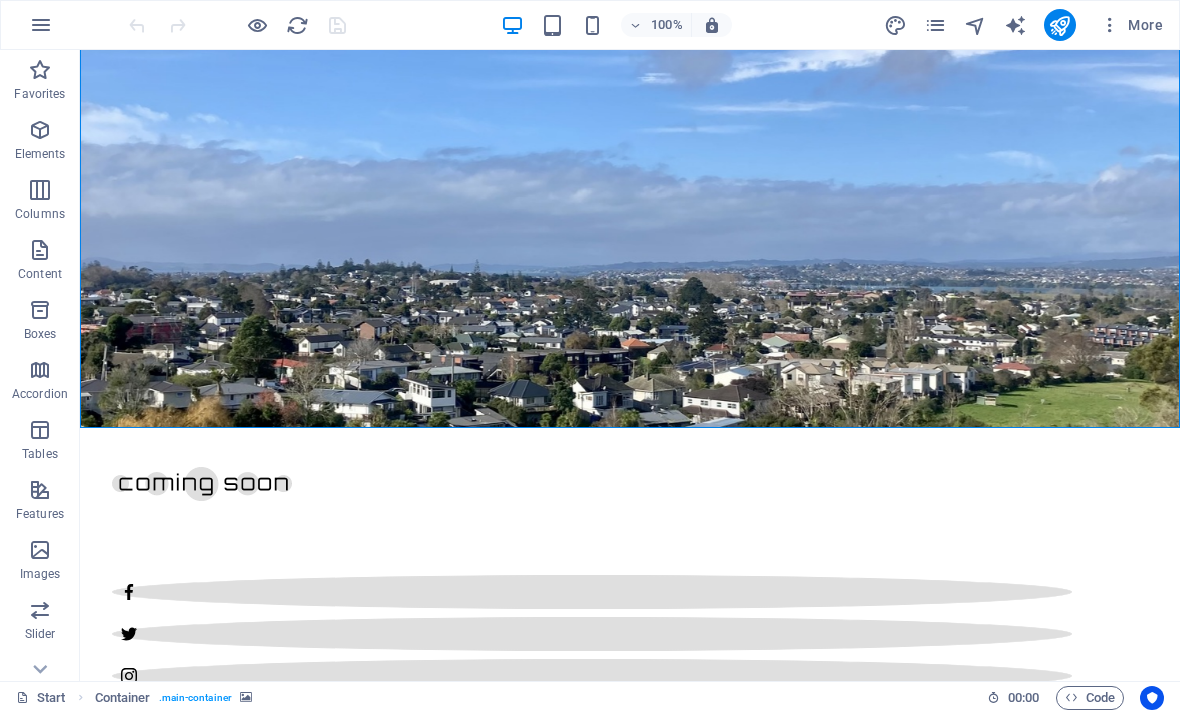 scroll, scrollTop: 252, scrollLeft: 0, axis: vertical 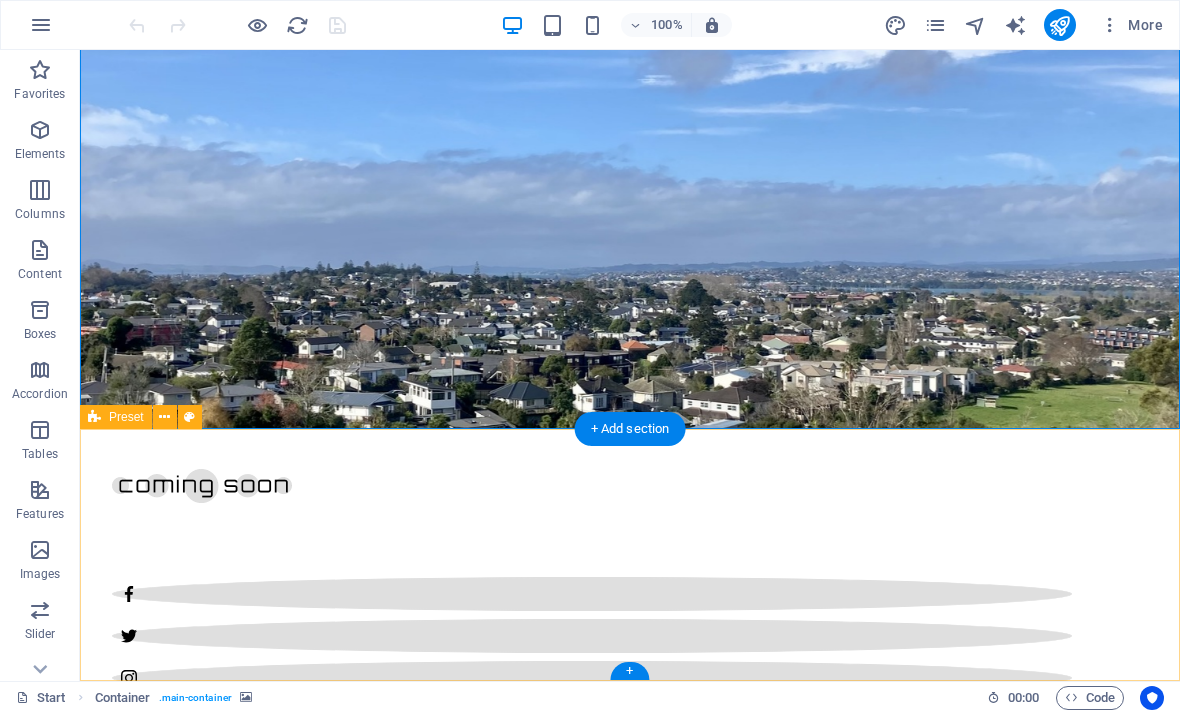 click on "News [FIRST] [LAST] are absolutely thrilled to have secured 10,000 sqm of land in [LOCATION] Reserve to bring mountain bike trails, a pump track and a mountain bike skills area along with native planting to central East Auckland. We would love you to follow along and support us if you can." at bounding box center (630, 976) 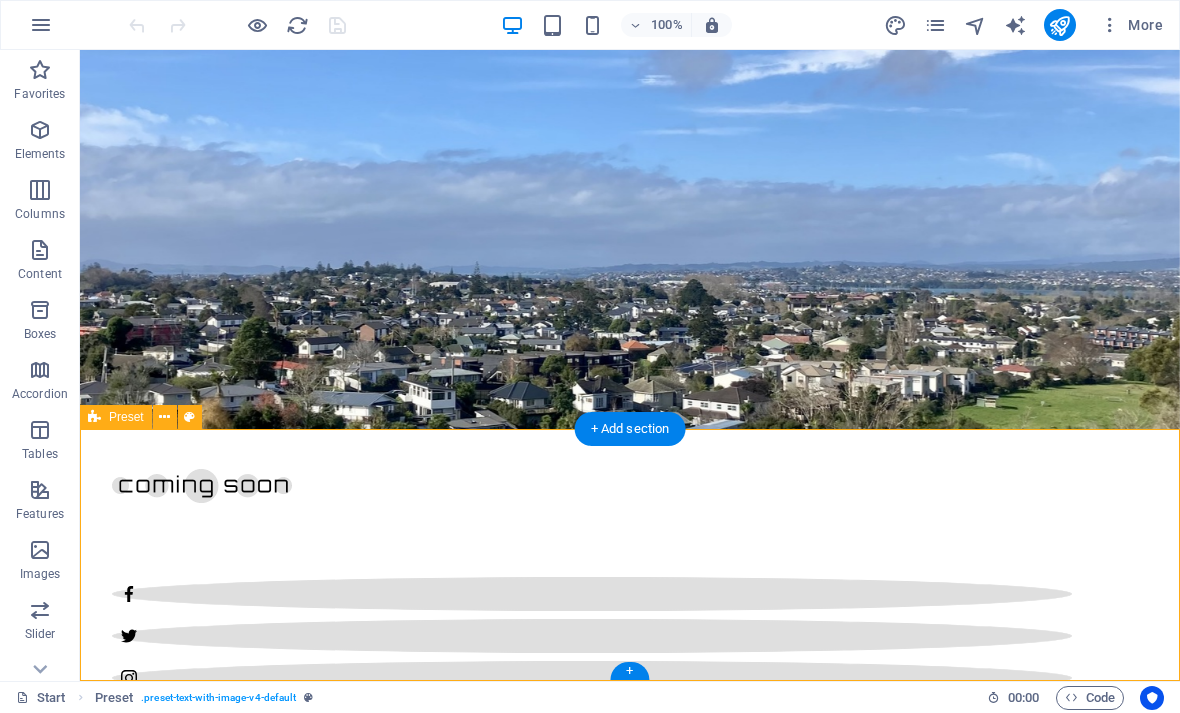 click on "+" at bounding box center [629, 671] 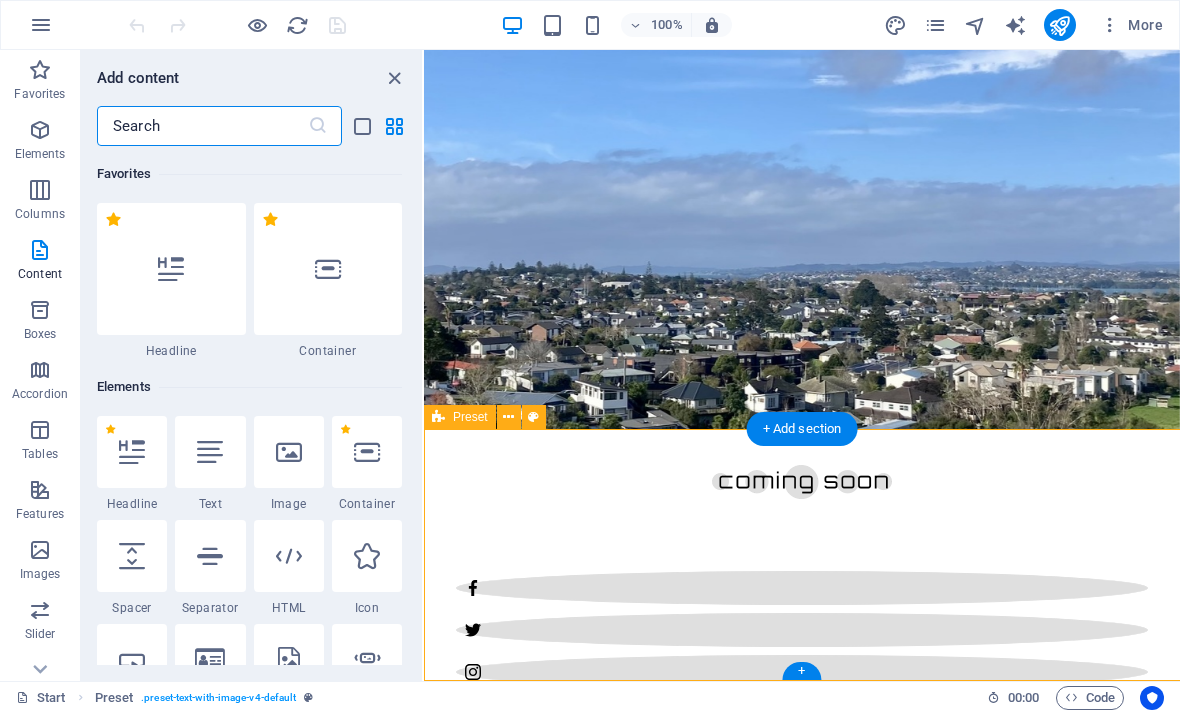 scroll, scrollTop: 231, scrollLeft: 0, axis: vertical 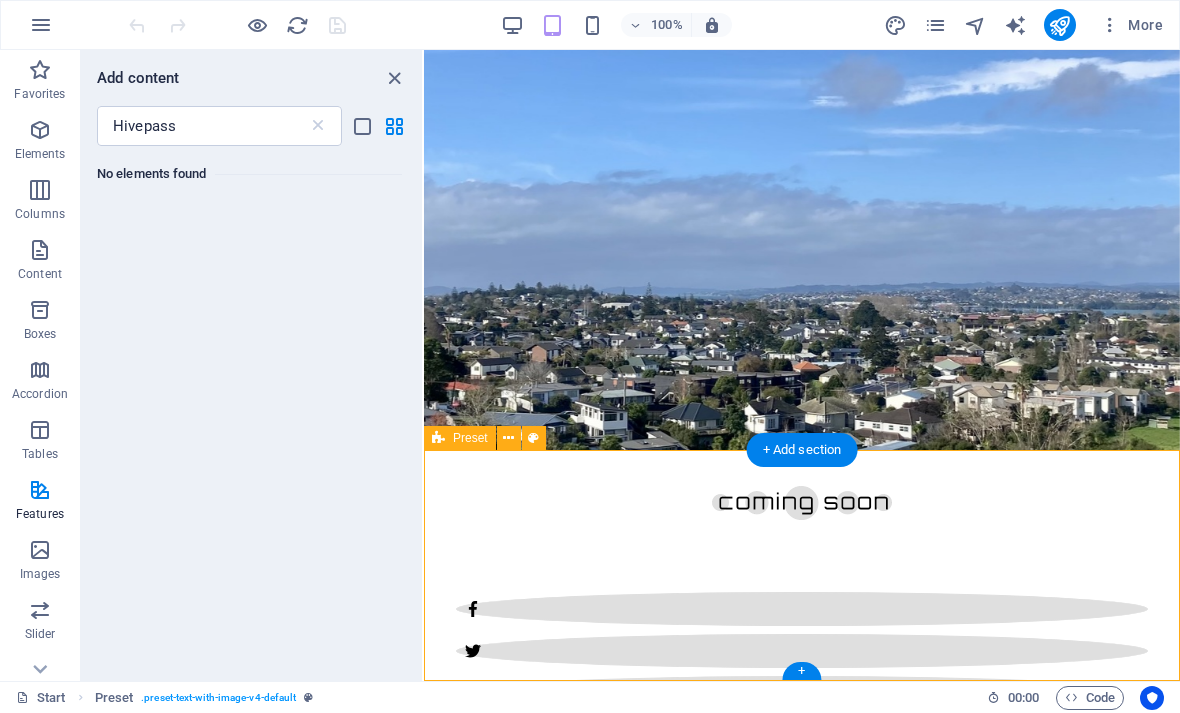 type on "Hivepass" 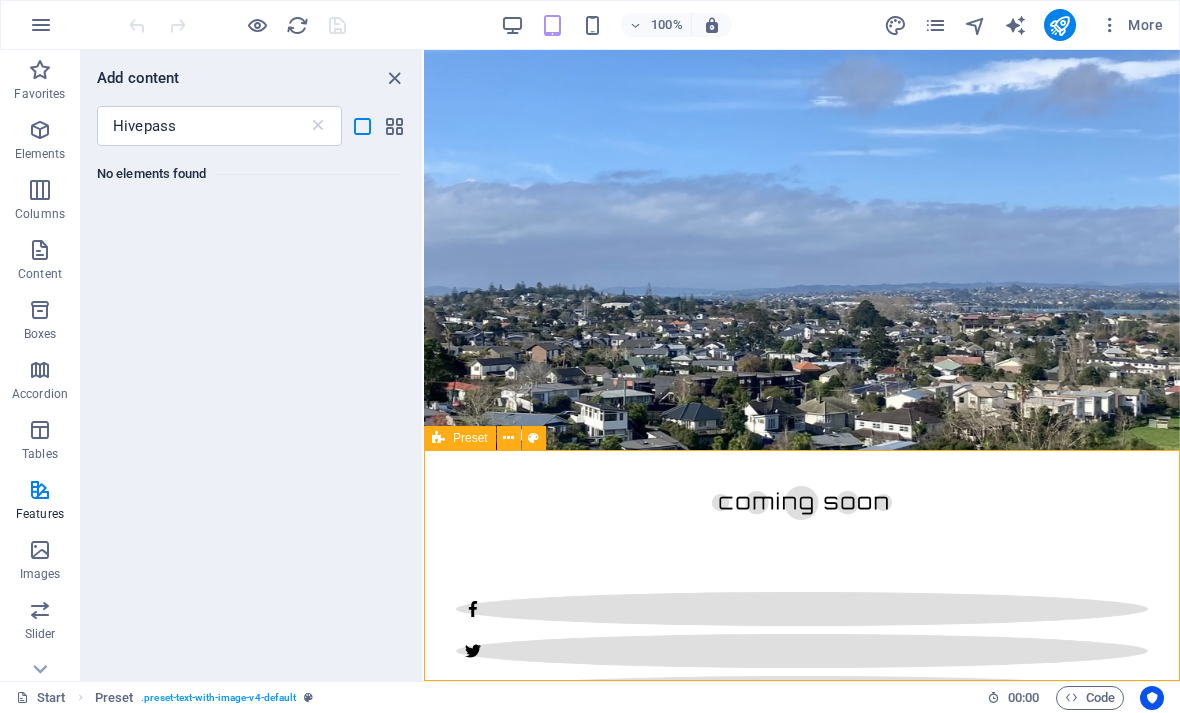 click at bounding box center [318, 126] 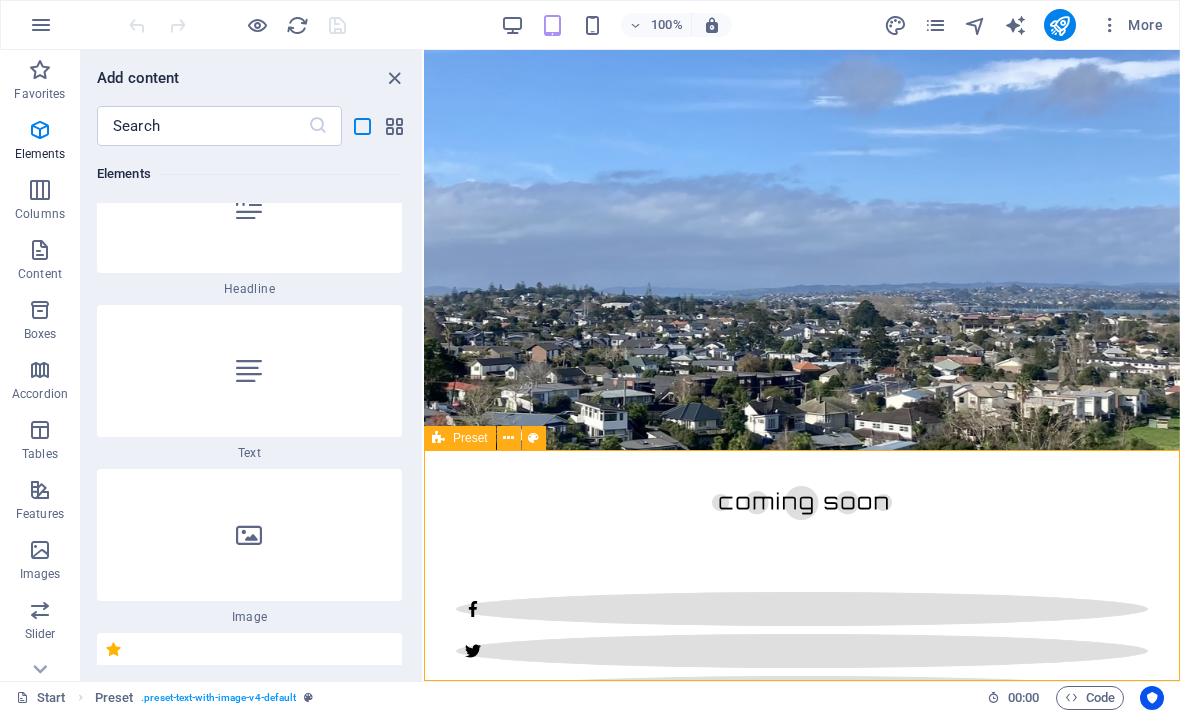 scroll, scrollTop: 427, scrollLeft: 0, axis: vertical 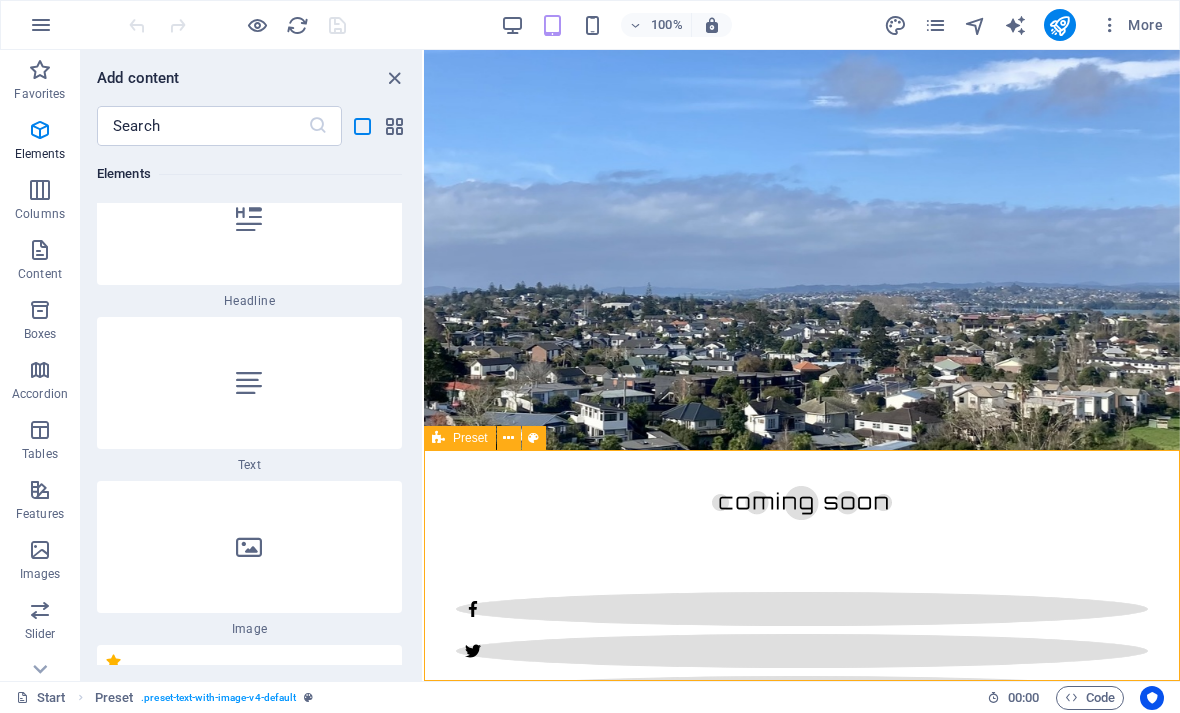 click at bounding box center [249, 383] 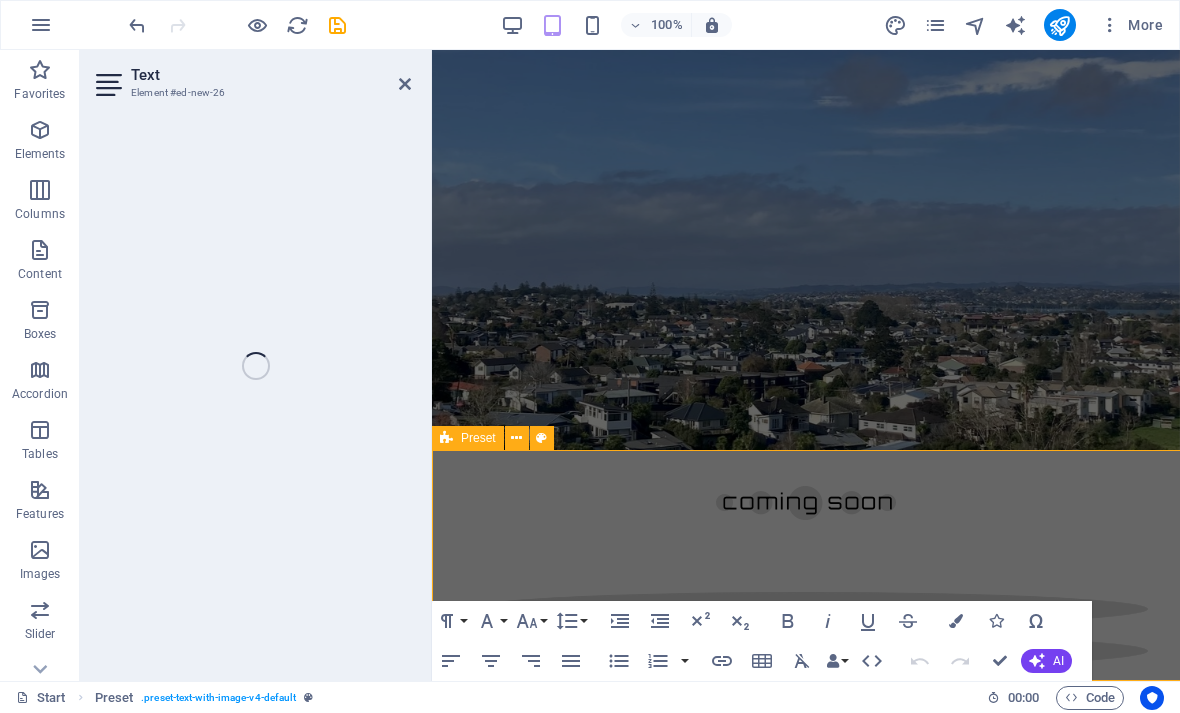 scroll, scrollTop: 255, scrollLeft: 0, axis: vertical 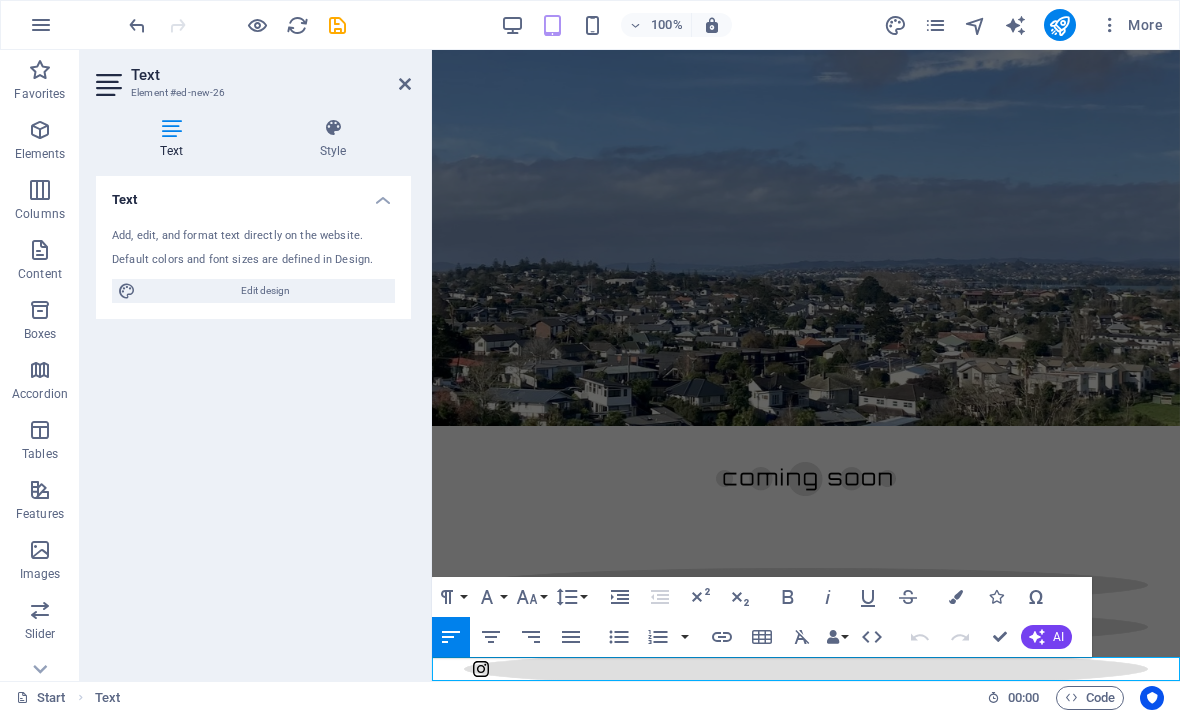 click on "New text element" at bounding box center [806, 1073] 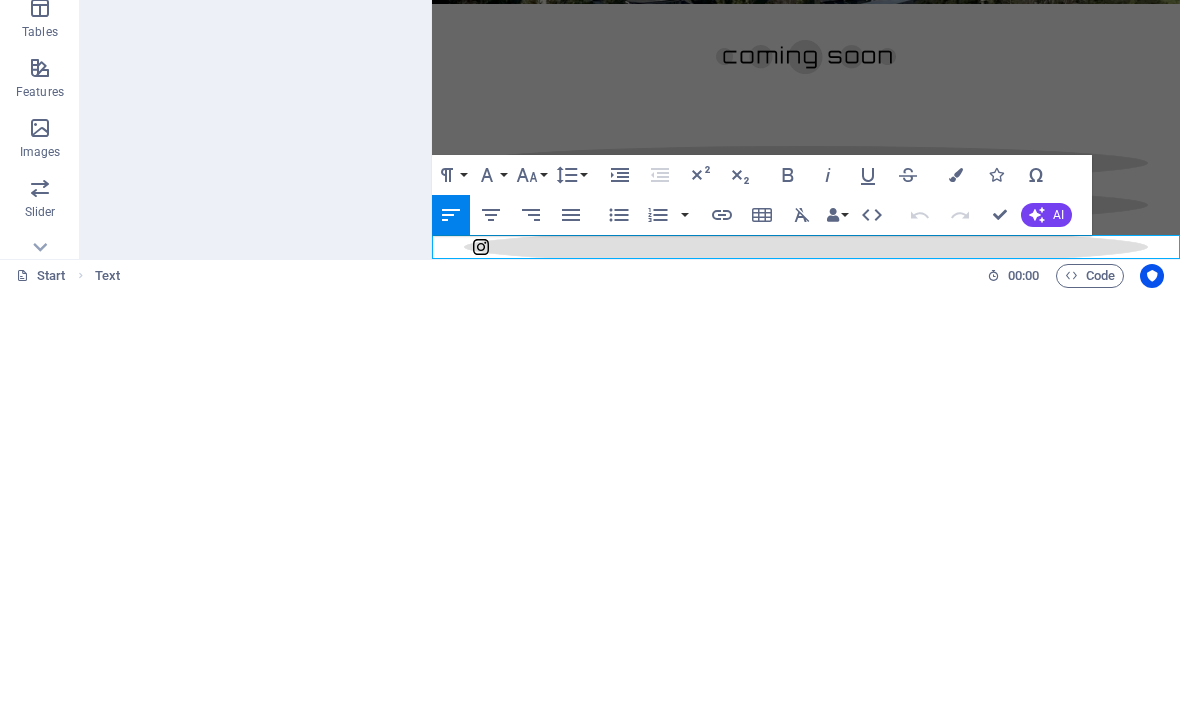 type 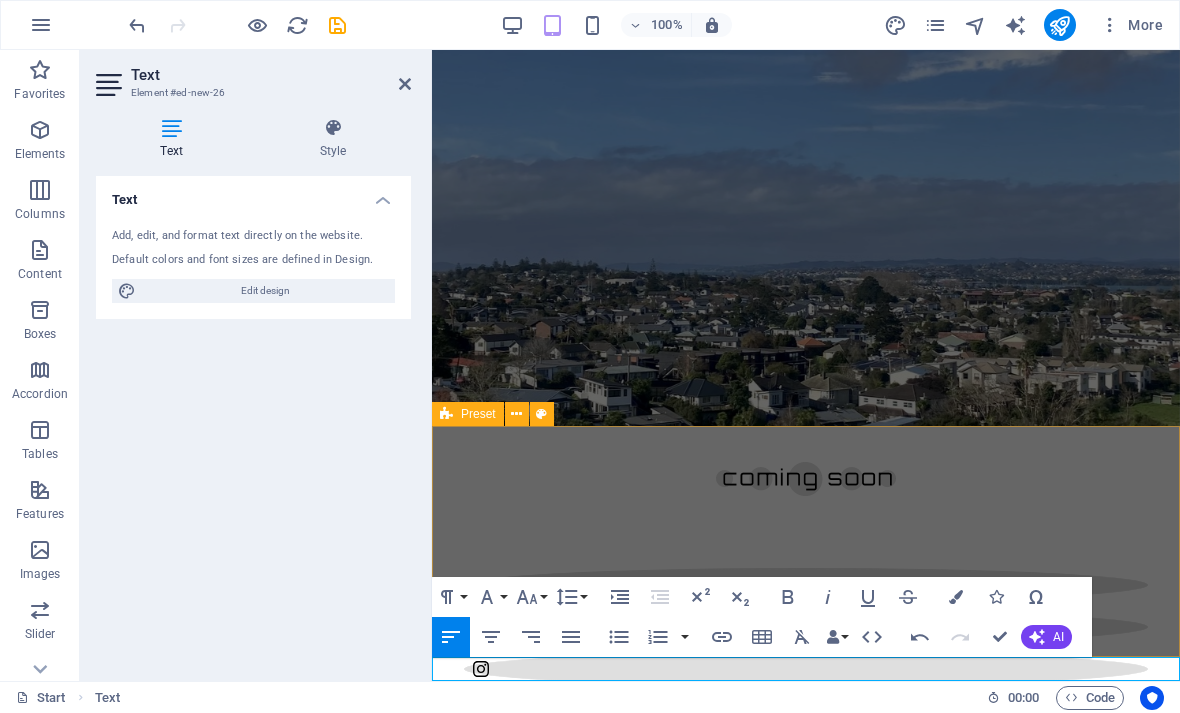 click on "Font Family" at bounding box center [491, 597] 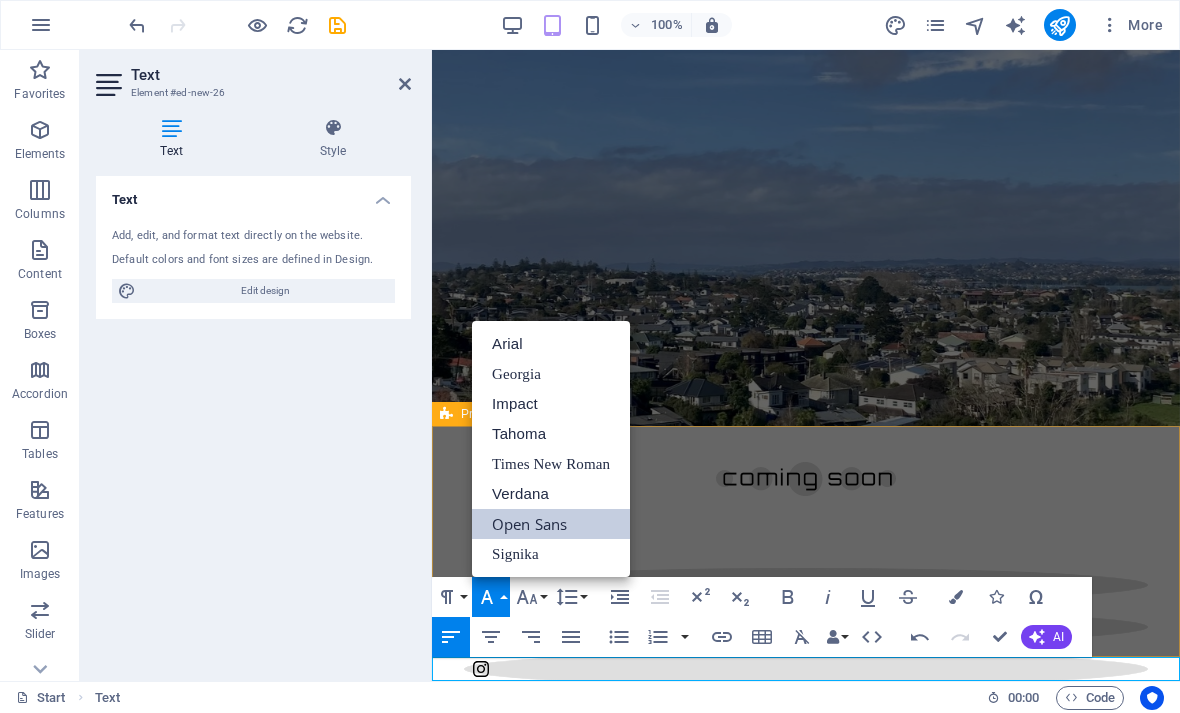 scroll, scrollTop: 0, scrollLeft: 0, axis: both 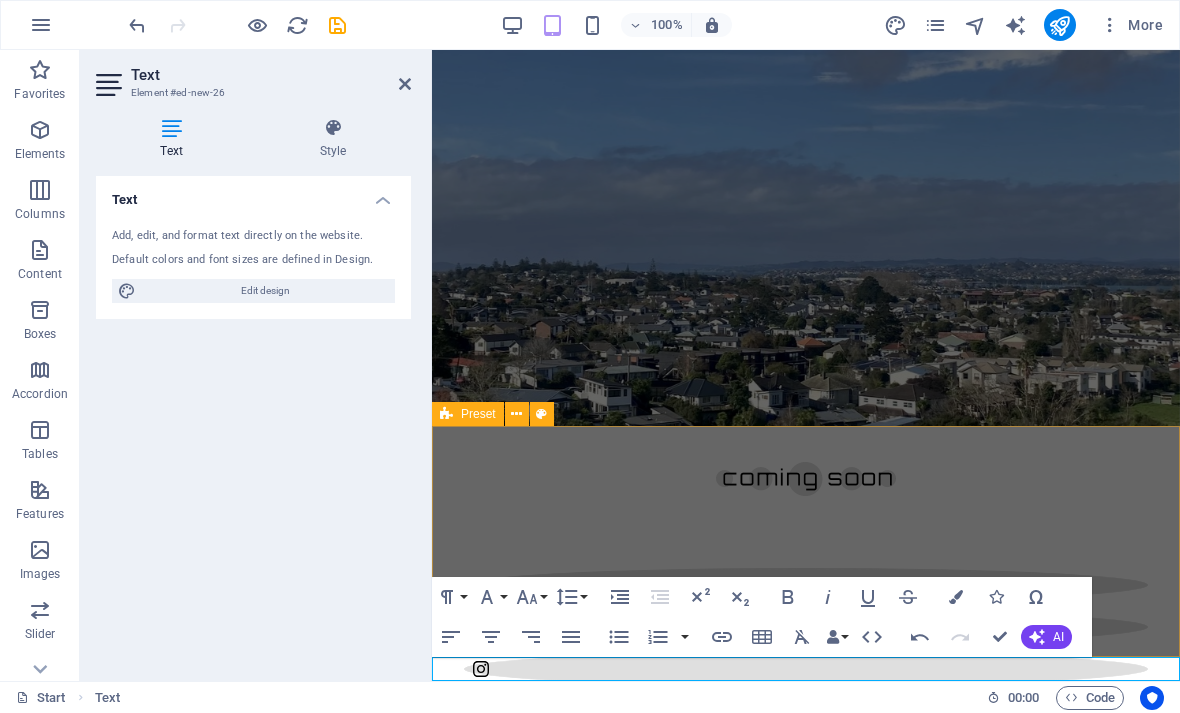click on "Hivepass ​" at bounding box center (806, 1073) 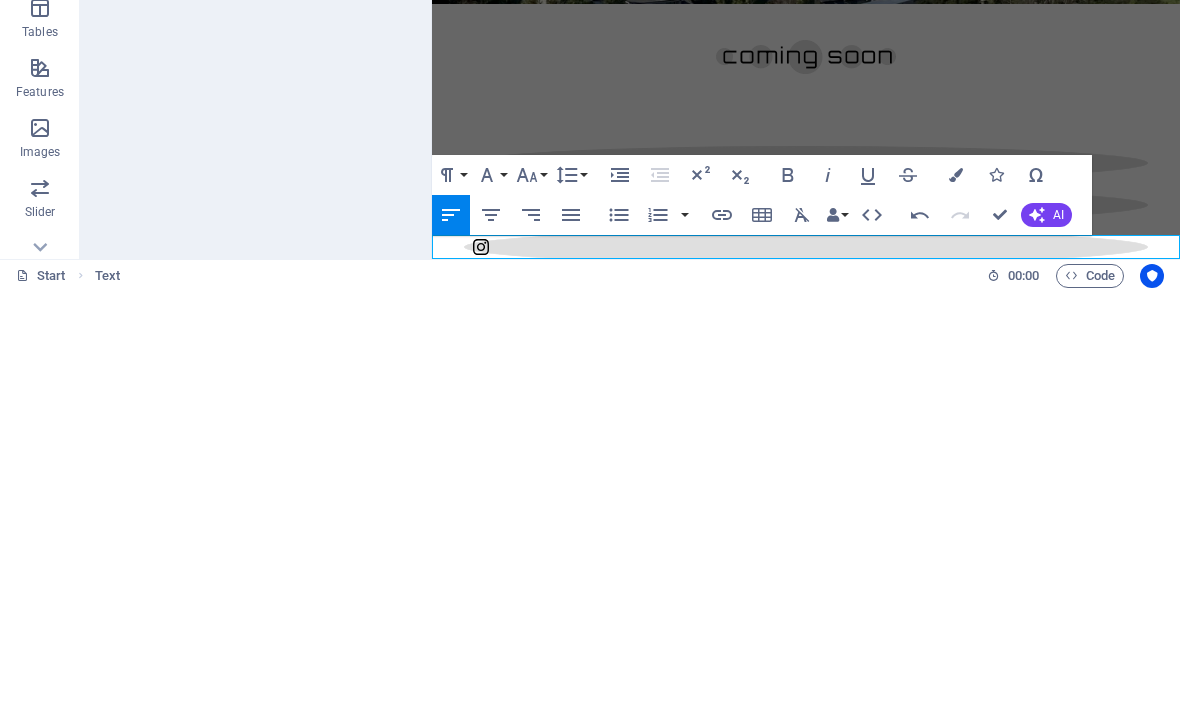 click on "Text Add, edit, and format text directly on the website. Default colors and font sizes are defined in Design. Edit design Alignment Left aligned Centered Right aligned" at bounding box center (253, 420) 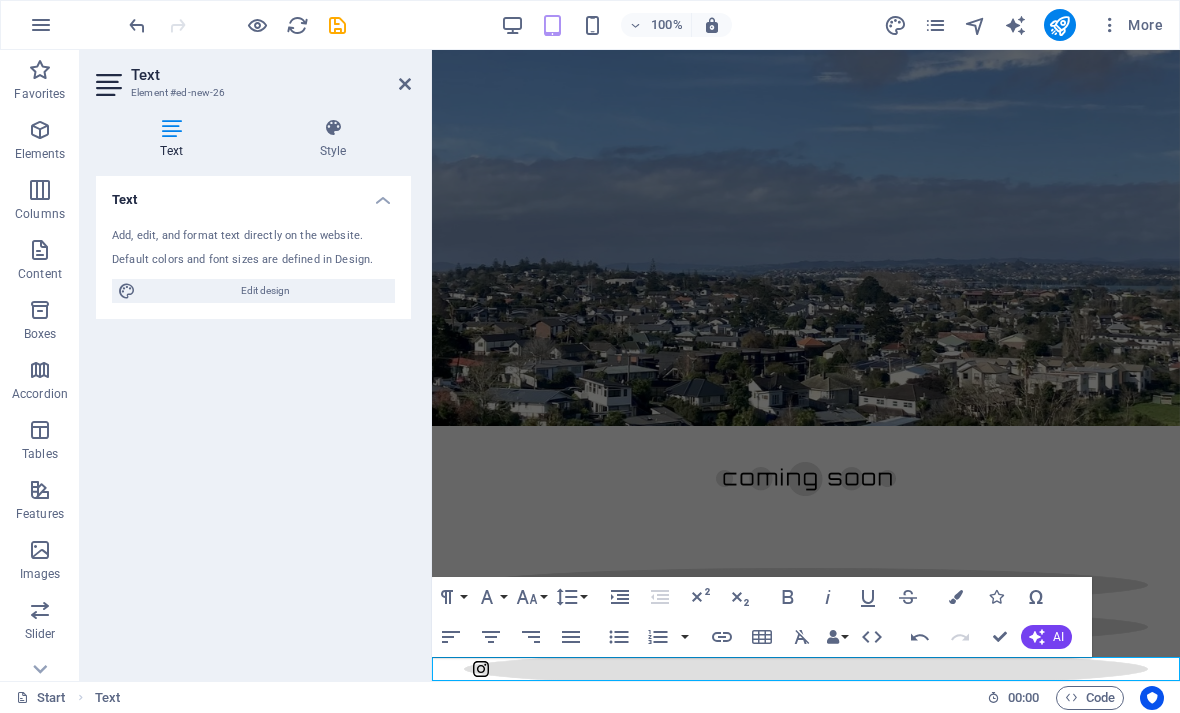 click on "News [FIRST] [LAST] are absolutely thrilled to have secured 10,000 sqm of land in [LOCATION] Reserve to bring mountain bike trails, a pump track and a mountain bike skills area along with native planting to central East Auckland. We would love you to follow along and support us if you can." at bounding box center (806, 945) 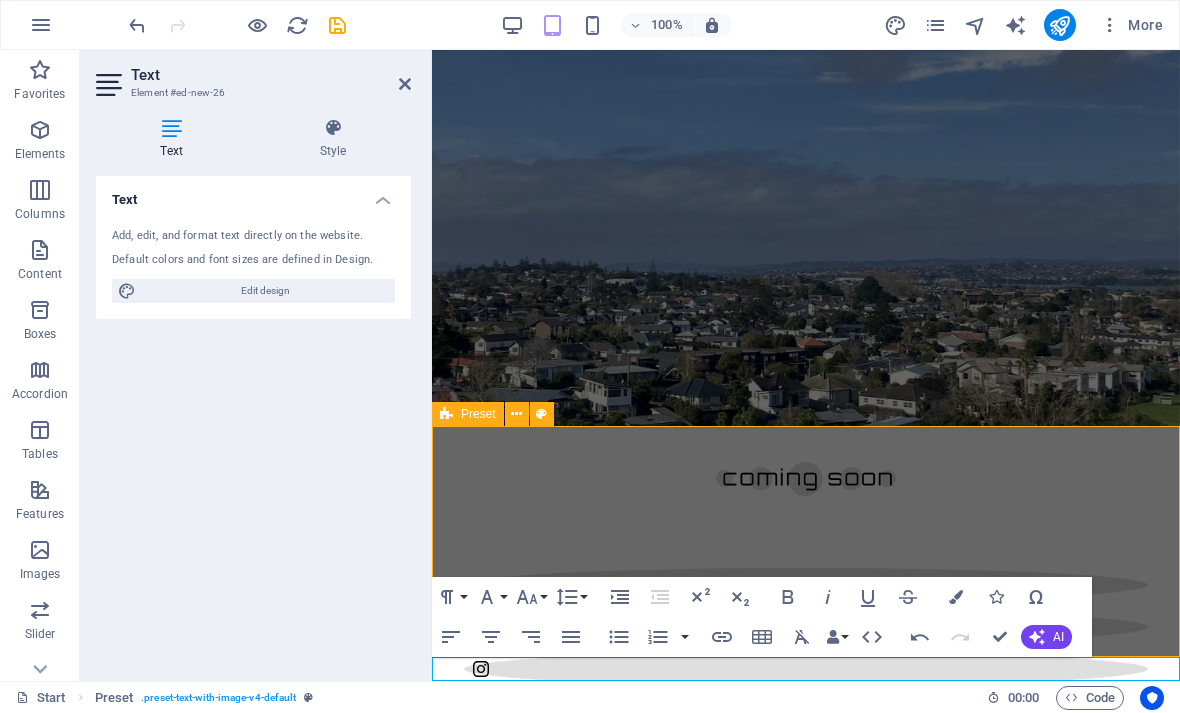 scroll, scrollTop: 252, scrollLeft: 0, axis: vertical 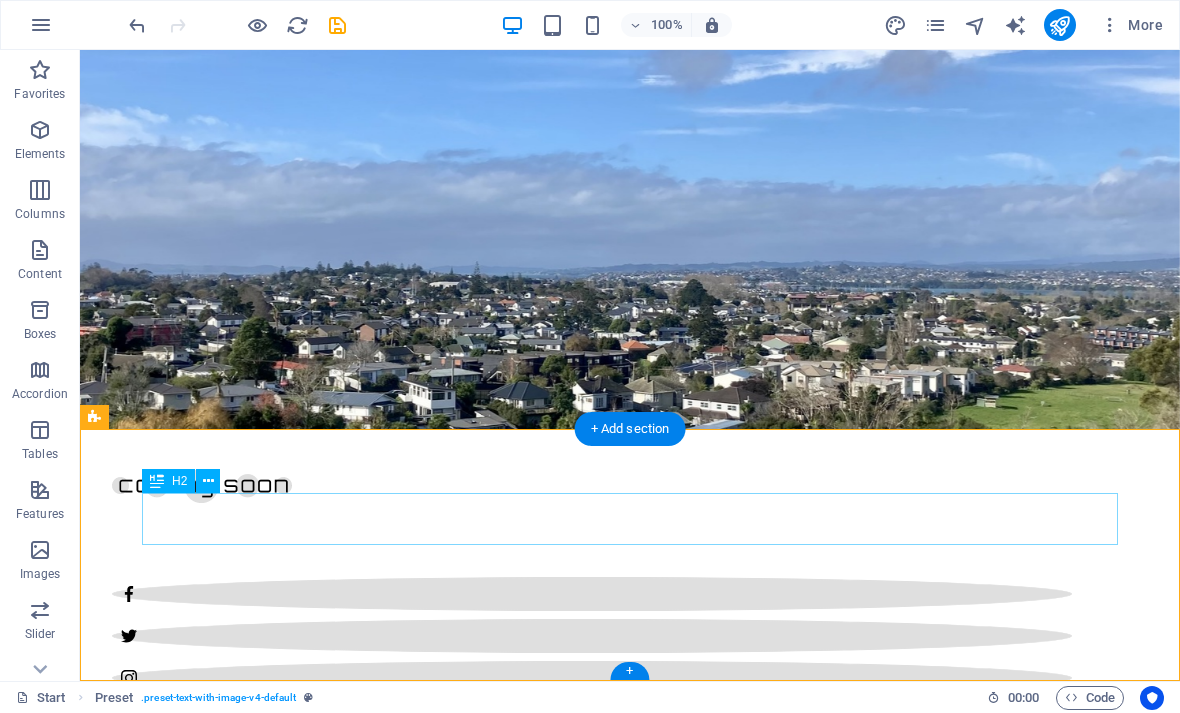 click on "News" at bounding box center [568, 940] 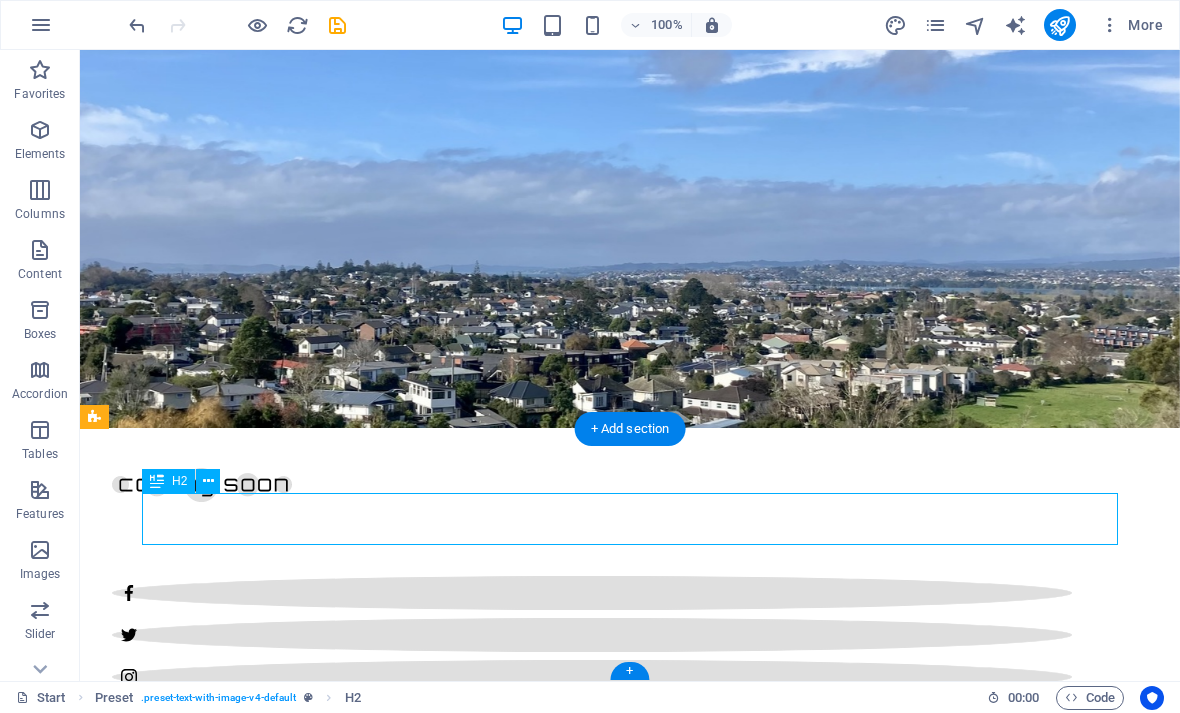 scroll, scrollTop: 252, scrollLeft: 0, axis: vertical 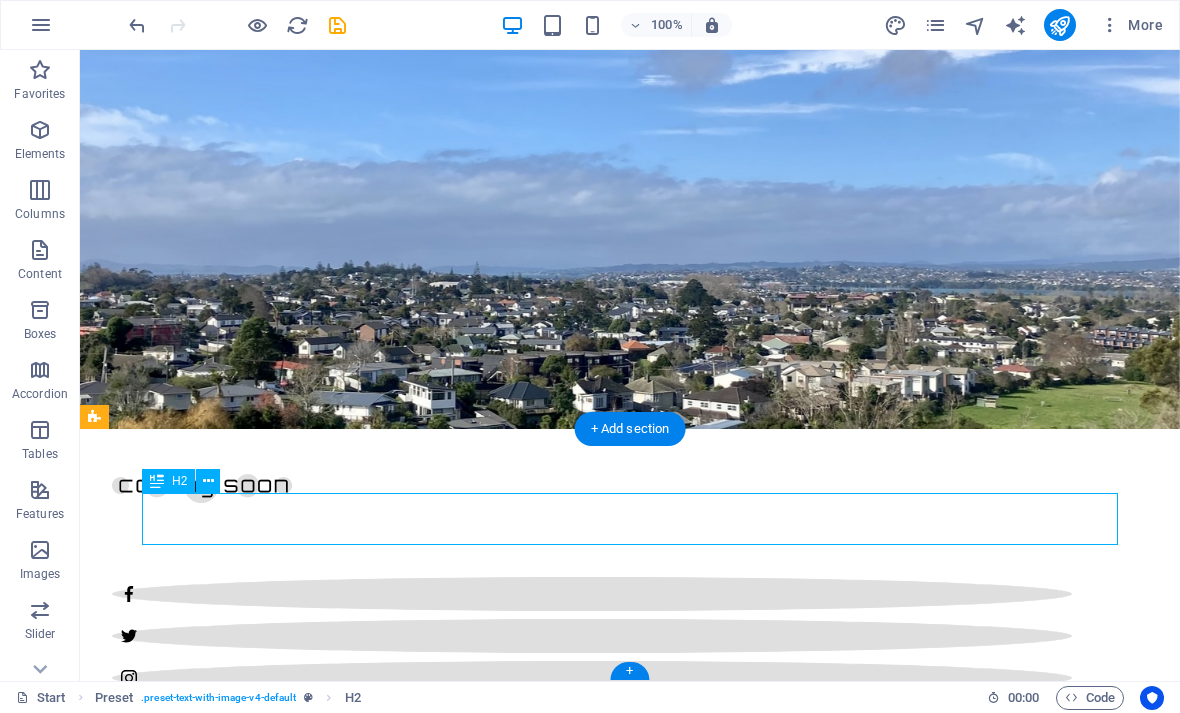 click on "News [FIRST] [LAST] are absolutely thrilled to have secured 10,000 sqm of land in [LOCATION] Reserve to bring mountain bike trails, a pump track and a mountain bike skills area along with native planting to central East Auckland. We would love you to follow along and support us if you can." at bounding box center (630, 976) 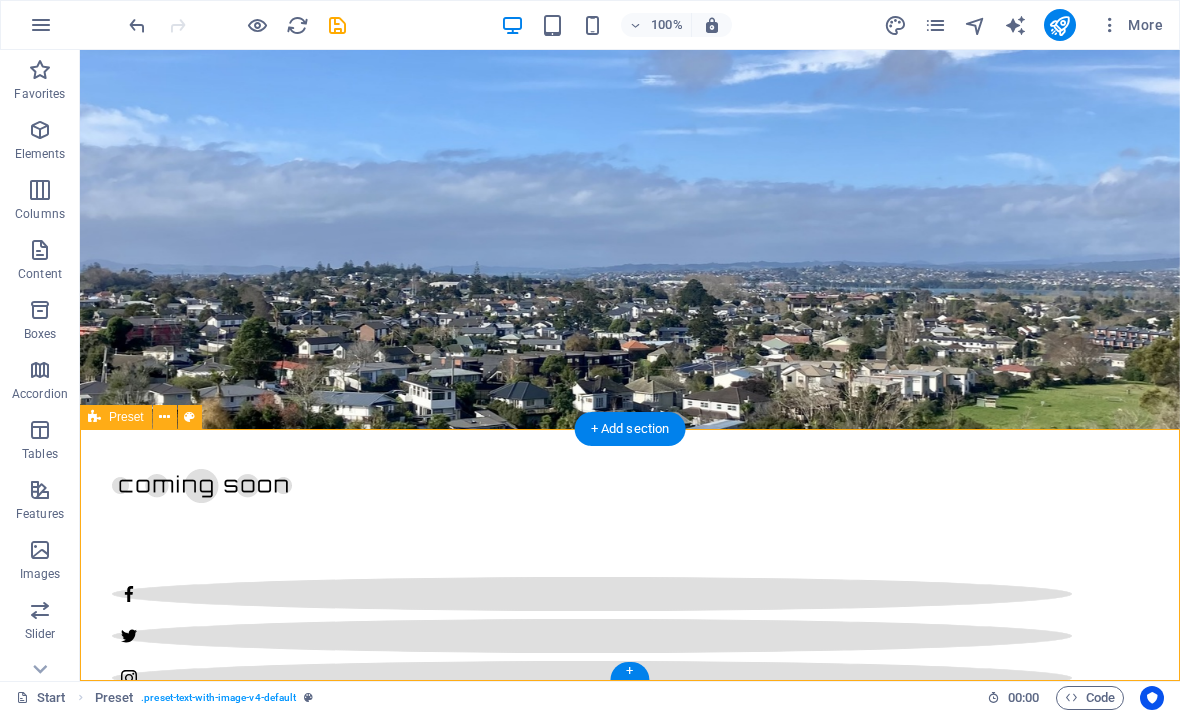 click on "+" at bounding box center (629, 671) 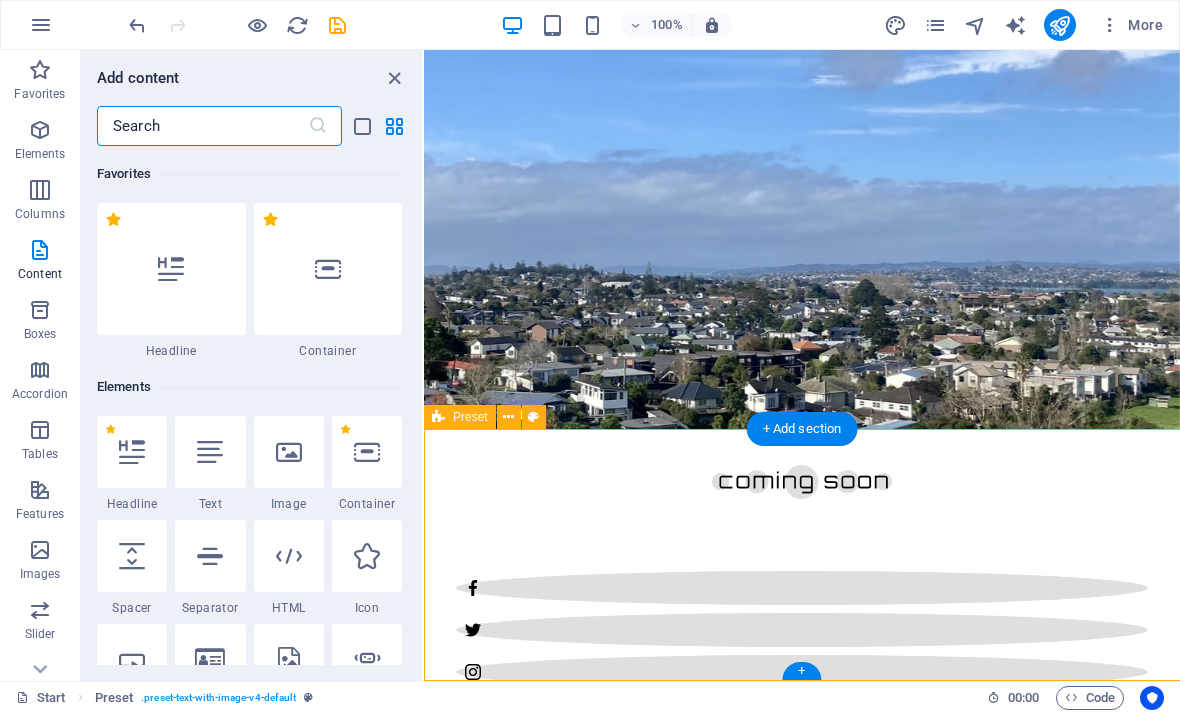 scroll, scrollTop: 231, scrollLeft: 0, axis: vertical 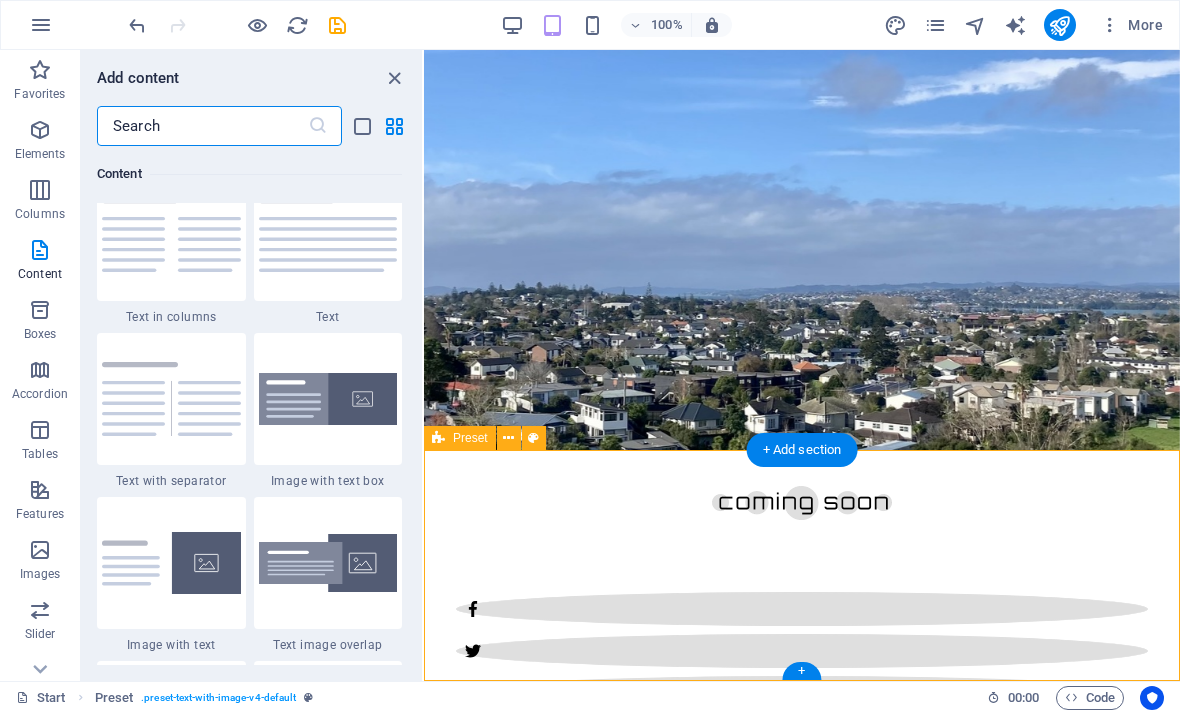 click at bounding box center [328, 235] 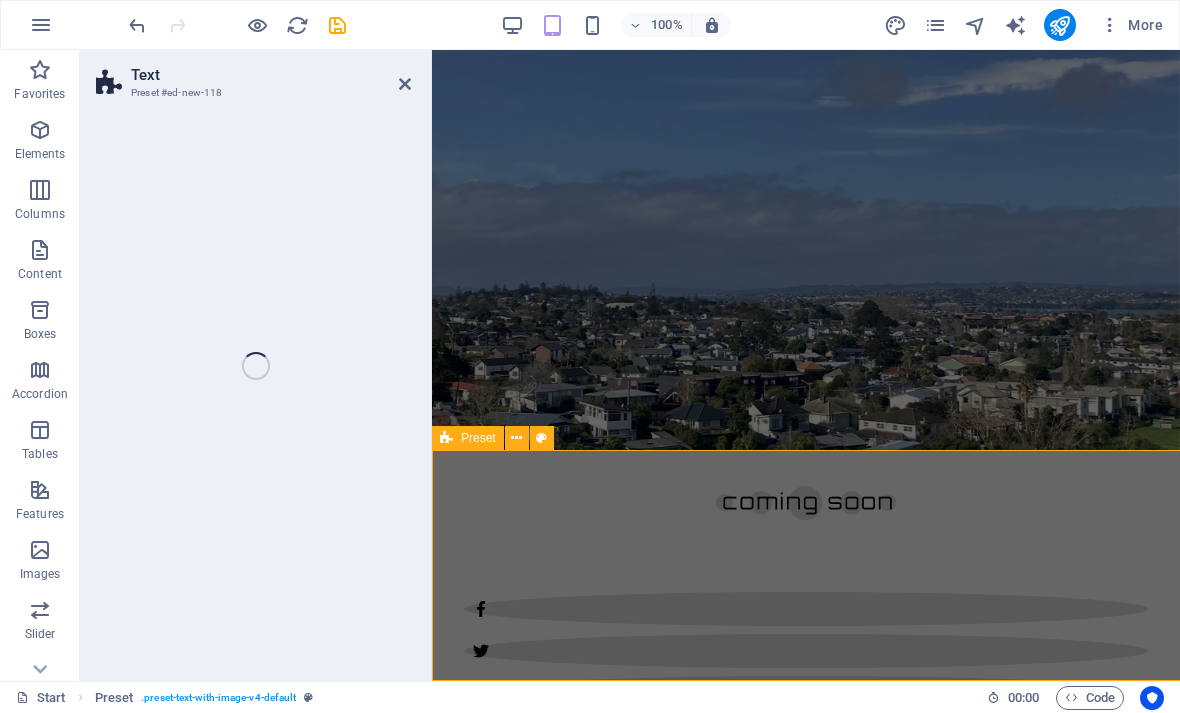 scroll, scrollTop: 606, scrollLeft: 0, axis: vertical 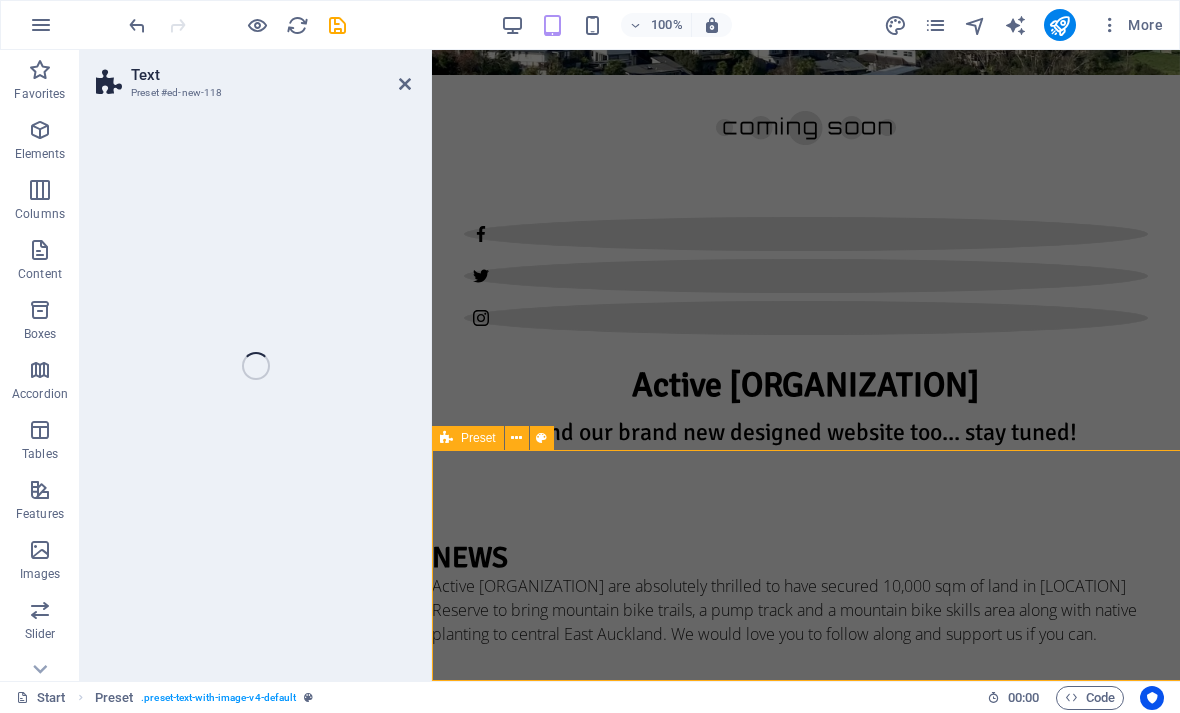 select on "preset-text-v2-default" 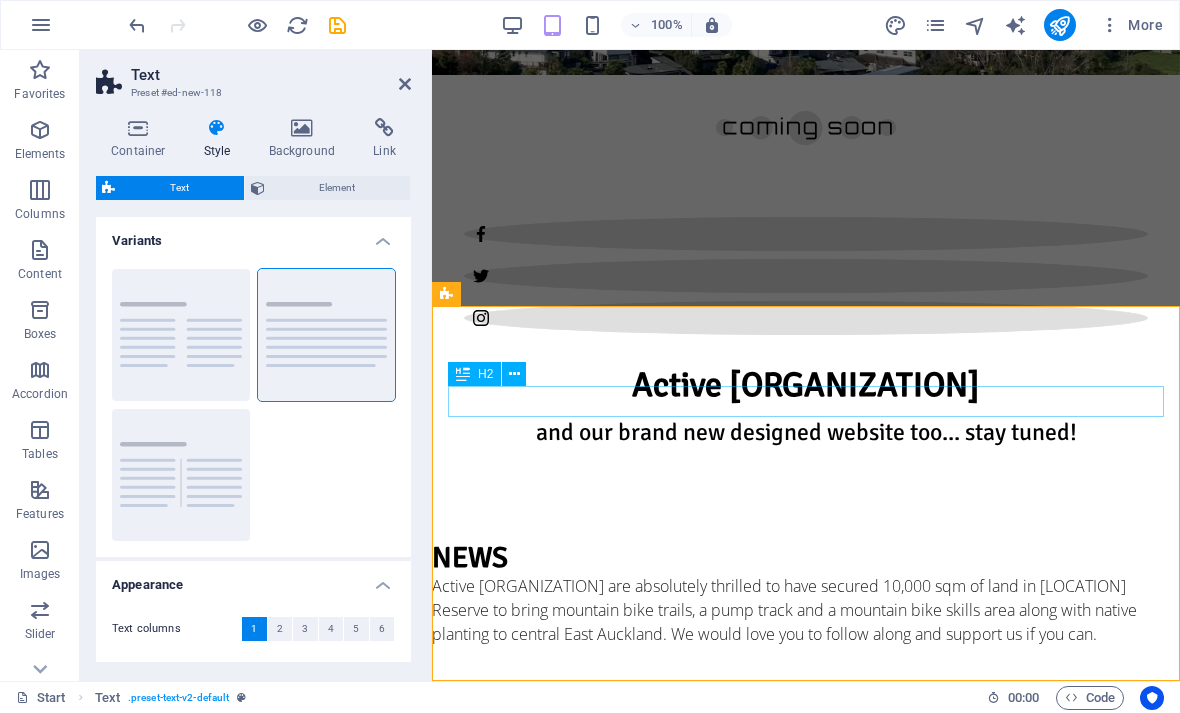 click on "Headline" at bounding box center (806, 806) 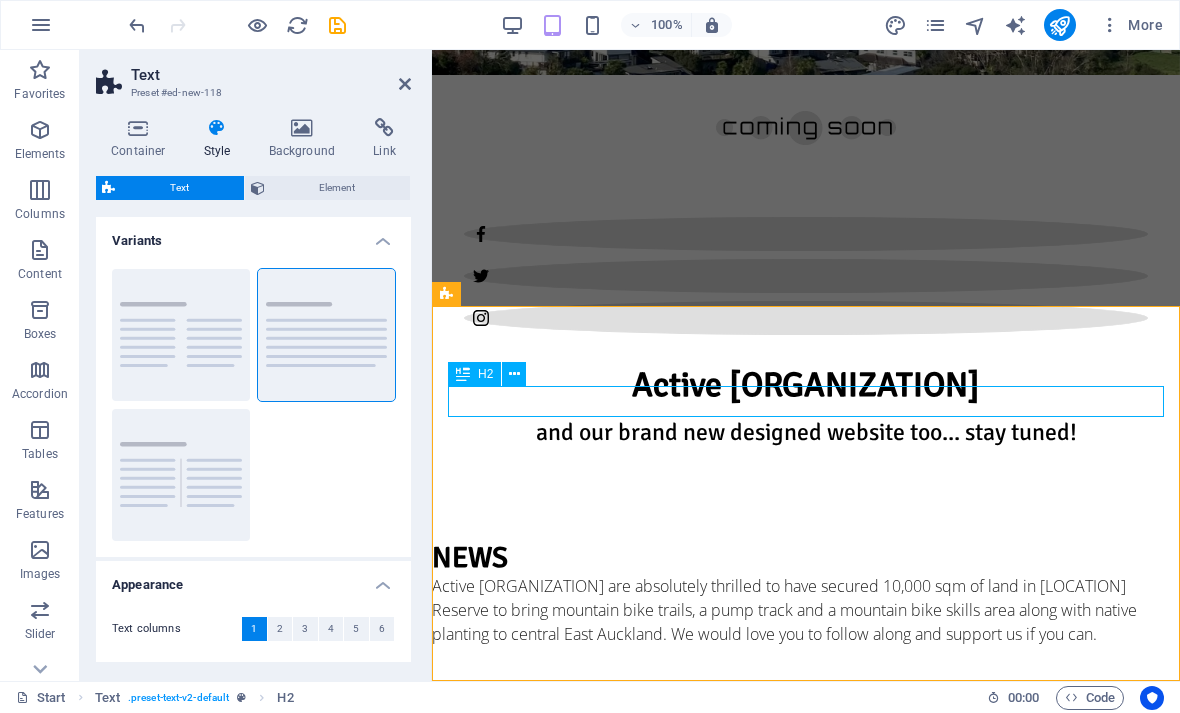 click on "Headline" at bounding box center (806, 806) 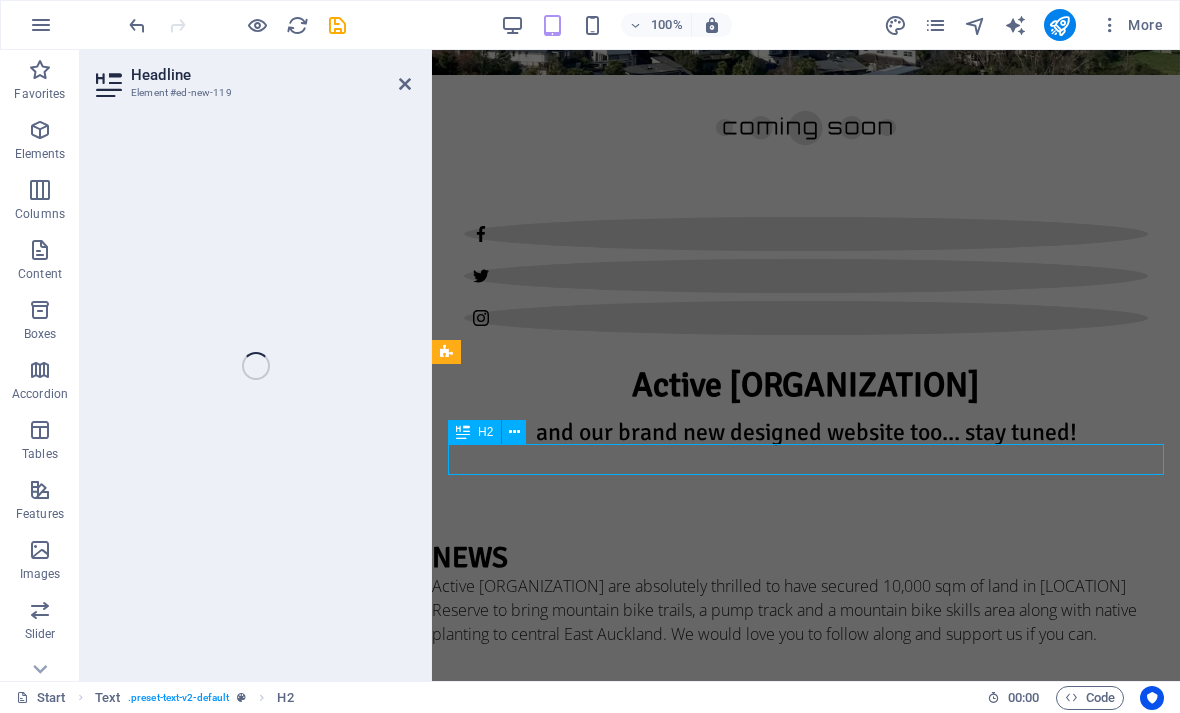 scroll, scrollTop: 548, scrollLeft: 0, axis: vertical 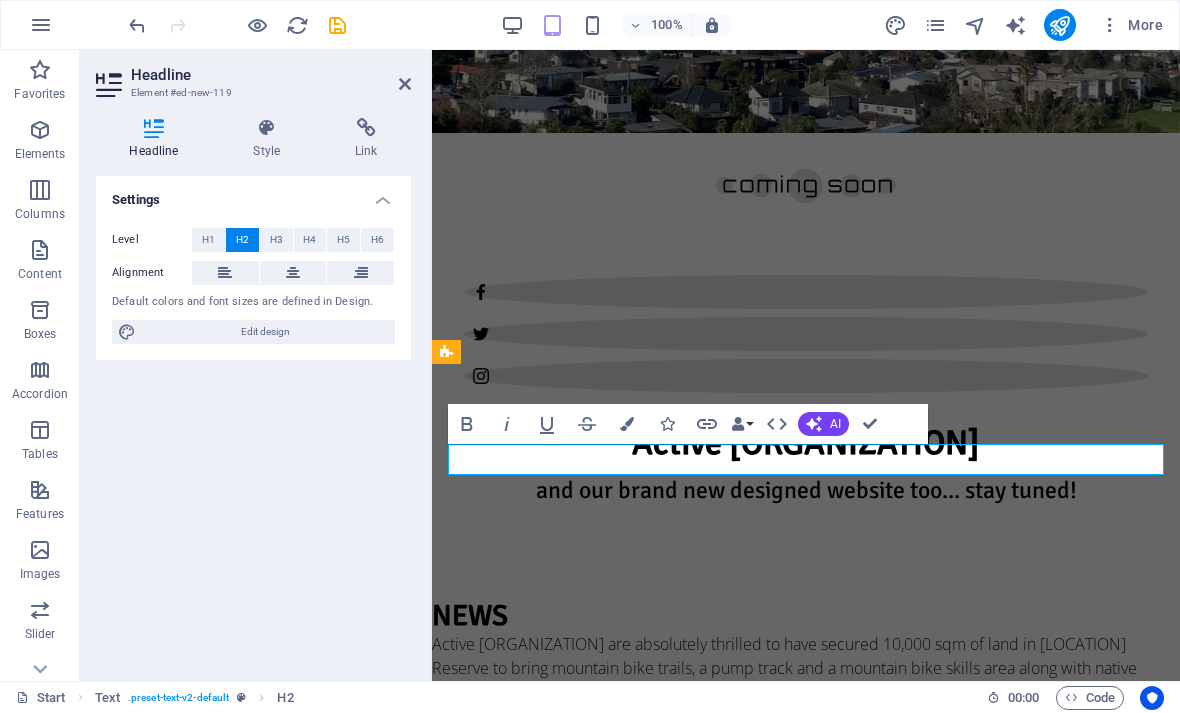 click on "Headline" at bounding box center [806, 864] 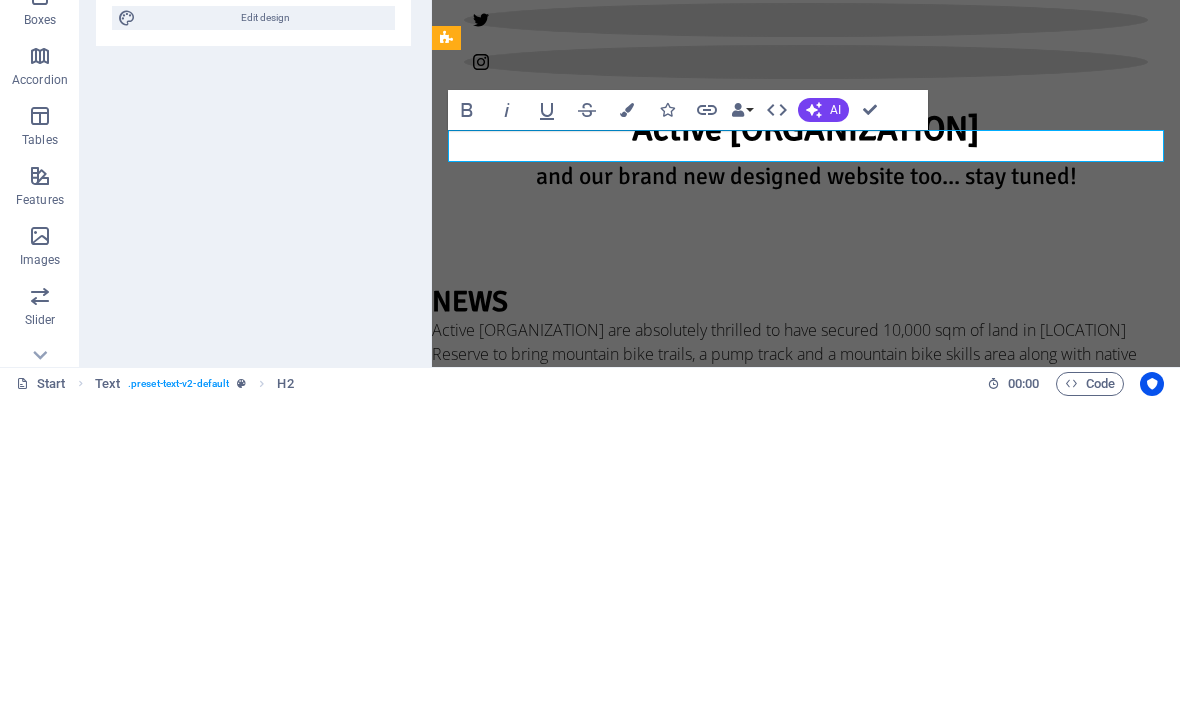 type 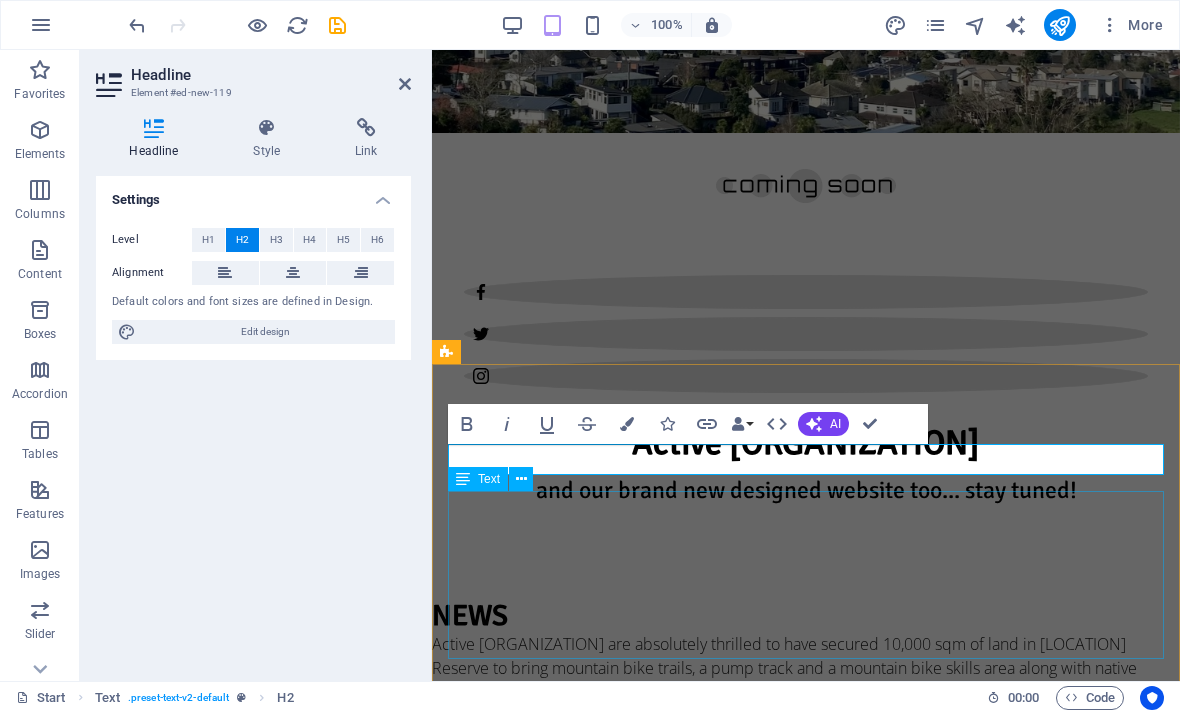 click on "Lorem ipsum dolor sitope amet, consectetur adipisicing elitip. Massumenda, dolore, cum vel modi asperiores consequatur suscipit quidem ducimus eveniet iure expedita consecteture odiogil voluptatum similique fugit voluptates atem accusamus quae quas dolorem tenetur facere tempora maiores adipisci reiciendis accusantium voluptatibus id voluptate tempore dolor harum nisi amet! Nobis, eaque. Aenean commodo ligula eget dolor. Lorem ipsum dolor sit amet, consectetuer adipiscing elit leget odiogil voluptatum similique fugit voluptates dolor. Libero assumenda, dolore, cum vel modi asperiores consequatur." at bounding box center [806, 979] 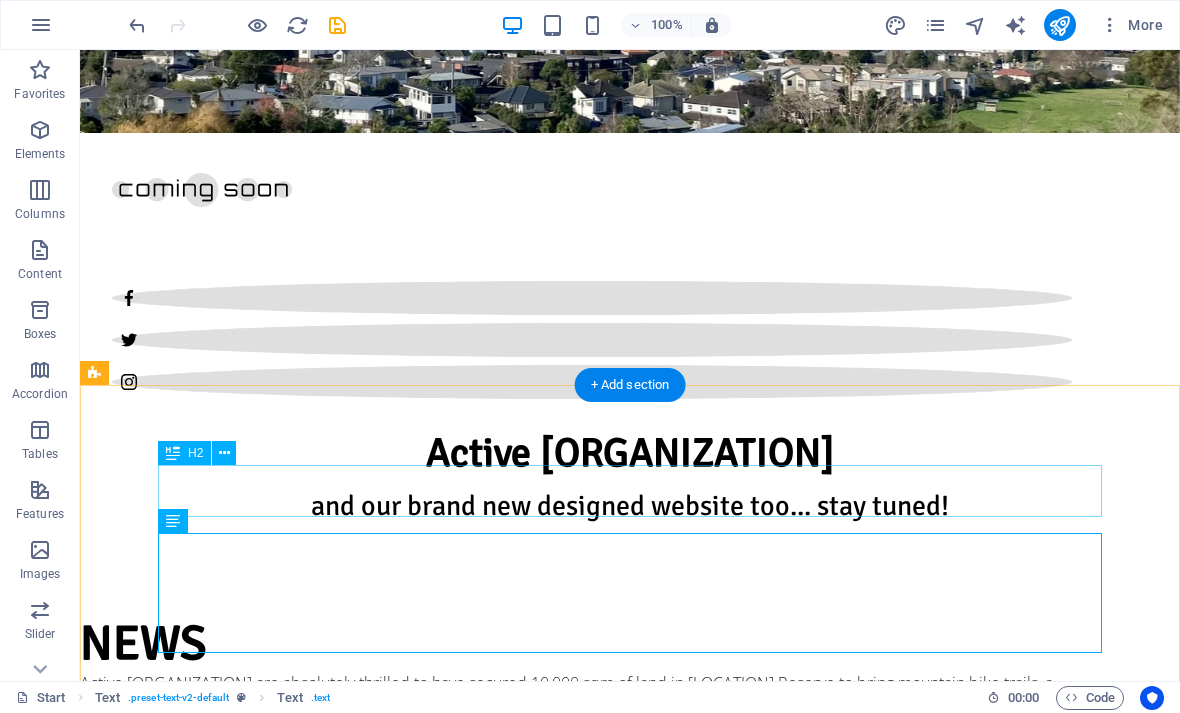 click on "Hivepass" at bounding box center (630, 913) 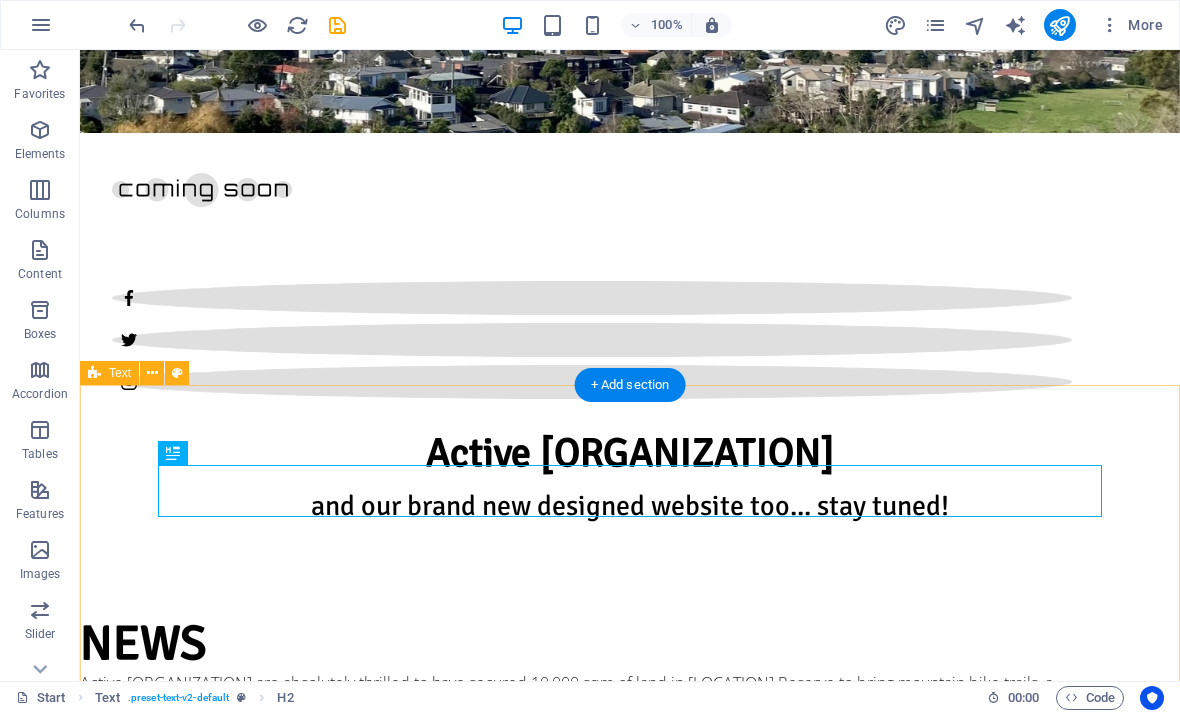 click on "Hivepass Lorem ipsum dolor sitope amet, consectetur adipisicing elitip. Massumenda, dolore, cum vel modi asperiores consequatur suscipit quidem ducimus eveniet iure expedita consecteture odiogil voluptatum similique fugit voluptates atem accusamus quae quas dolorem tenetur facere tempora maiores adipisci reiciendis accusantium voluptatibus id voluptate tempore dolor harum nisi amet! Nobis, eaque. Aenean commodo ligula eget dolor. Lorem ipsum dolor sit amet, consectetuer adipiscing elit leget odiogil voluptatum similique fugit voluptates dolor. Libero assumenda, dolore, cum vel modi asperiores consequatur." at bounding box center (630, 981) 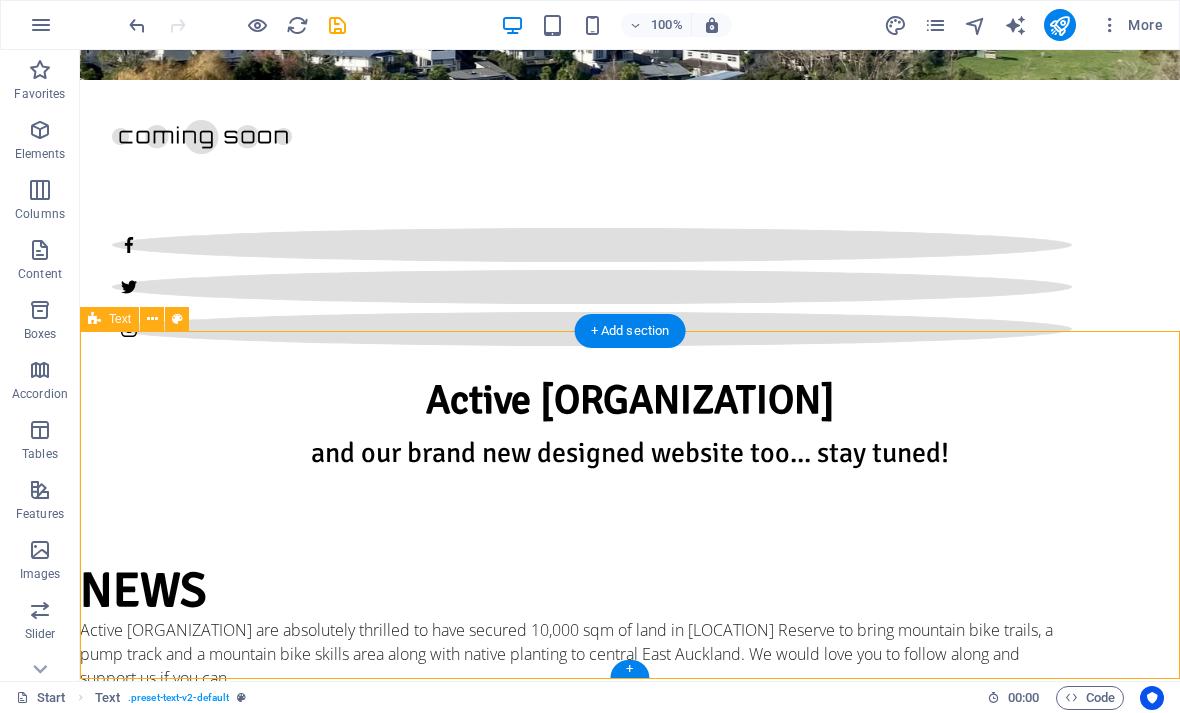 scroll, scrollTop: 600, scrollLeft: 0, axis: vertical 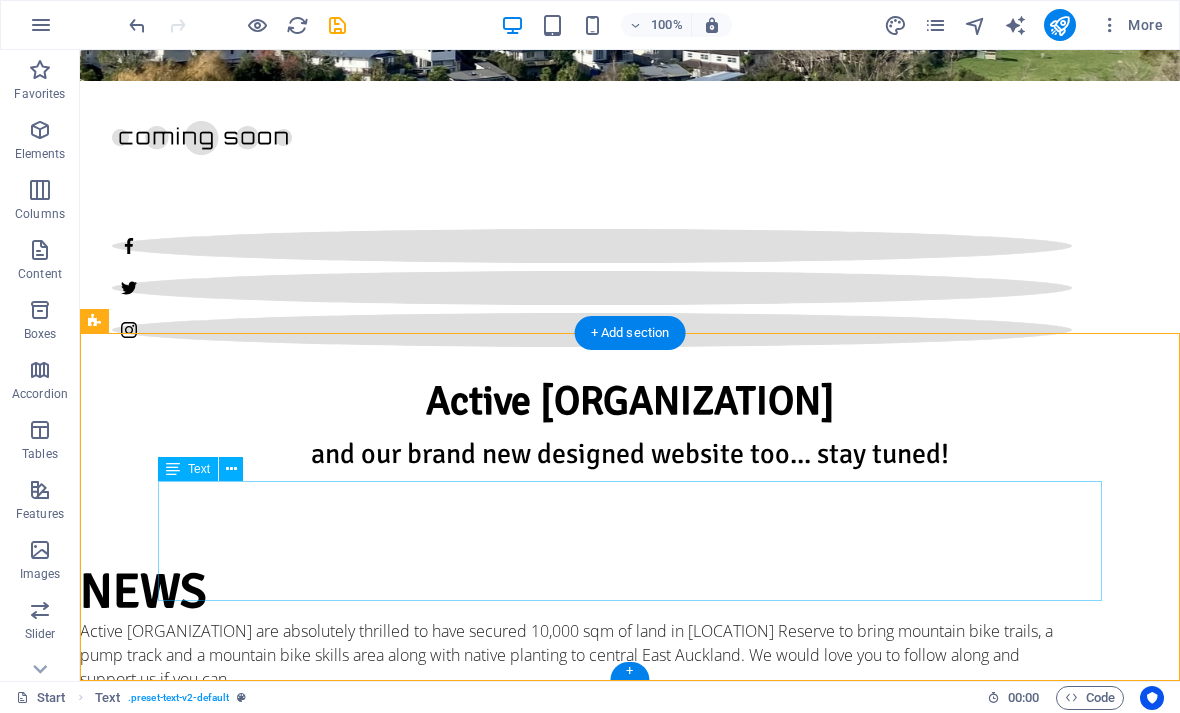click on "Lorem ipsum dolor sitope amet, consectetur adipisicing elitip. Massumenda, dolore, cum vel modi asperiores consequatur suscipit quidem ducimus eveniet iure expedita consecteture odiogil voluptatum similique fugit voluptates atem accusamus quae quas dolorem tenetur facere tempora maiores adipisci reiciendis accusantium voluptatibus id voluptate tempore dolor harum nisi amet! Nobis, eaque. Aenean commodo ligula eget dolor. Lorem ipsum dolor sit amet, consectetuer adipiscing elit leget odiogil voluptatum similique fugit voluptates dolor. Libero assumenda, dolore, cum vel modi asperiores consequatur." at bounding box center (630, 963) 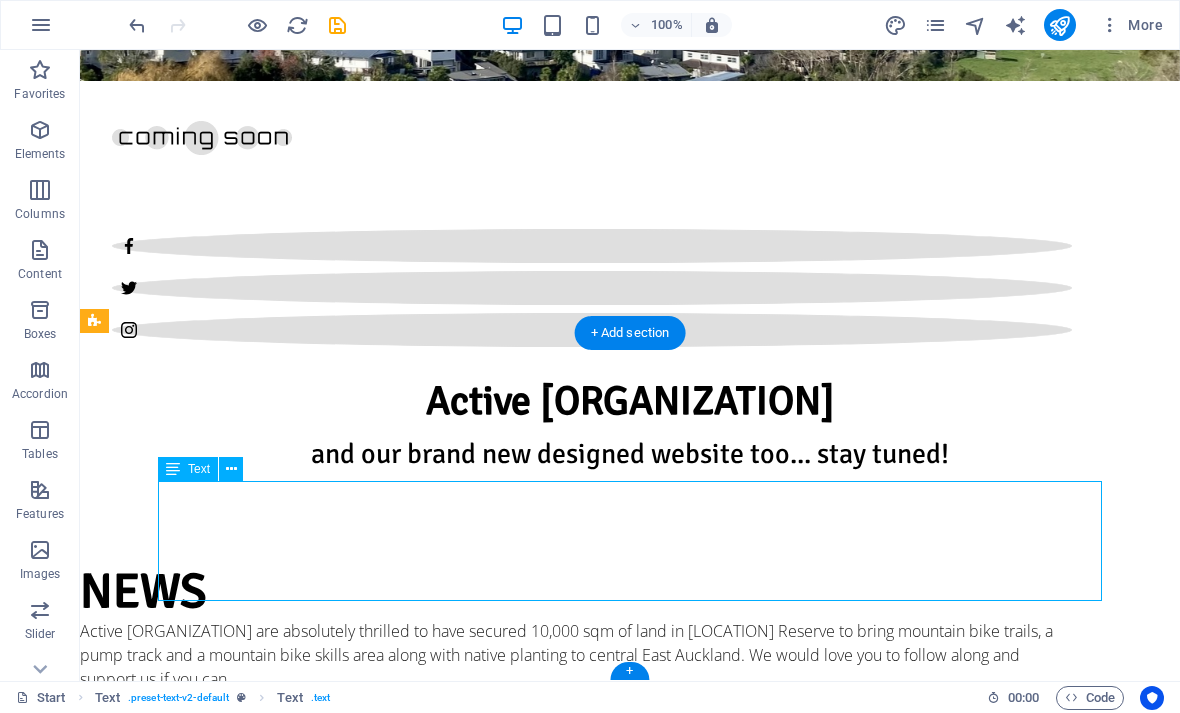 click on "Lorem ipsum dolor sitope amet, consectetur adipisicing elitip. Massumenda, dolore, cum vel modi asperiores consequatur suscipit quidem ducimus eveniet iure expedita consecteture odiogil voluptatum similique fugit voluptates atem accusamus quae quas dolorem tenetur facere tempora maiores adipisci reiciendis accusantium voluptatibus id voluptate tempore dolor harum nisi amet! Nobis, eaque. Aenean commodo ligula eget dolor. Lorem ipsum dolor sit amet, consectetuer adipiscing elit leget odiogil voluptatum similique fugit voluptates dolor. Libero assumenda, dolore, cum vel modi asperiores consequatur." at bounding box center [630, 963] 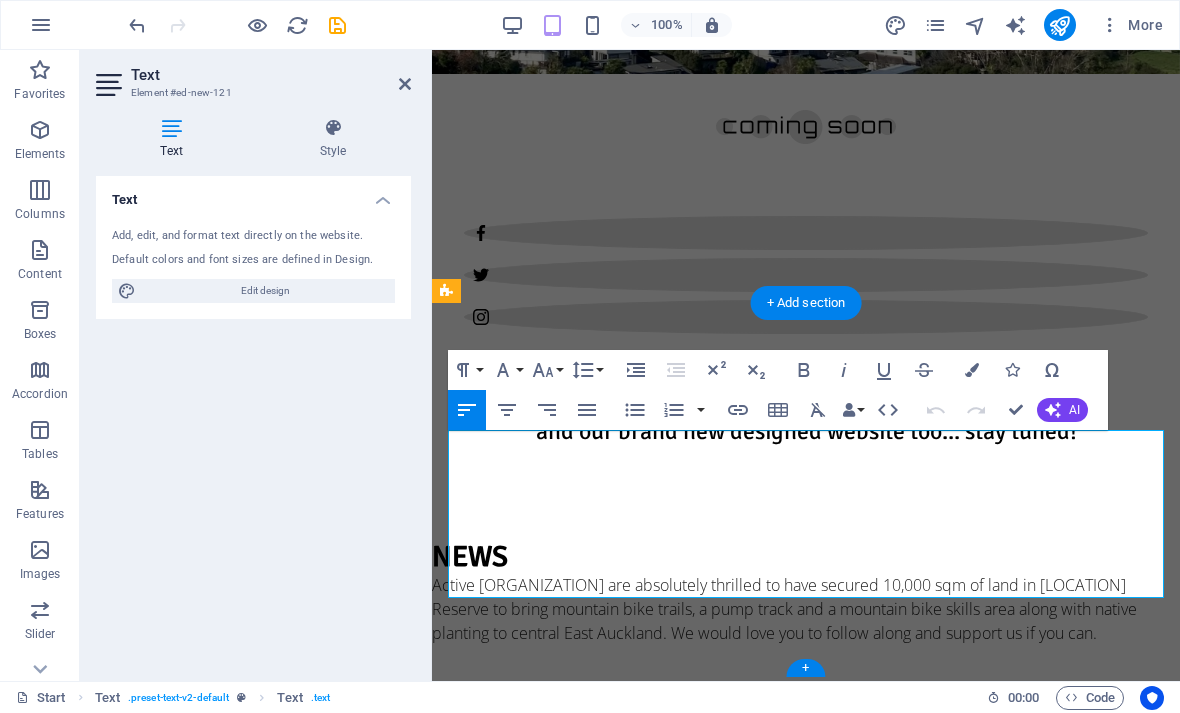 scroll, scrollTop: 606, scrollLeft: 0, axis: vertical 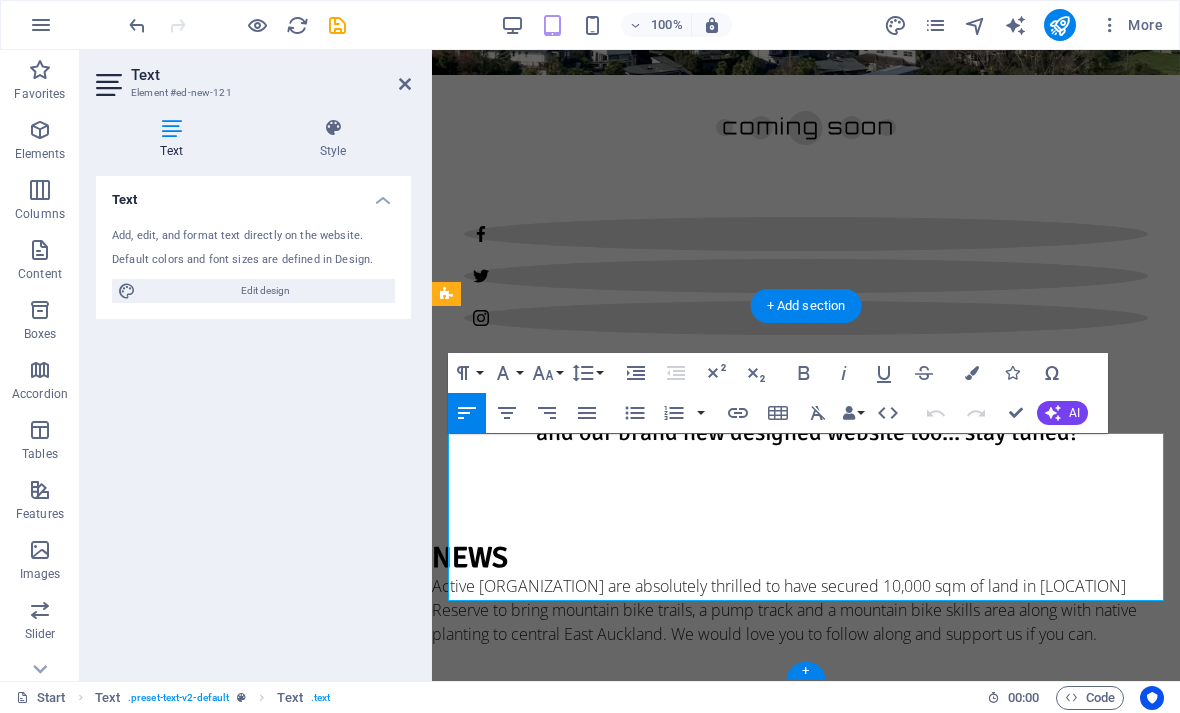 click on "Lorem ipsum dolor sitope amet, consectetur adipisicing elitip. Massumenda, dolore, cum vel modi asperiores consequatur suscipit quidem ducimus eveniet iure expedita consecteture odiogil voluptatum similique fugit voluptates atem accusamus quae quas dolorem tenetur facere tempora maiores adipisci reiciendis accusantium voluptatibus id voluptate tempore dolor harum nisi amet! Nobis, eaque. Aenean commodo ligula eget dolor. Lorem ipsum dolor sit amet, consectetuer adipiscing elit leget odiogil voluptatum similique fugit voluptates dolor. Libero assumenda, dolore, cum vel modi asperiores consequatur." at bounding box center [806, 921] 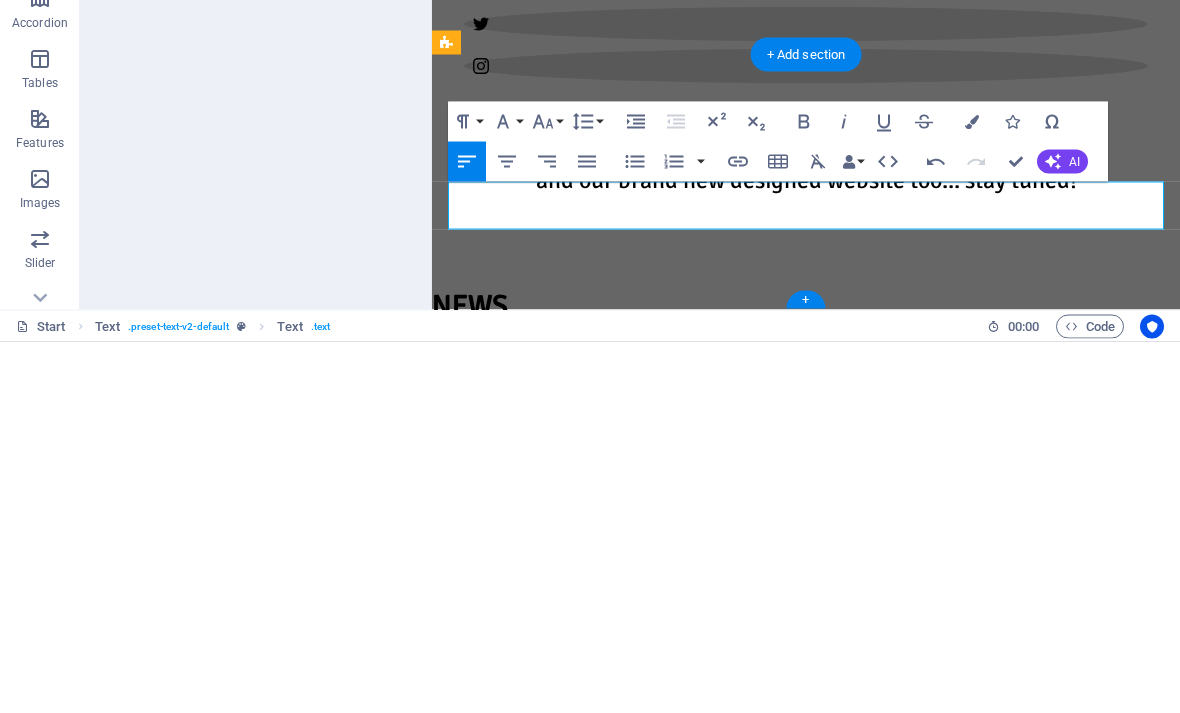 scroll, scrollTop: 462, scrollLeft: 0, axis: vertical 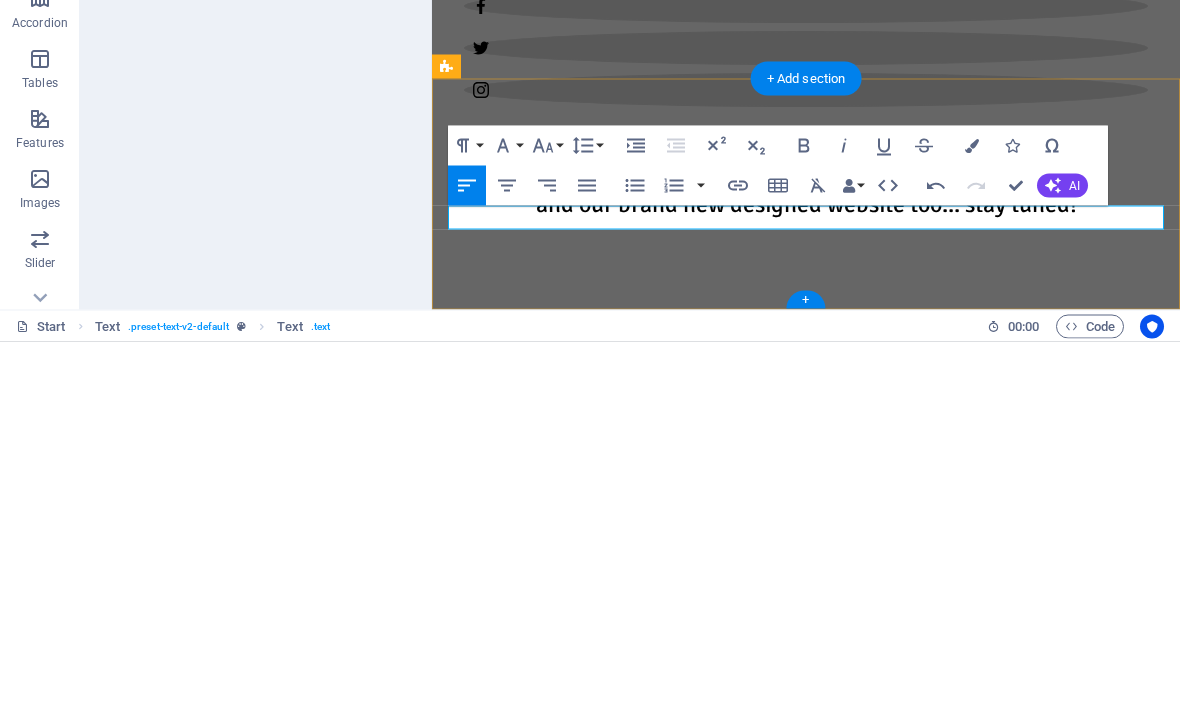 click at bounding box center (806, 622) 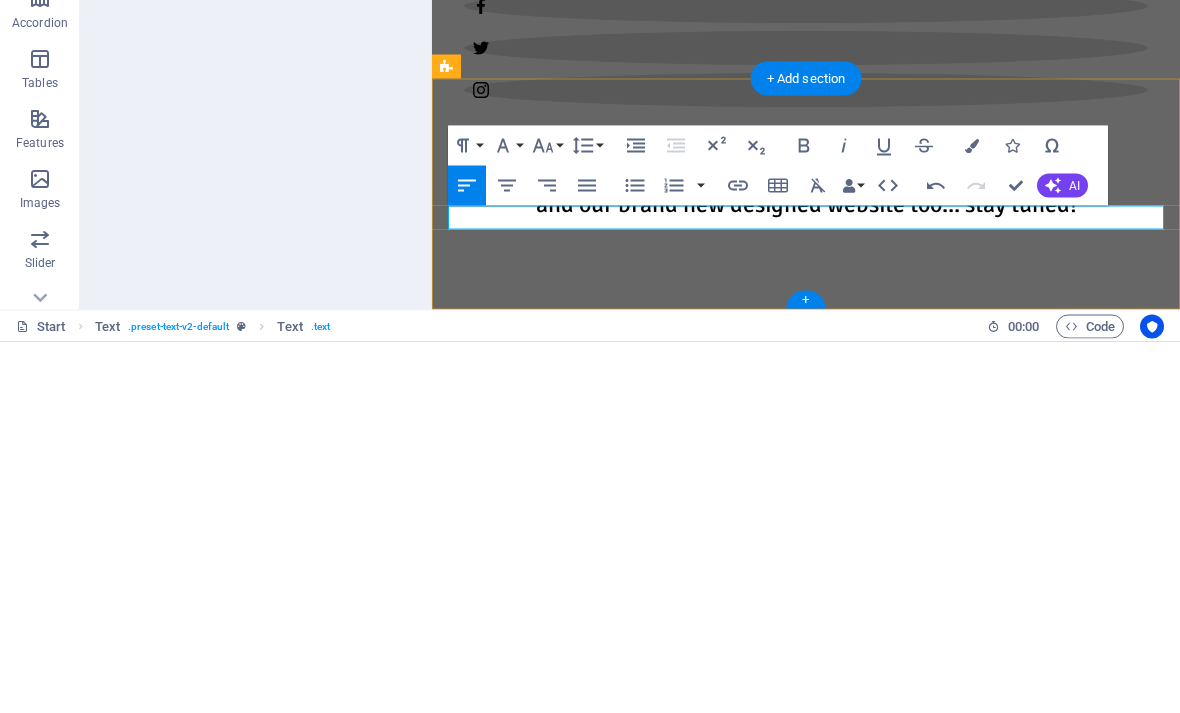 click at bounding box center (806, 622) 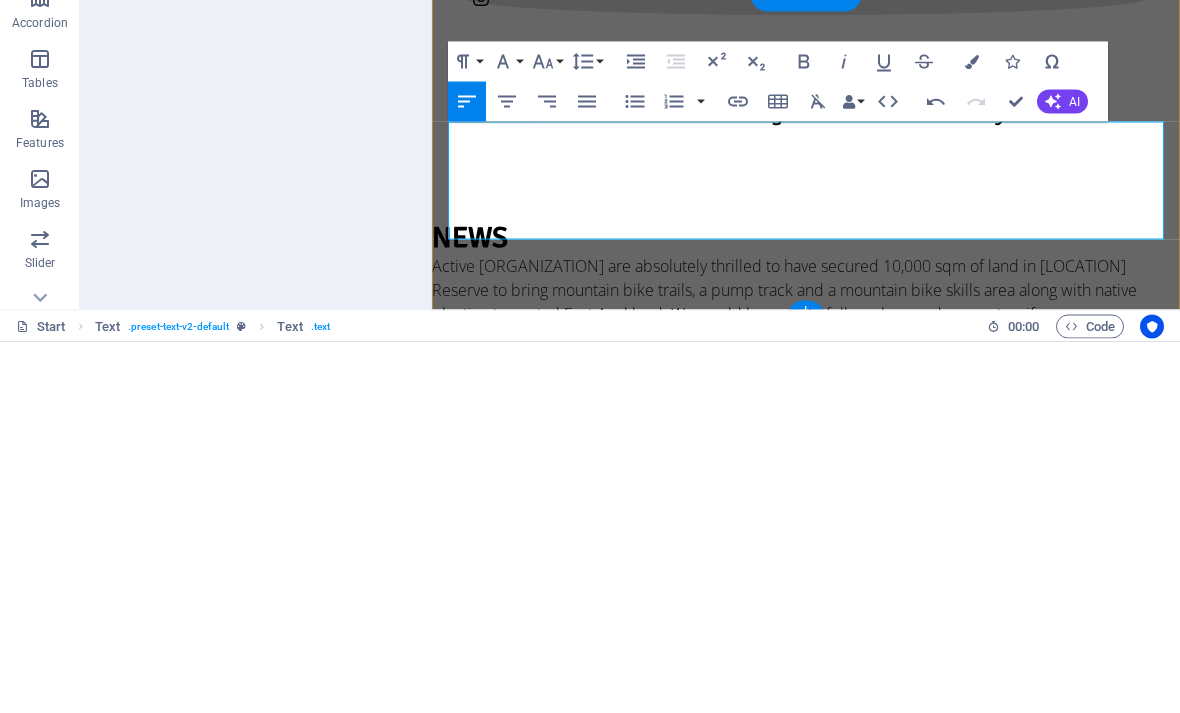 scroll, scrollTop: 555, scrollLeft: 0, axis: vertical 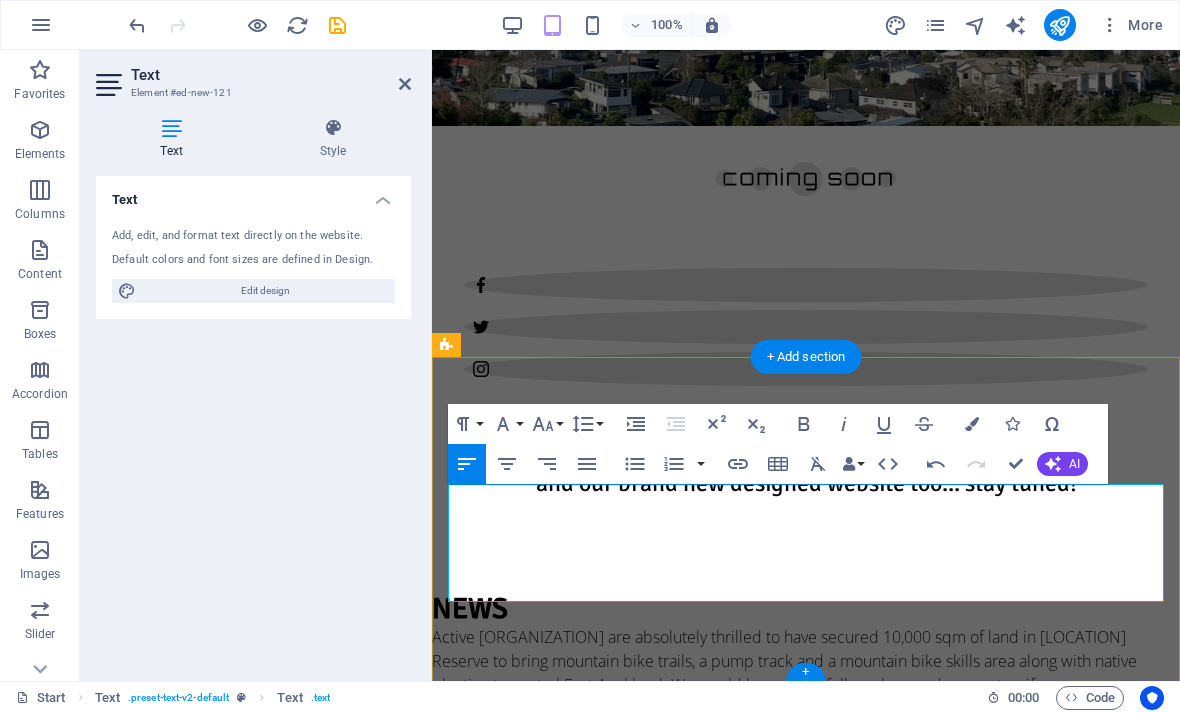 click on "The only way to become a member of   <insert club name here>   is now via Hivepass, and it’s super easy and it will only take a couple of minutes to sign up using your smart phone. If you don't have a smartphone, you can sign up online on any device   <insert url>." at bounding box center [806, 955] 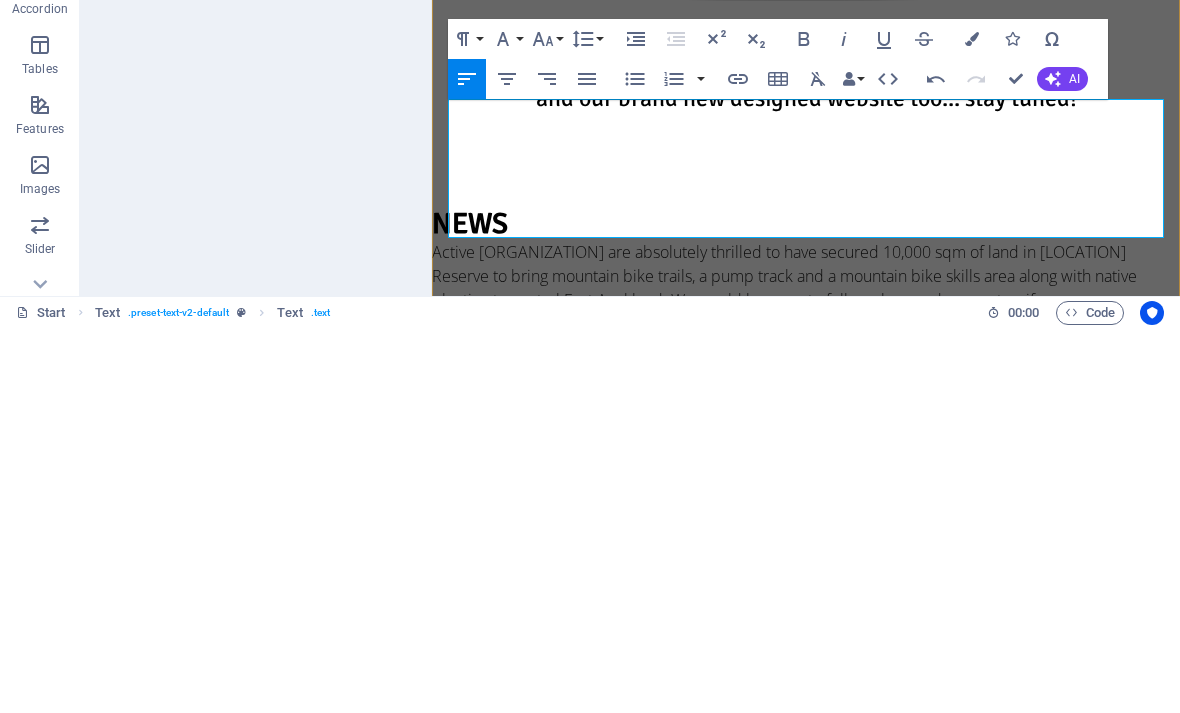 scroll, scrollTop: 0, scrollLeft: 1007, axis: horizontal 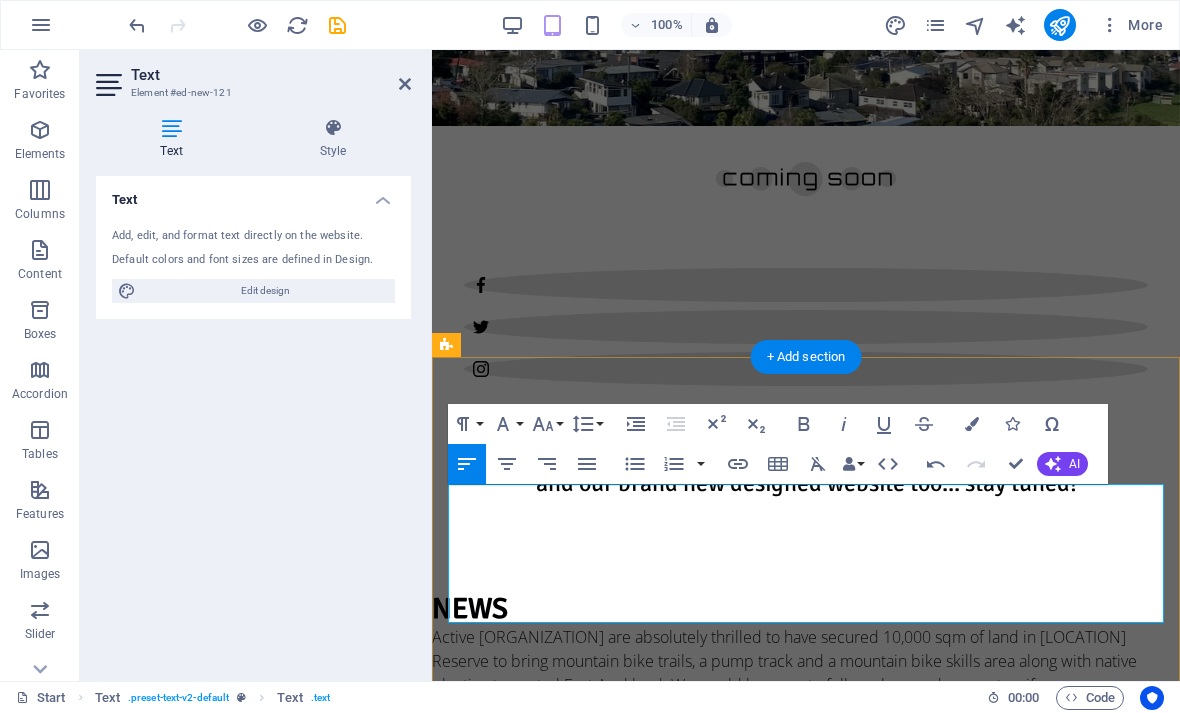 click on "The only way to become a member of   <insert club name here>   is now via Hivepass, and it’s super easy and it will only take a couple of minutes to sign up using your smart phone. If you don't have a smartphone, you can sign up online on any device   <insert url>.   ​" at bounding box center [806, 966] 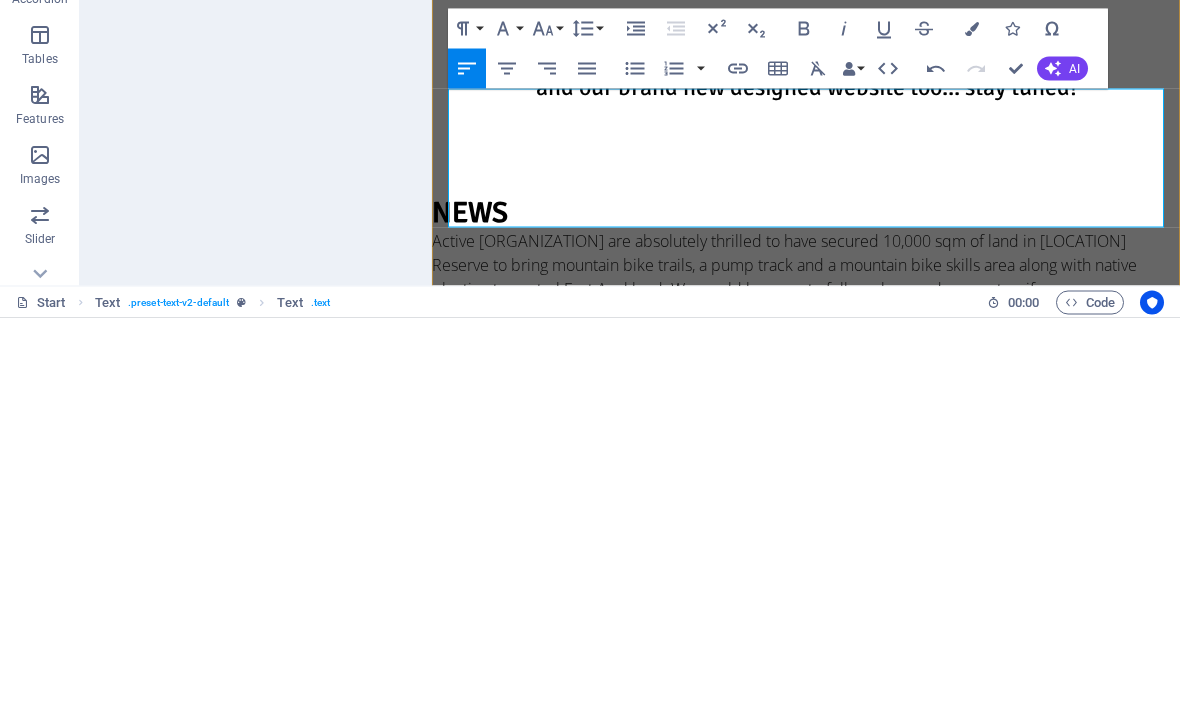 click on "The only way to become a member of   <insert club name here>   is now via Hivepass, and it’s super easy and it will only take a couple of minutes to sign up using your smart phone. If you don't have a smartphone, you can sign up online on any device   <insert url>.   ​" at bounding box center [806, 571] 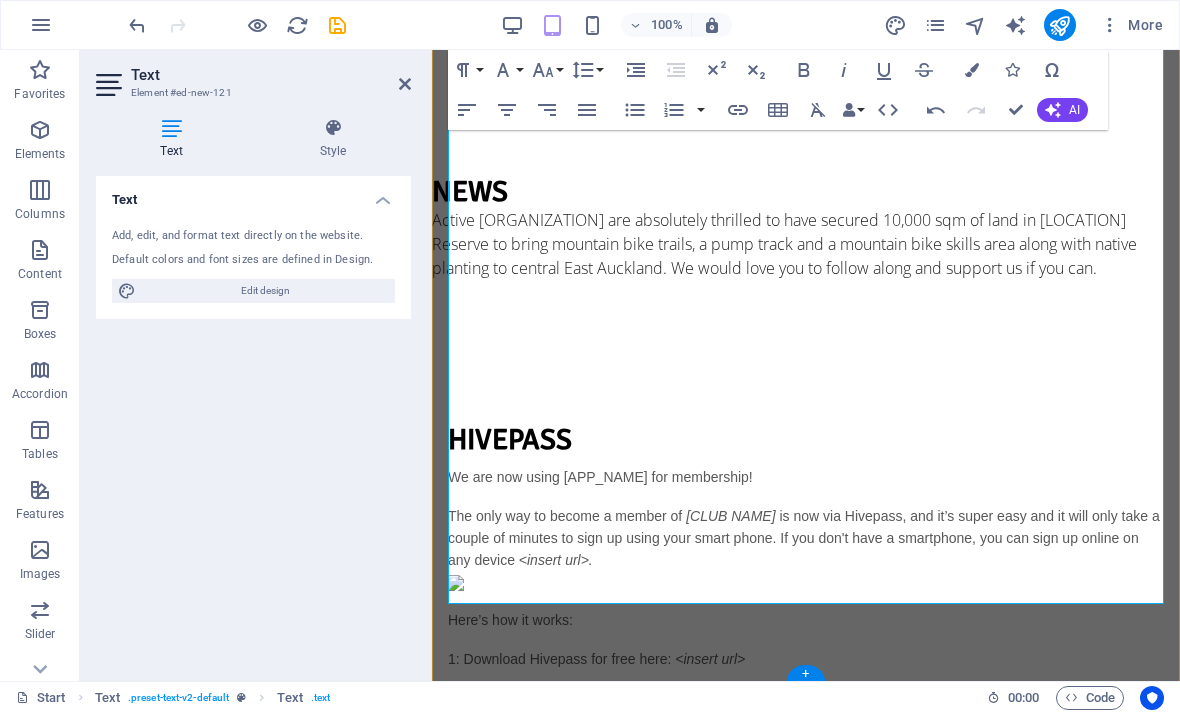 scroll, scrollTop: 968, scrollLeft: 0, axis: vertical 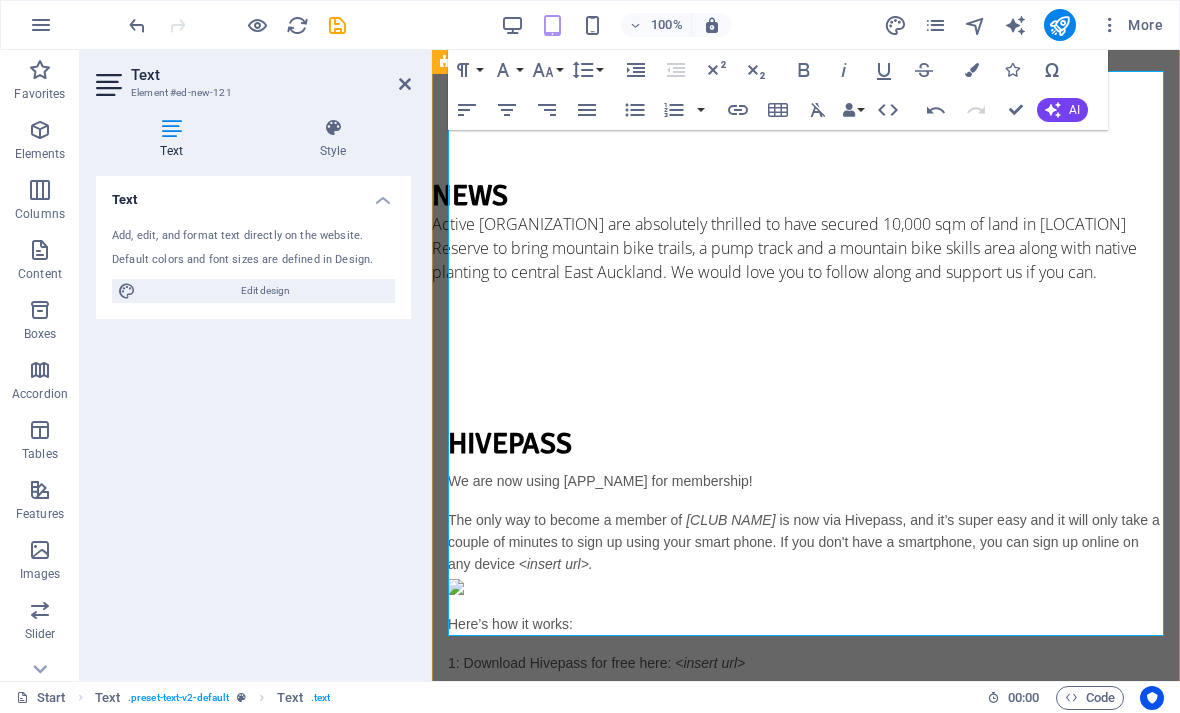 click on "<insert club name here>" at bounding box center [718, 938] 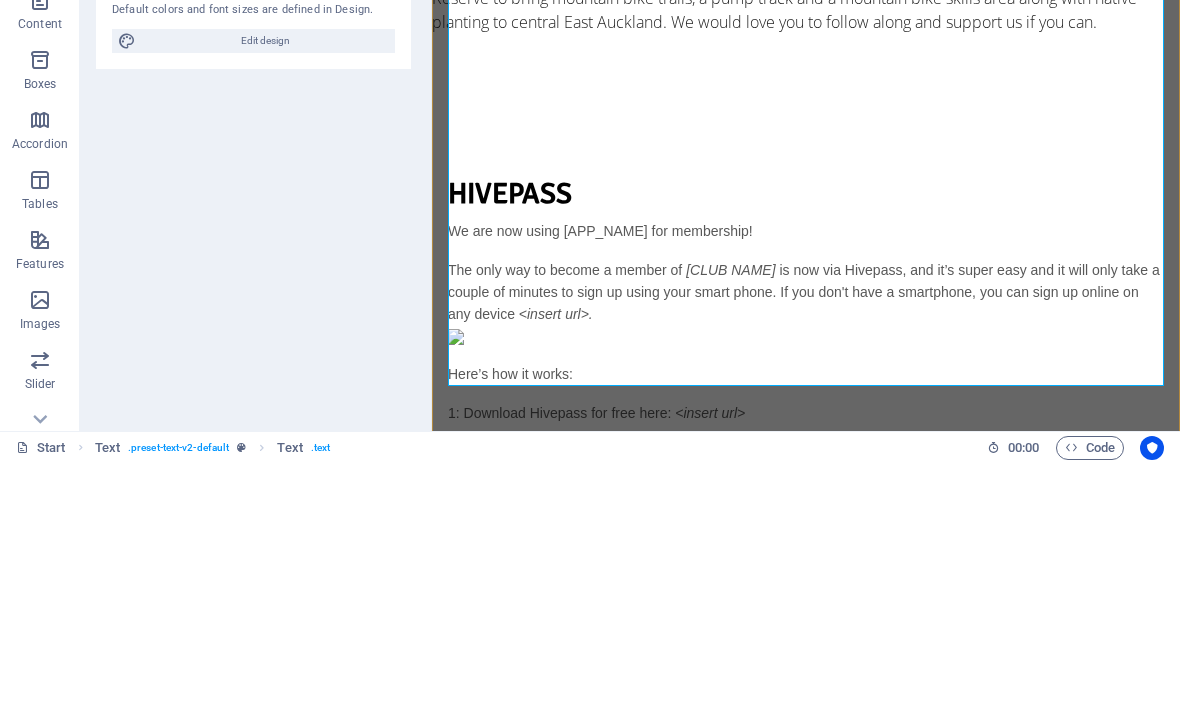 click on "6: Just like that, you’re a member of   <insert club name here>   and you can start enjoying all of the benefits that brings." at bounding box center [806, 689] 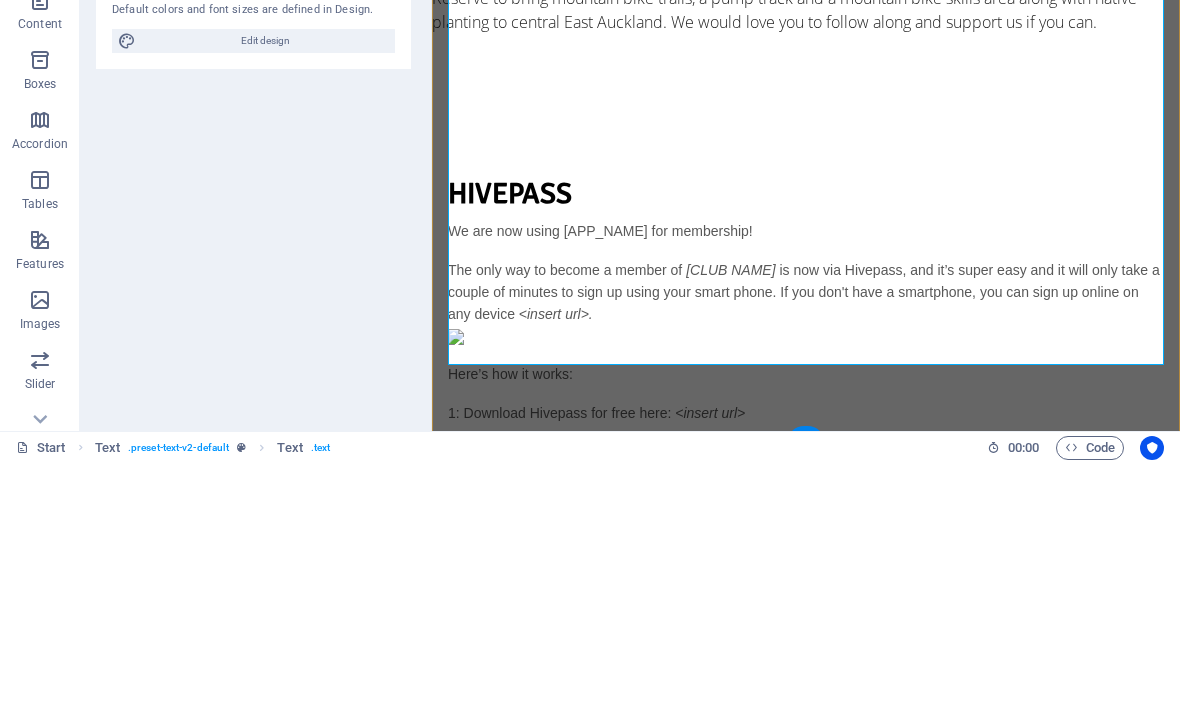 type 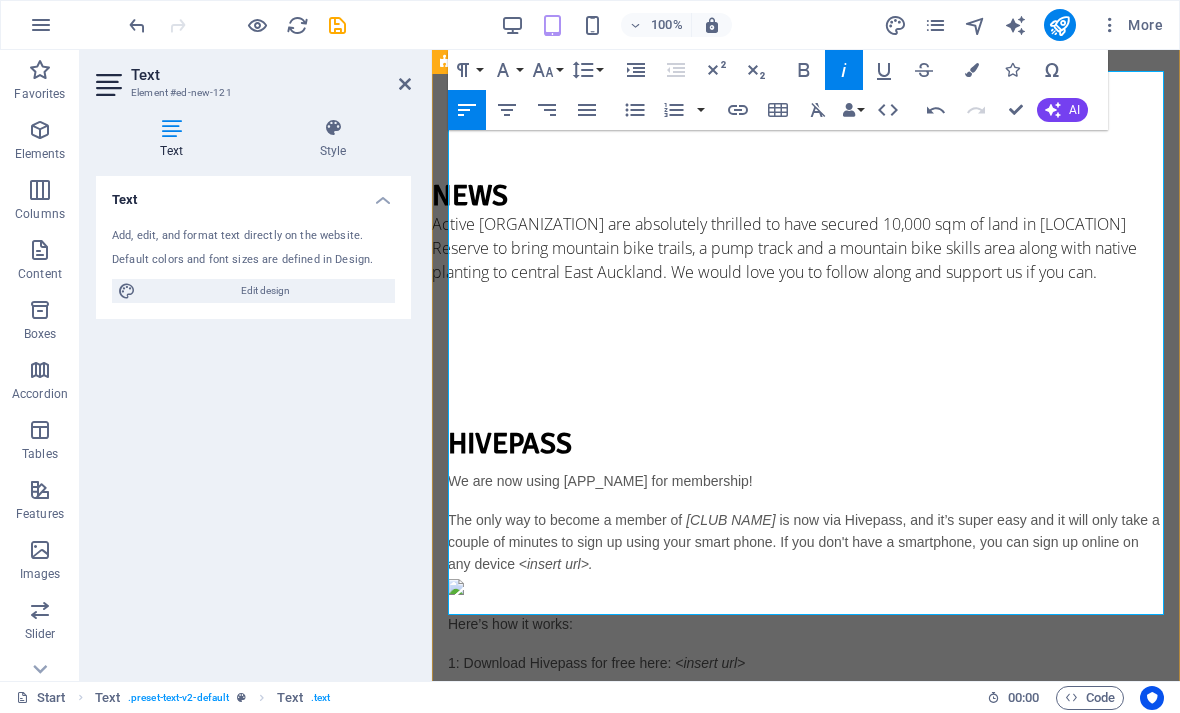 click on "Hivepass We are now using Hivepass for membership! The only way to become a member of   <insert club name here>   is now via Hivepass, and it’s super easy and it will only take a couple of minutes to sign up using your smart phone. If you don't have a smartphone, you can sign up online on any device   <insert url>.   ​ Here’s how it works: 1: Download Hivepass for free here:   <insert url> 2: Open the app and enter your name and email address, set a password and select ‘Create Account' NOTE: If you already belong to another organisation that uses Hivepass, when you enter your email address, Hivepass with recognise you and you just need to log in and then select ‘join other organisations’ from the side menu.  3: Select your membership package. (If you’re signing up the whole family, have their details ready). 4: Enter your personal details and membership type. You can add a donation at this stage too if you like🤘 5: Pay securely using a credit or debit card   Active Apirana" at bounding box center (806, 730) 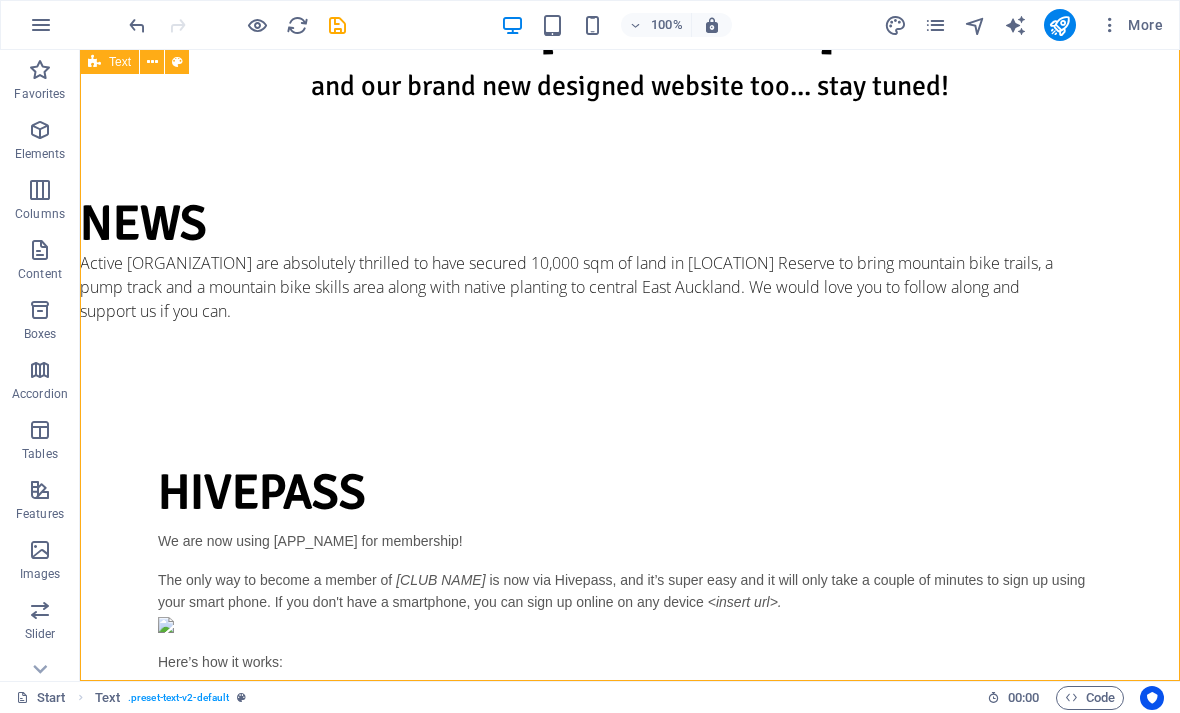 scroll, scrollTop: 961, scrollLeft: 0, axis: vertical 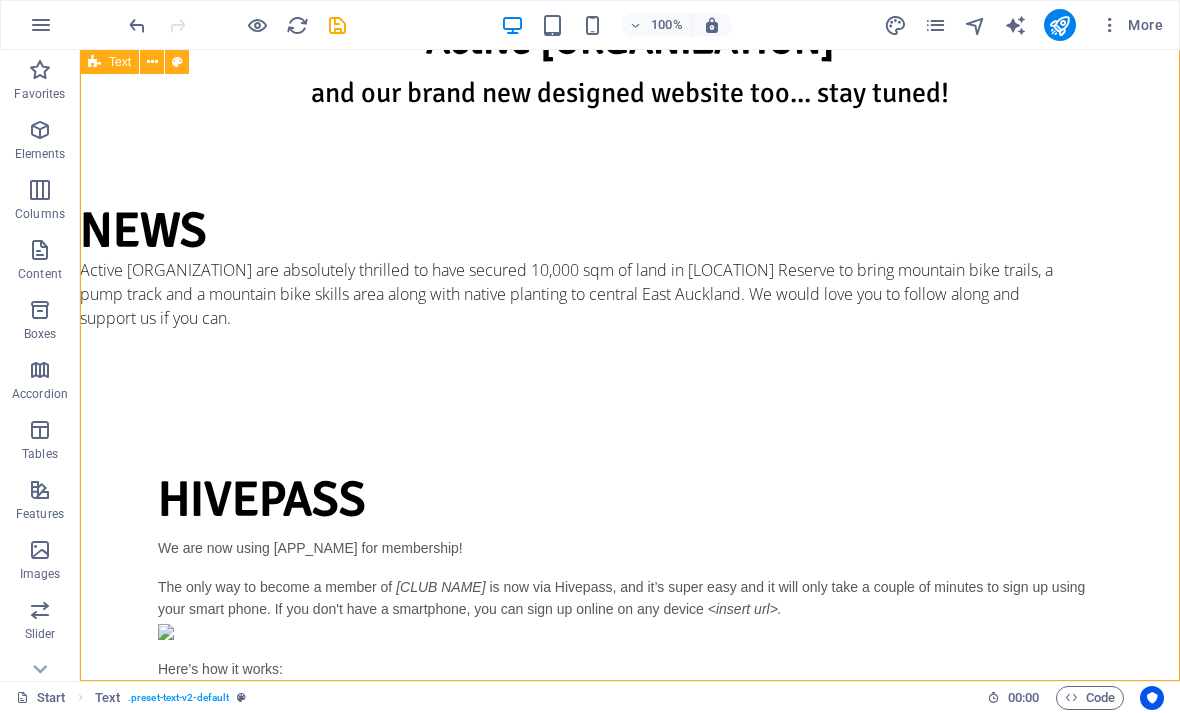 click on "Hivepass We are now using Hivepass for membership! The only way to become a member of   <insert club name here>   is now via Hivepass, and it’s super easy and it will only take a couple of minutes to sign up using your smart phone. If you don't have a smartphone, you can sign up online on any device   <insert url>.   Here’s how it works: 1: Download Hivepass for free here:   <insert url> 2: Open the app and enter your name and email address, set a password and select ‘Create Account' NOTE: If you already belong to another organisation that uses Hivepass, when you enter your email address, Hivepass with recognise you and you just need to log in and then select ‘join other organisations’ from the side menu.  3: Select your membership package. (If you’re signing up the whole family, have their details ready). 4: Enter your personal details and membership type. You can add a donation at this stage too if you like🤘 5: Pay securely using a credit or debit card   Active Apirana" at bounding box center [630, 754] 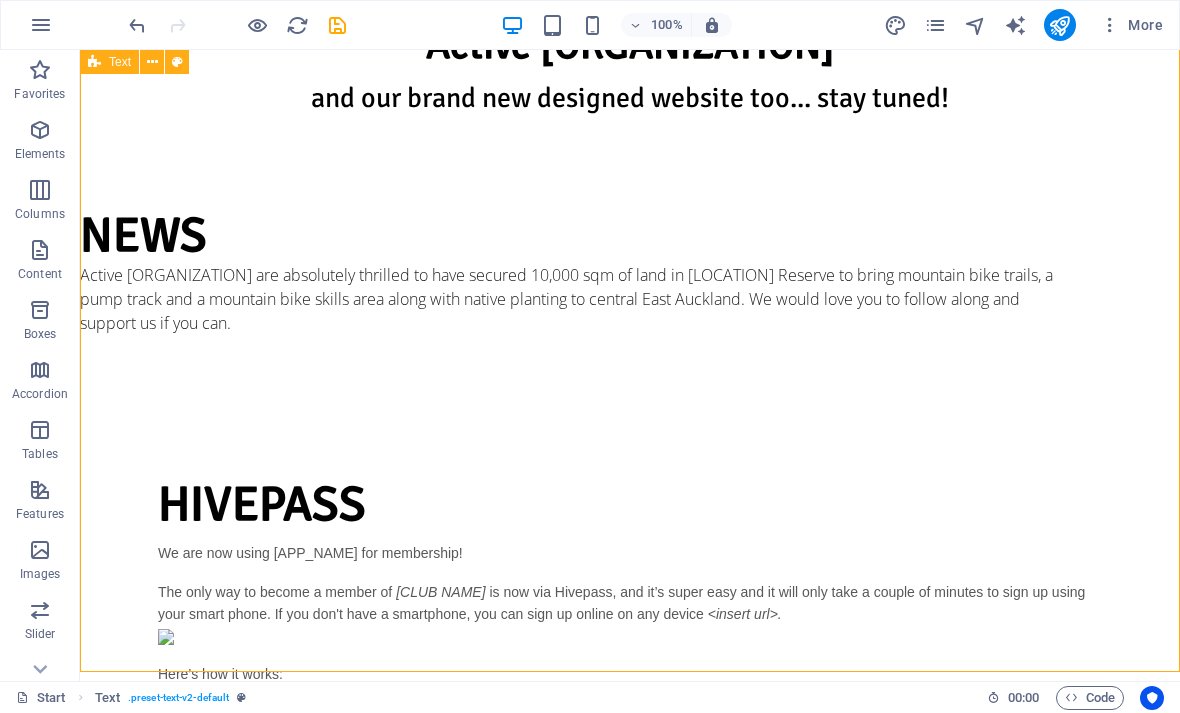scroll, scrollTop: 951, scrollLeft: 0, axis: vertical 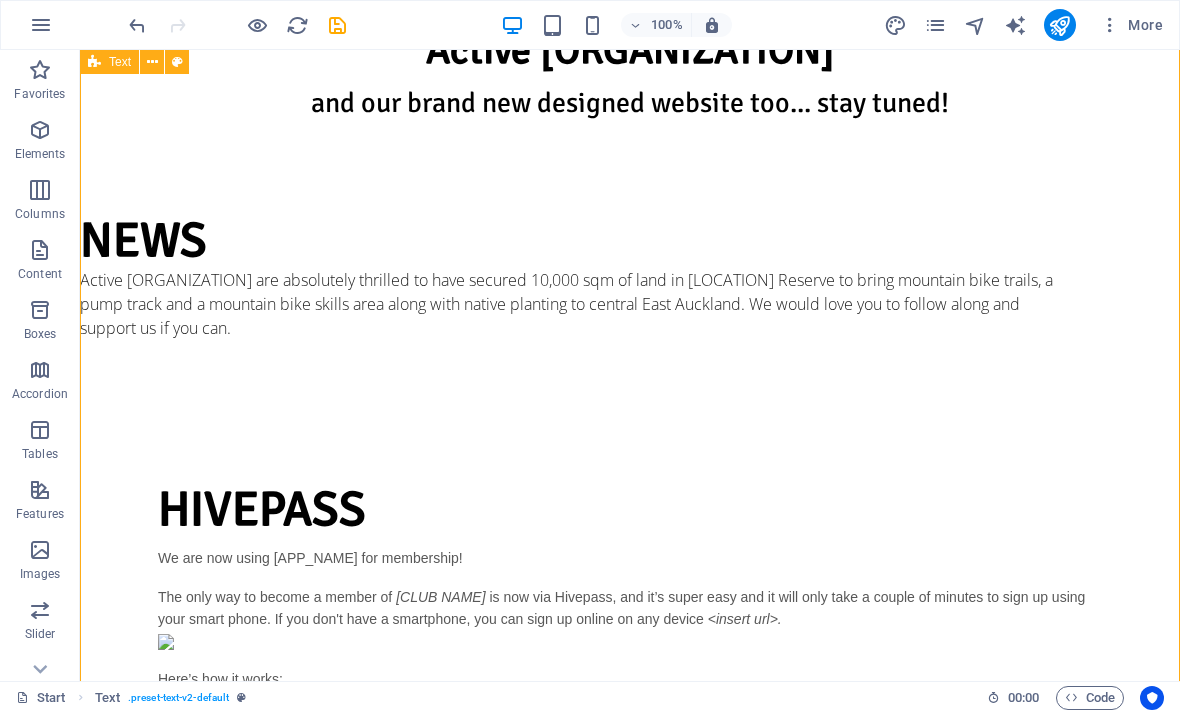click on "Hivepass We are now using Hivepass for membership! The only way to become a member of   <insert club name here>   is now via Hivepass, and it’s super easy and it will only take a couple of minutes to sign up using your smart phone. If you don't have a smartphone, you can sign up online on any device   <insert url>.   Here’s how it works: 1: Download Hivepass for free here:   <insert url> 2: Open the app and enter your name and email address, set a password and select ‘Create Account' NOTE: If you already belong to another organisation that uses Hivepass, when you enter your email address, Hivepass with recognise you and you just need to log in and then select ‘join other organisations’ from the side menu.  3: Select your membership package. (If you’re signing up the whole family, have their details ready). 4: Enter your personal details and membership type. You can add a donation at this stage too if you like🤘 5: Pay securely using a credit or debit card   Active Apirana" at bounding box center [630, 764] 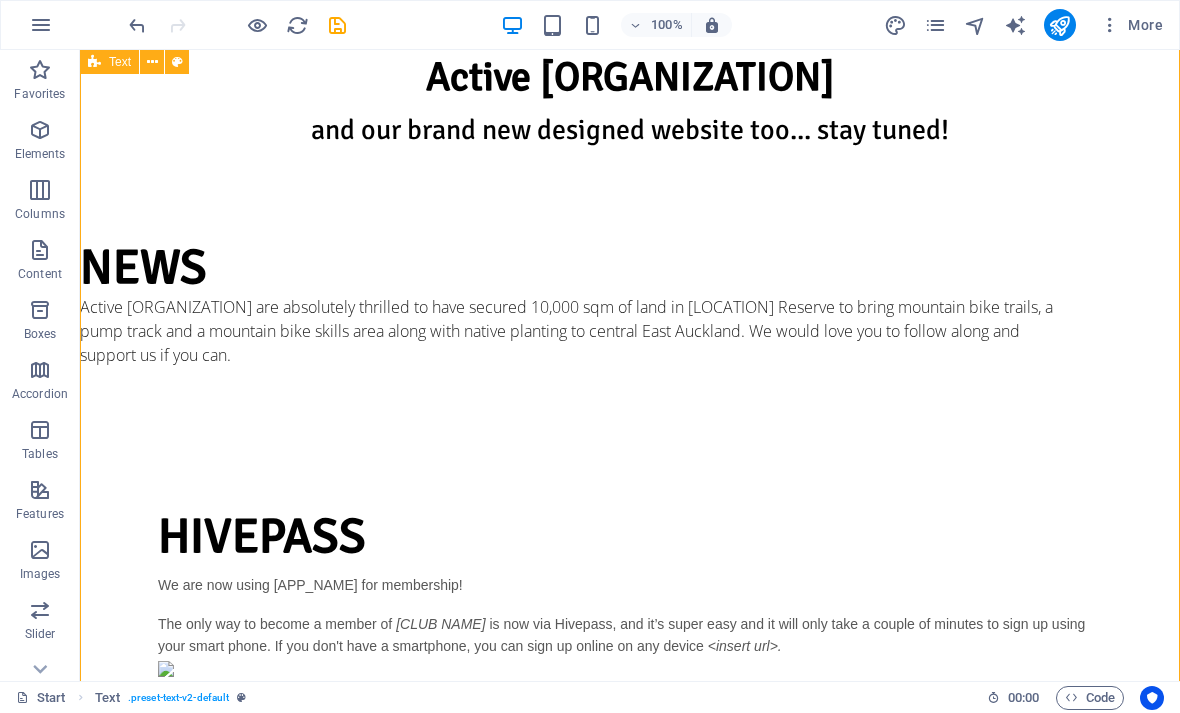 scroll, scrollTop: 925, scrollLeft: 0, axis: vertical 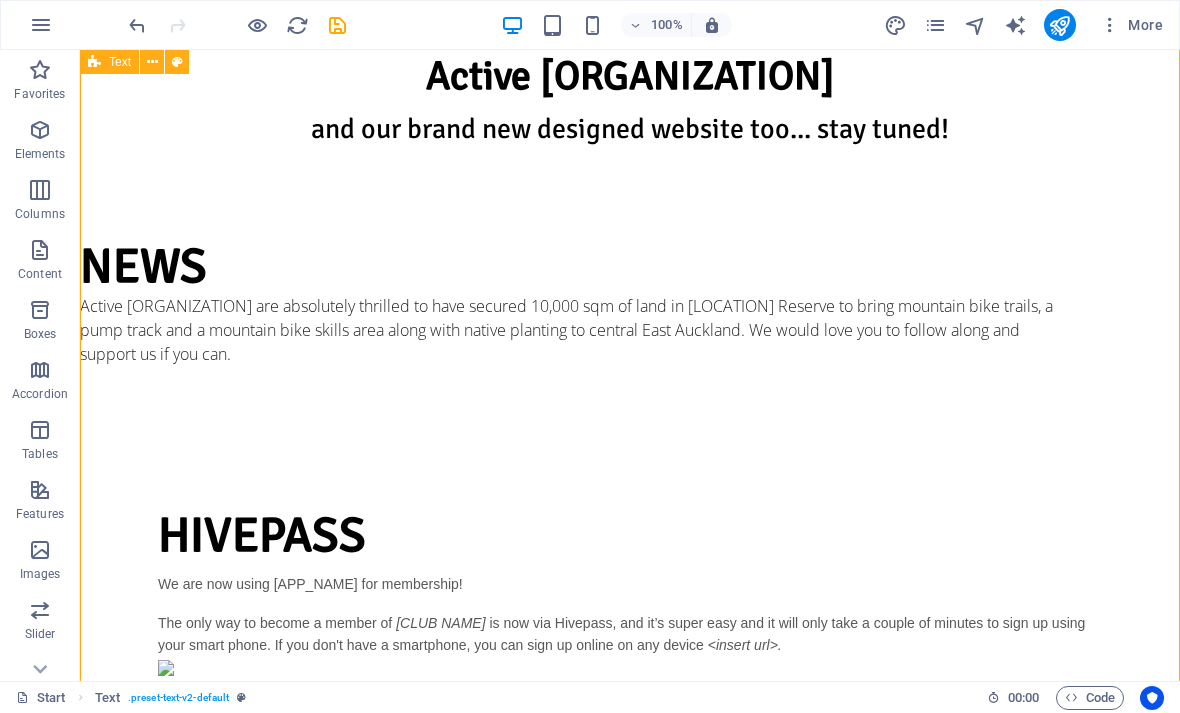 click at bounding box center [152, 62] 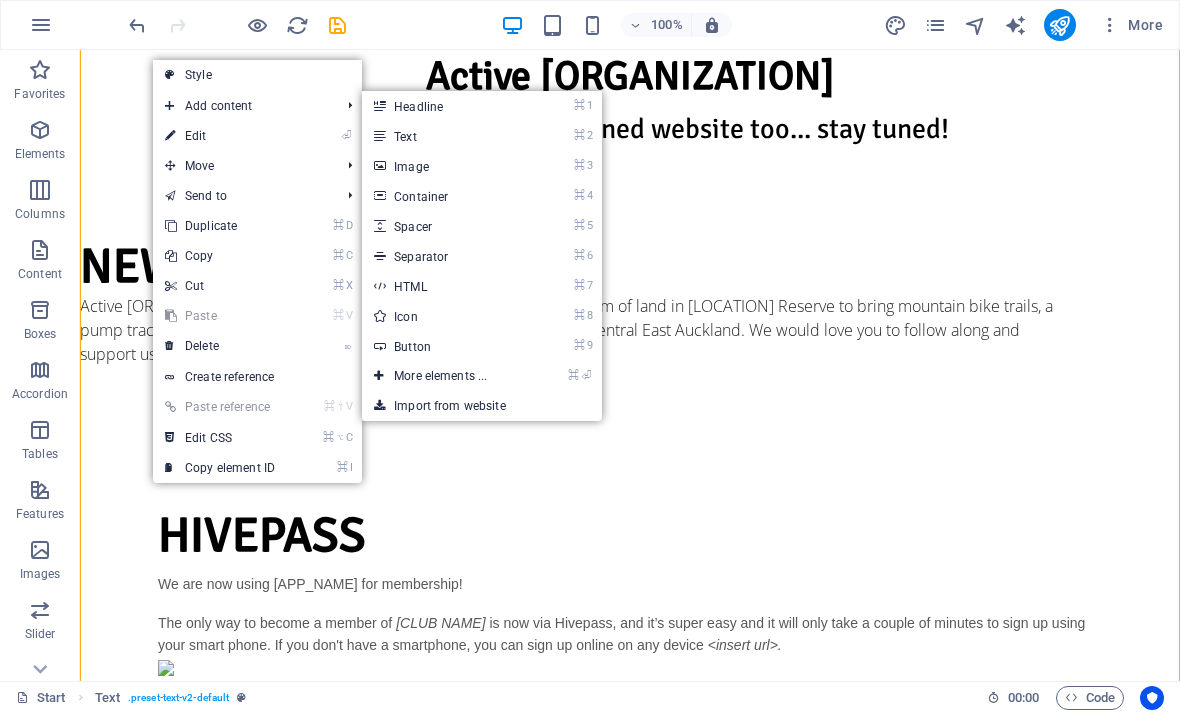 click on "⌘ 3  Image" at bounding box center [444, 166] 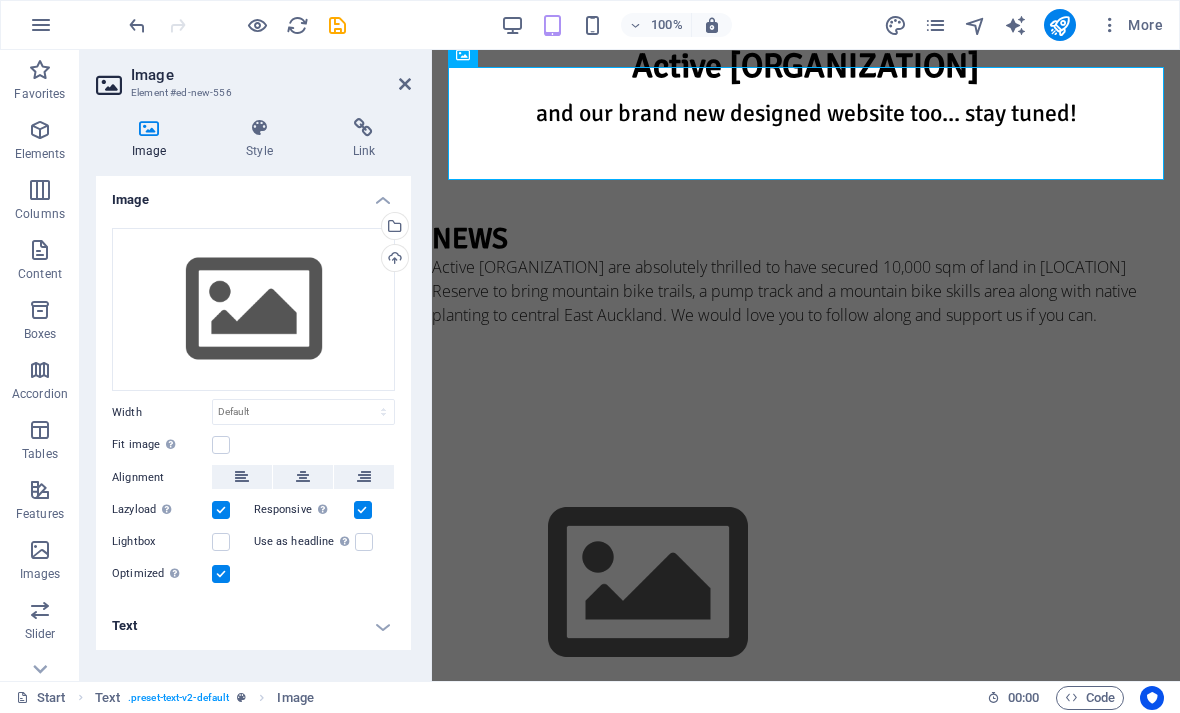 click on "Select files from the file manager, stock photos, or upload file(s)" at bounding box center (393, 228) 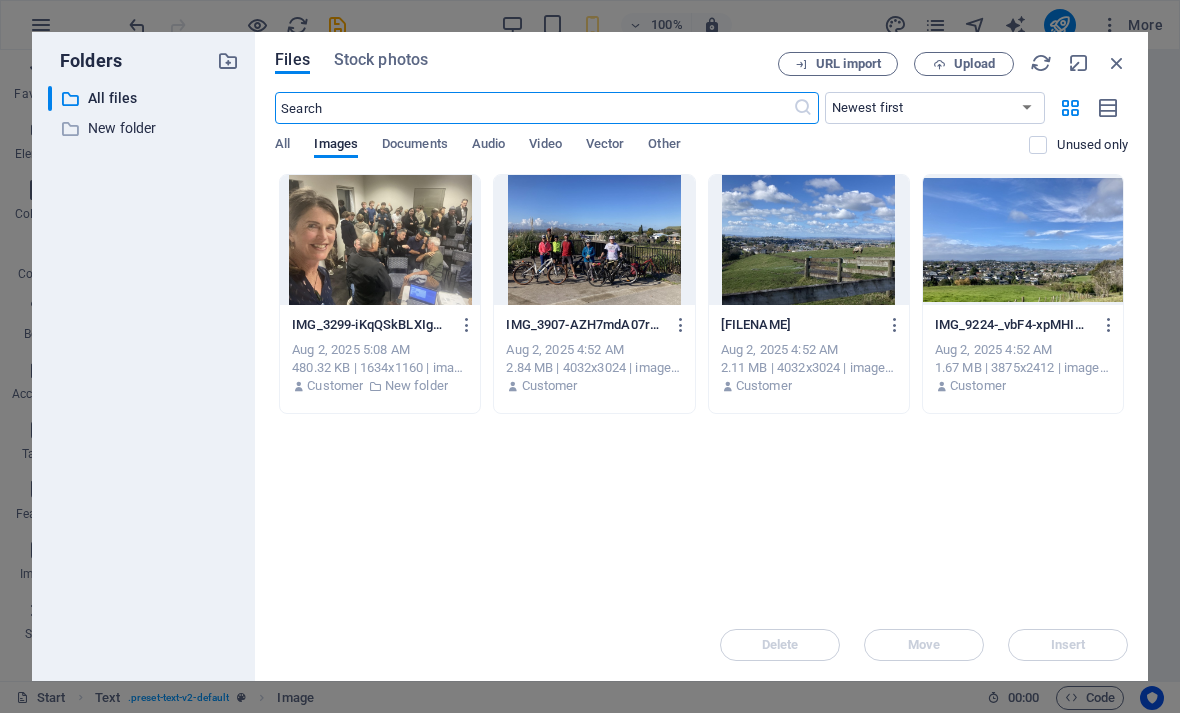 click on "All" at bounding box center [282, 146] 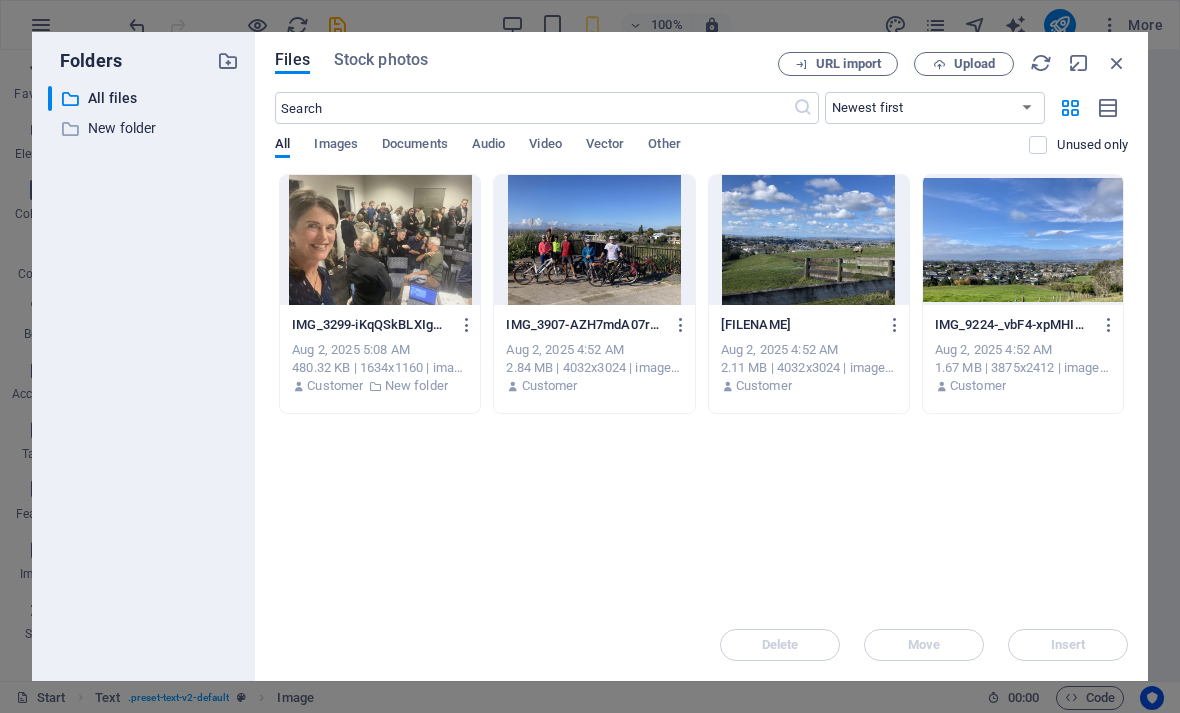 click at bounding box center (228, 61) 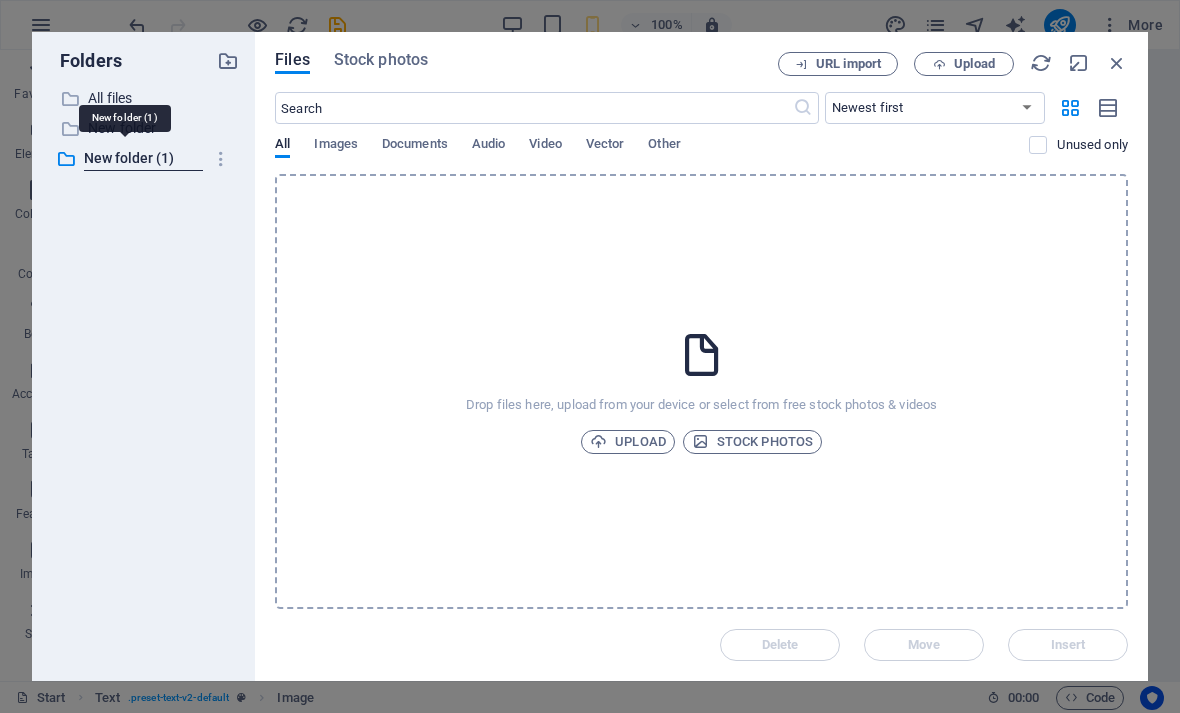 click on "All" at bounding box center [282, 146] 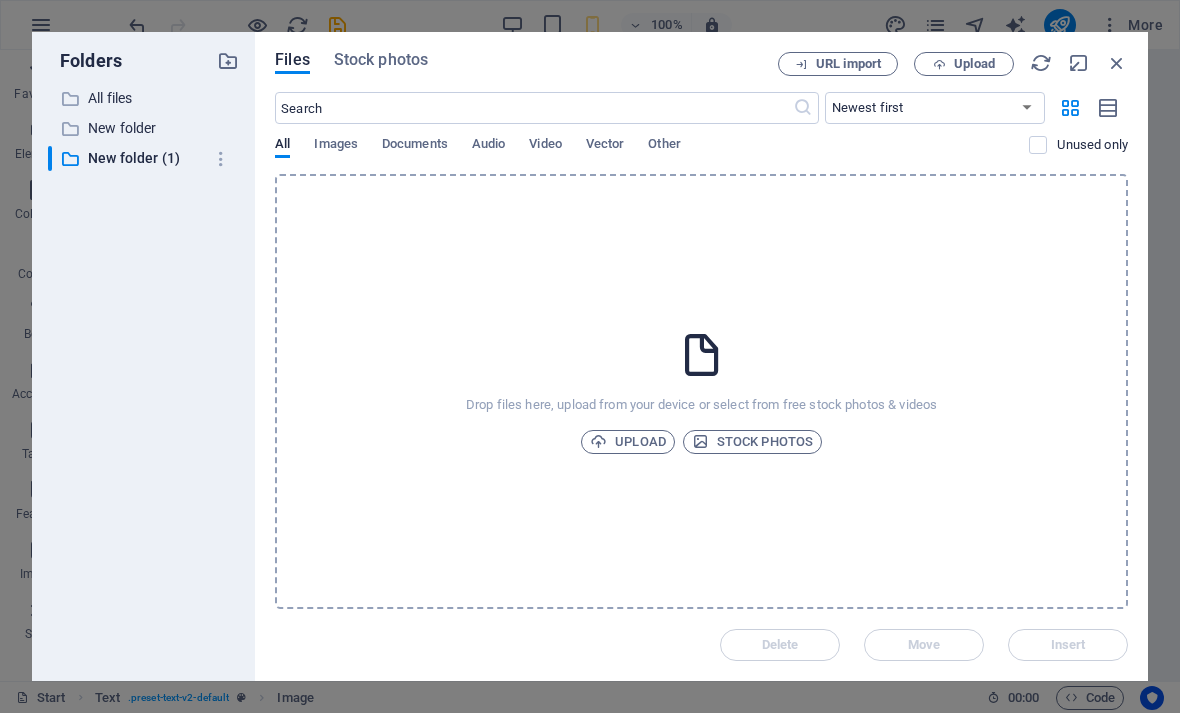click on "New folder" at bounding box center [145, 128] 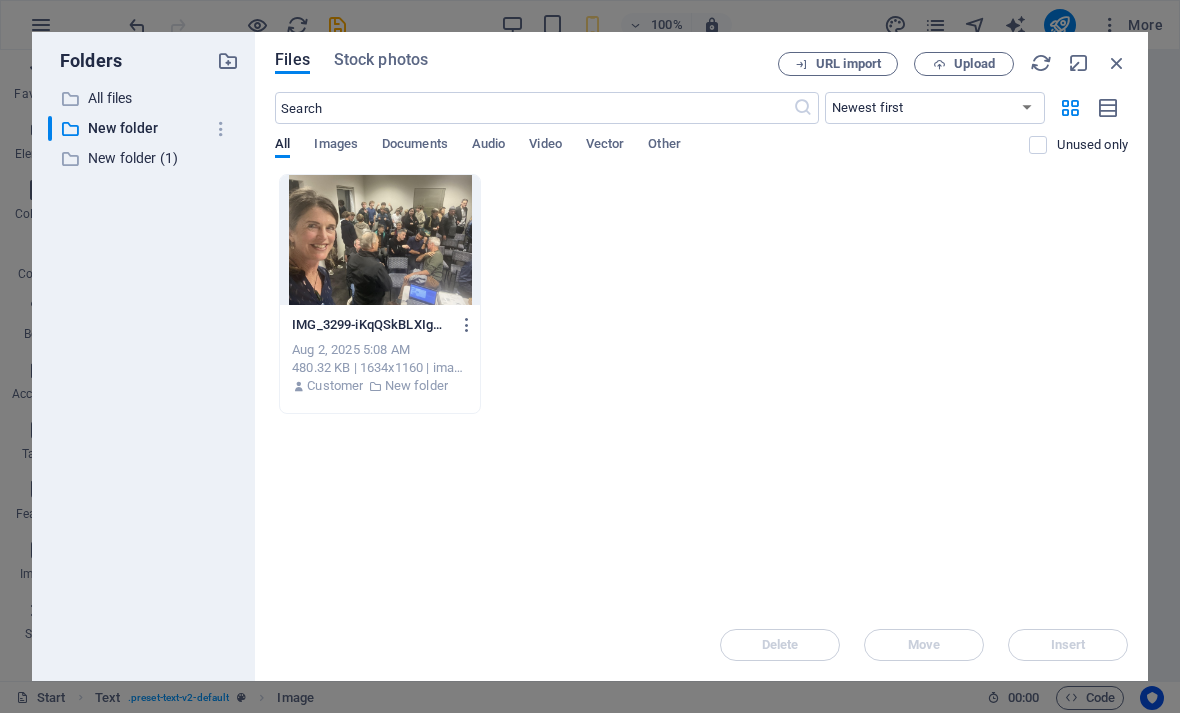 click at bounding box center (70, 99) 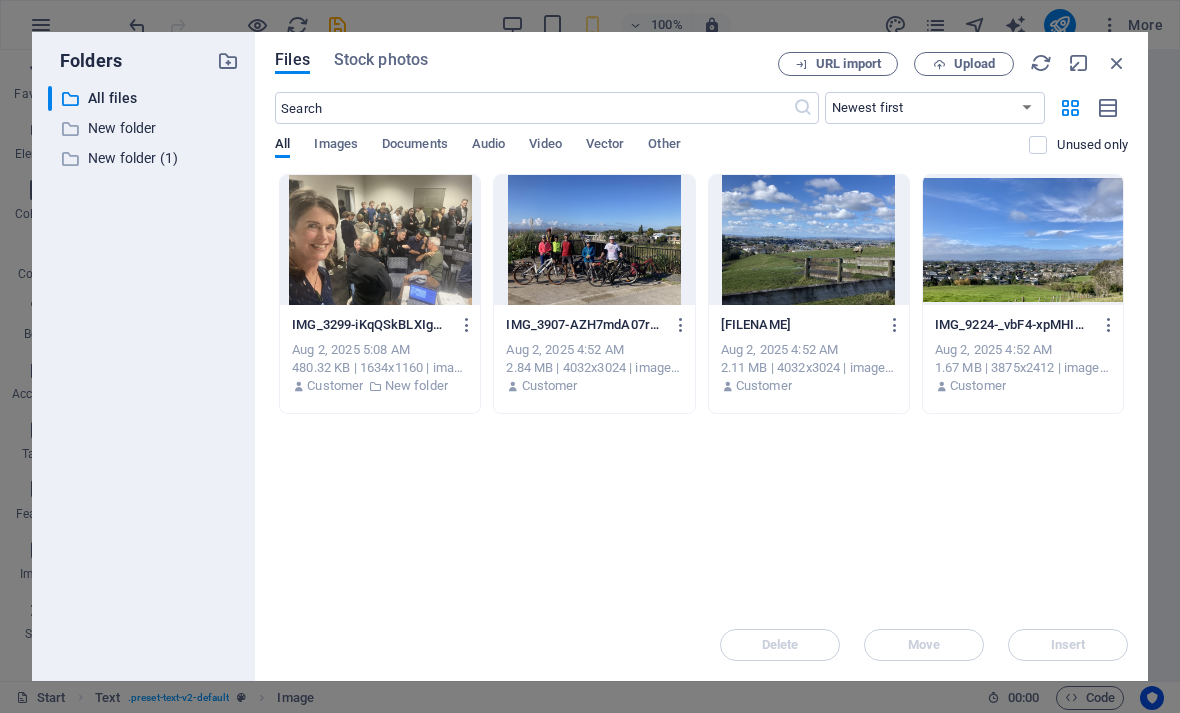 click at bounding box center (221, 159) 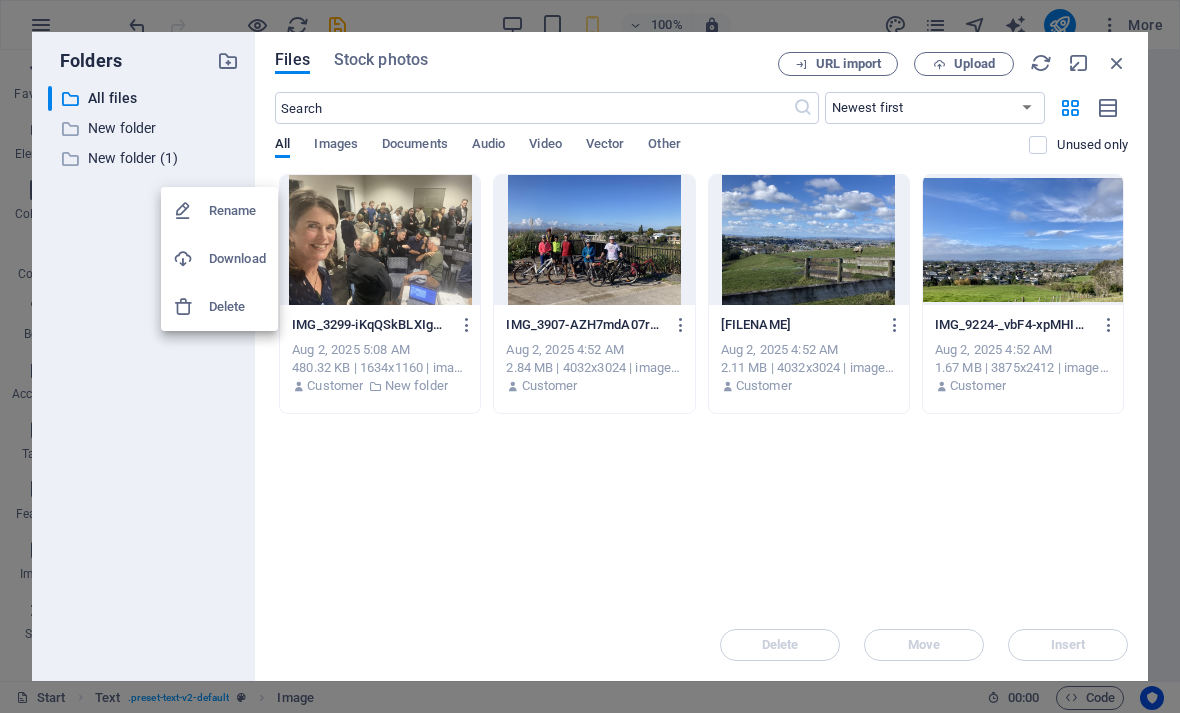 click on "Delete" at bounding box center [237, 307] 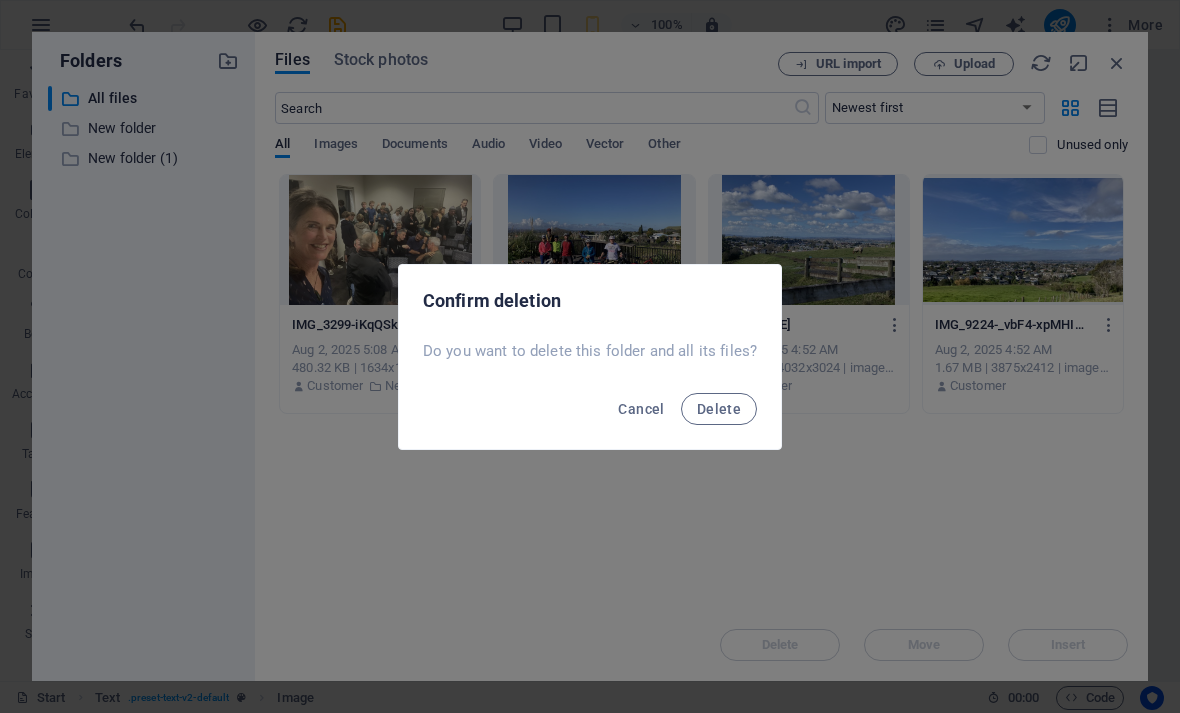 click on "Delete" at bounding box center [719, 409] 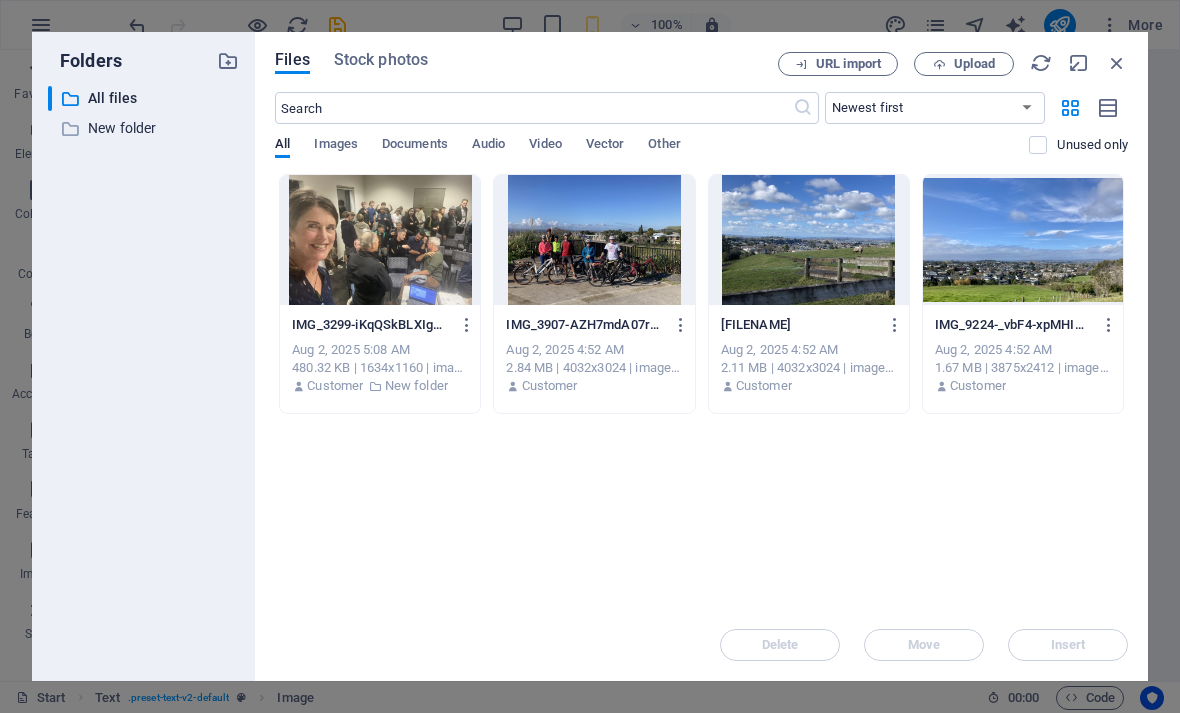 click on "All files" at bounding box center (145, 98) 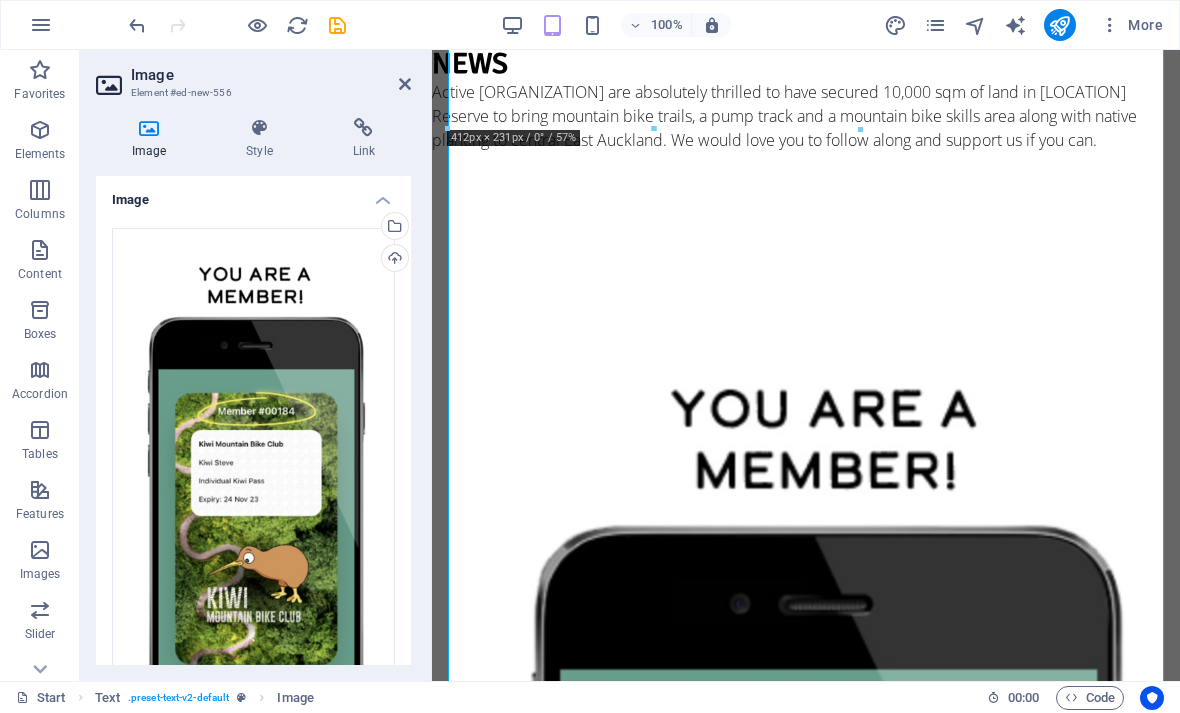 scroll, scrollTop: 1090, scrollLeft: 0, axis: vertical 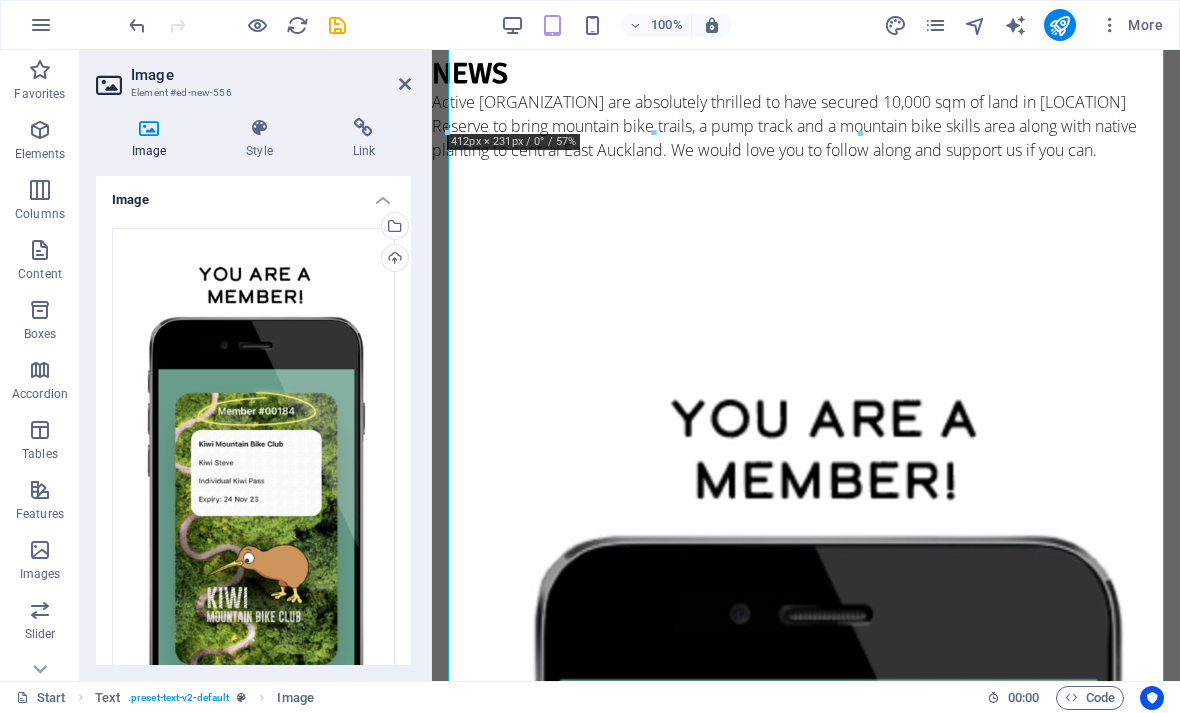 click at bounding box center [259, 128] 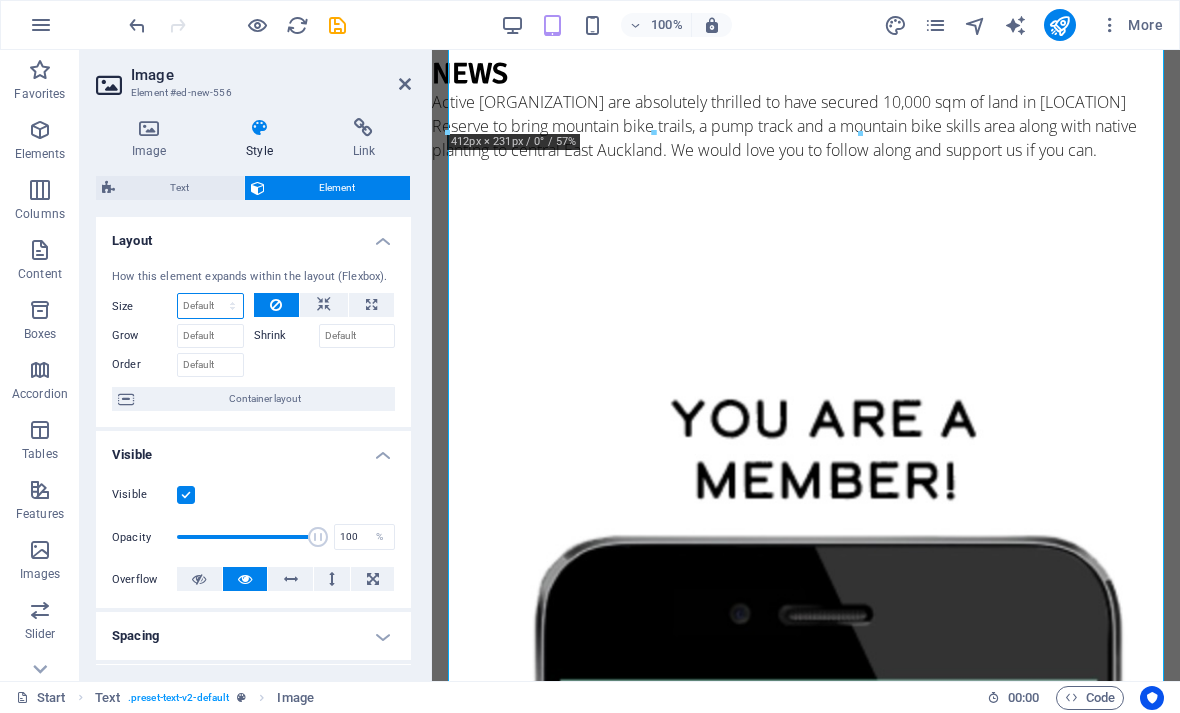 click on "Default auto px % 1/1 1/2 1/3 1/4 1/5 1/6 1/7 1/8 1/9 1/10" at bounding box center [210, 306] 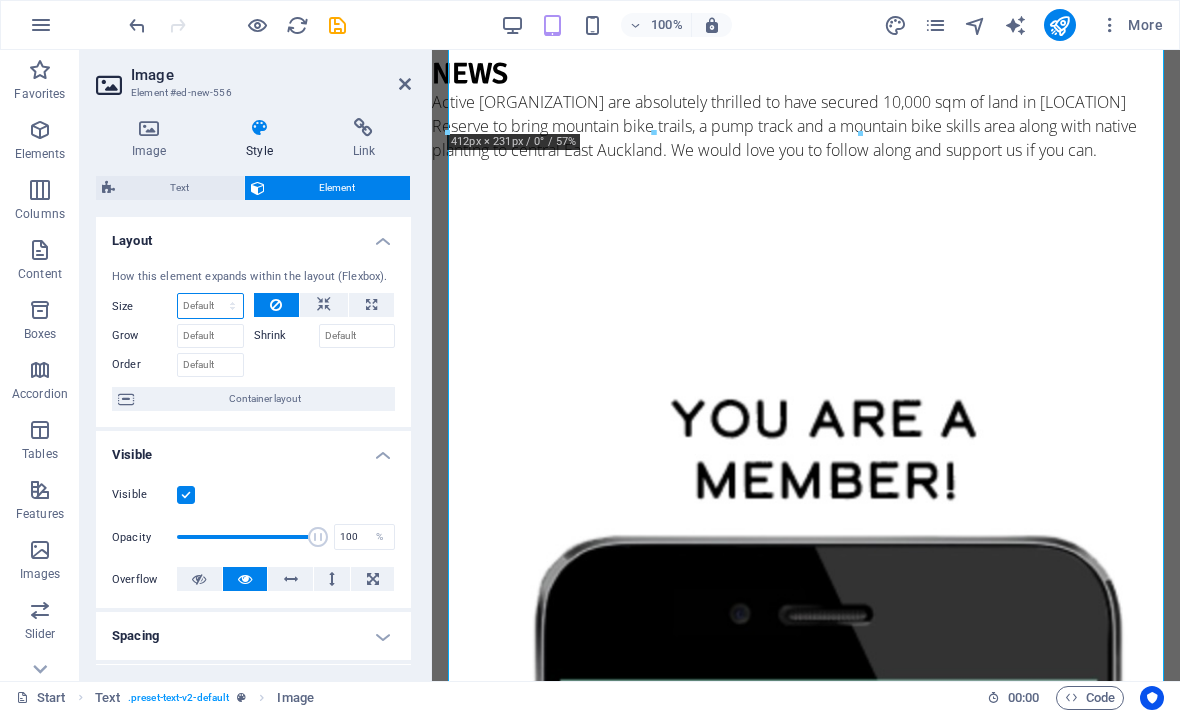 select on "1/1" 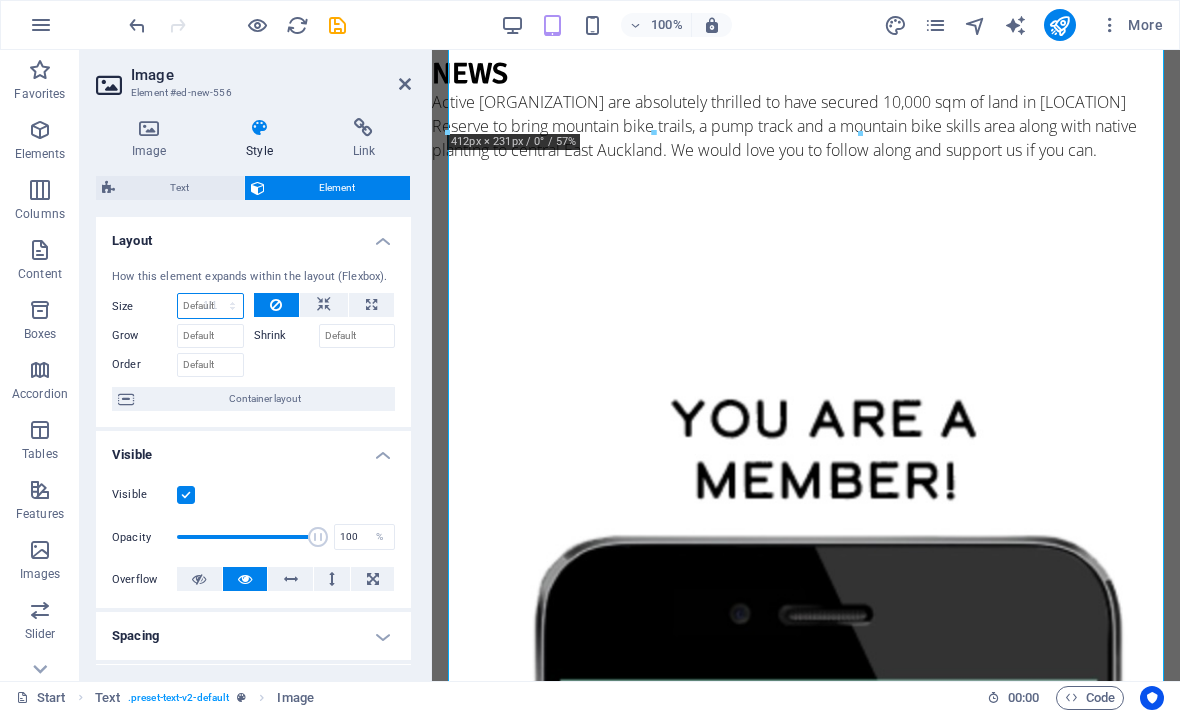 type on "100" 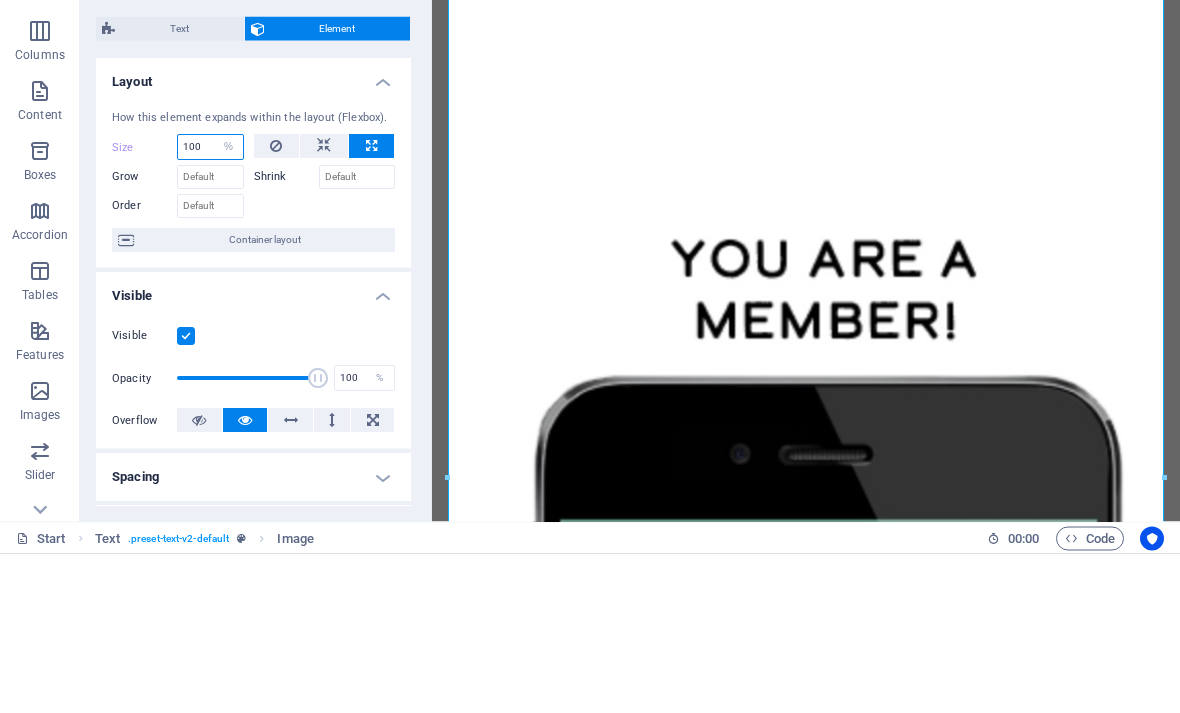 click on "Default auto px % 1/1 1/2 1/3 1/4 1/5 1/6 1/7 1/8 1/9 1/10" at bounding box center (229, 306) 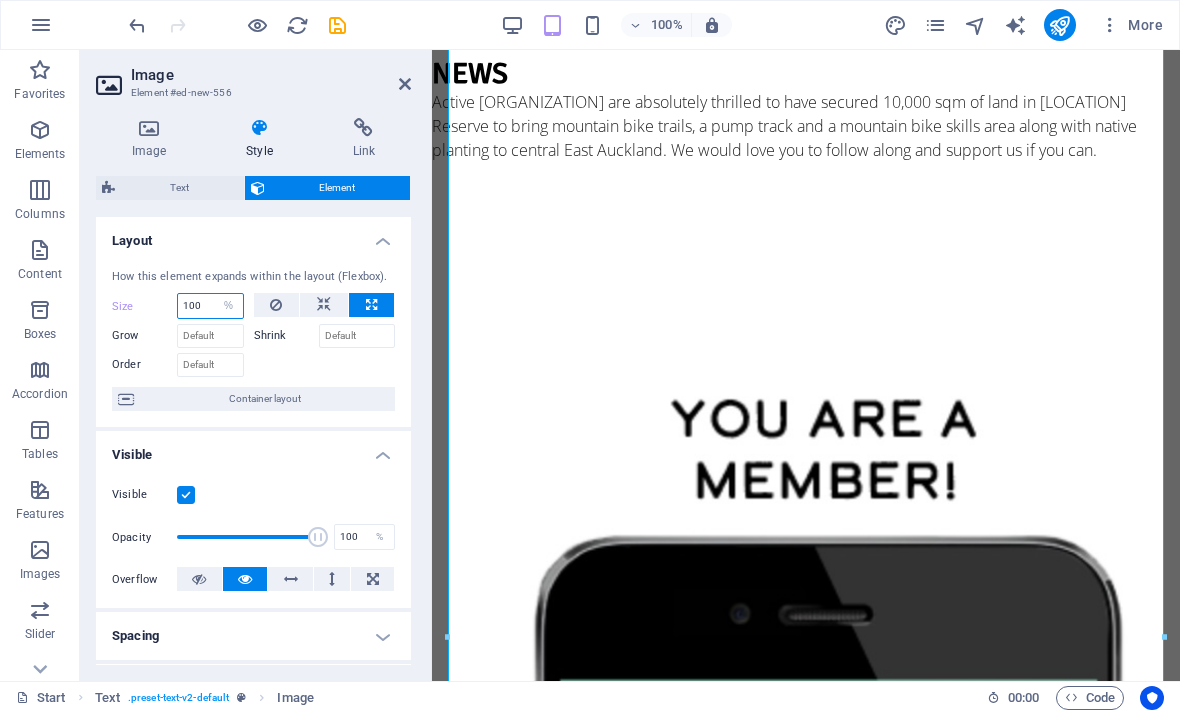 click on "100" at bounding box center (210, 306) 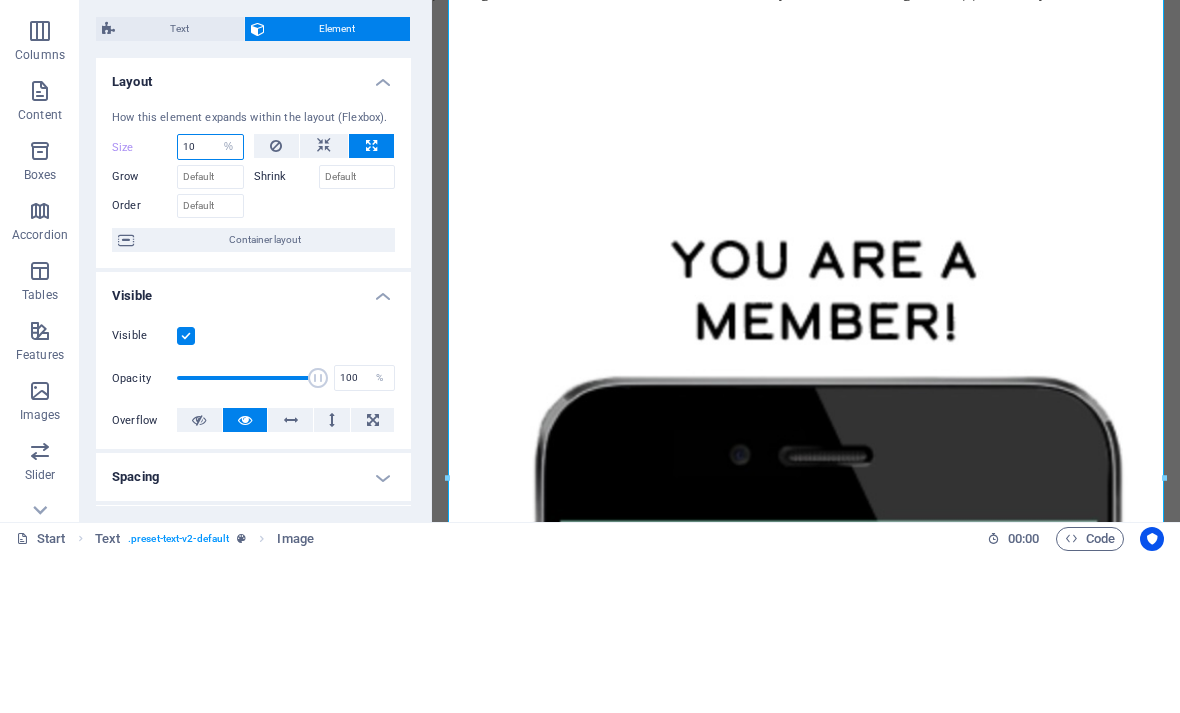 type on "1" 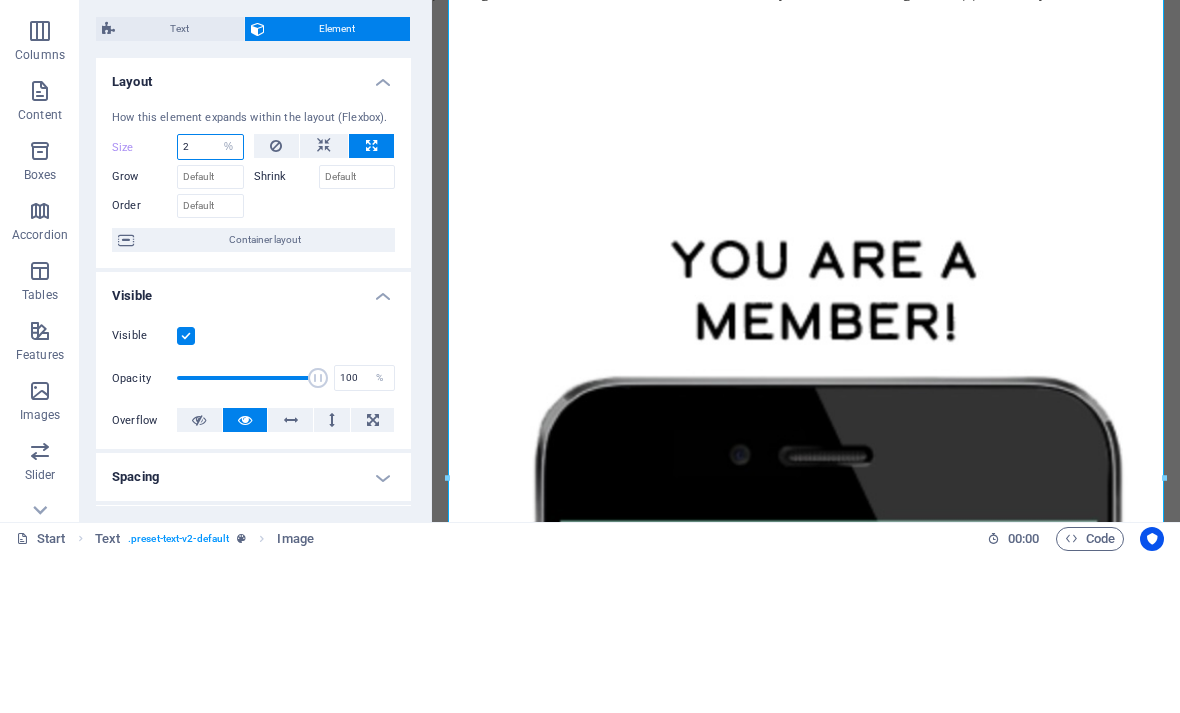 type on "25" 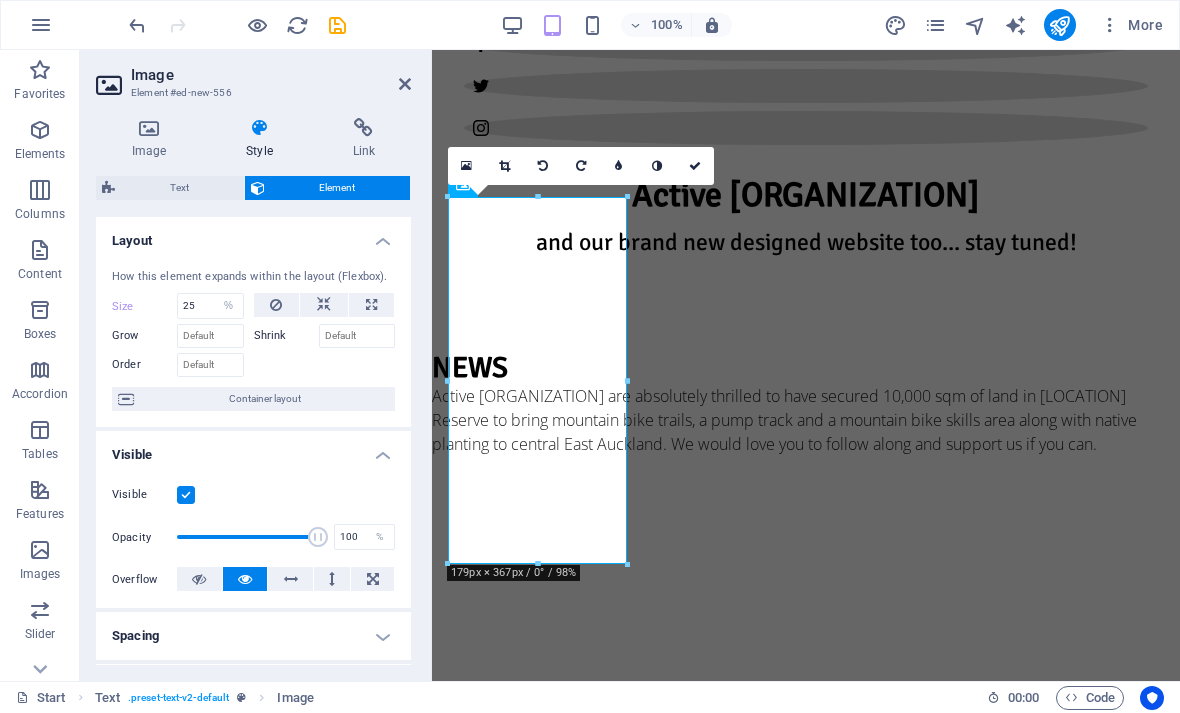 scroll, scrollTop: 795, scrollLeft: 0, axis: vertical 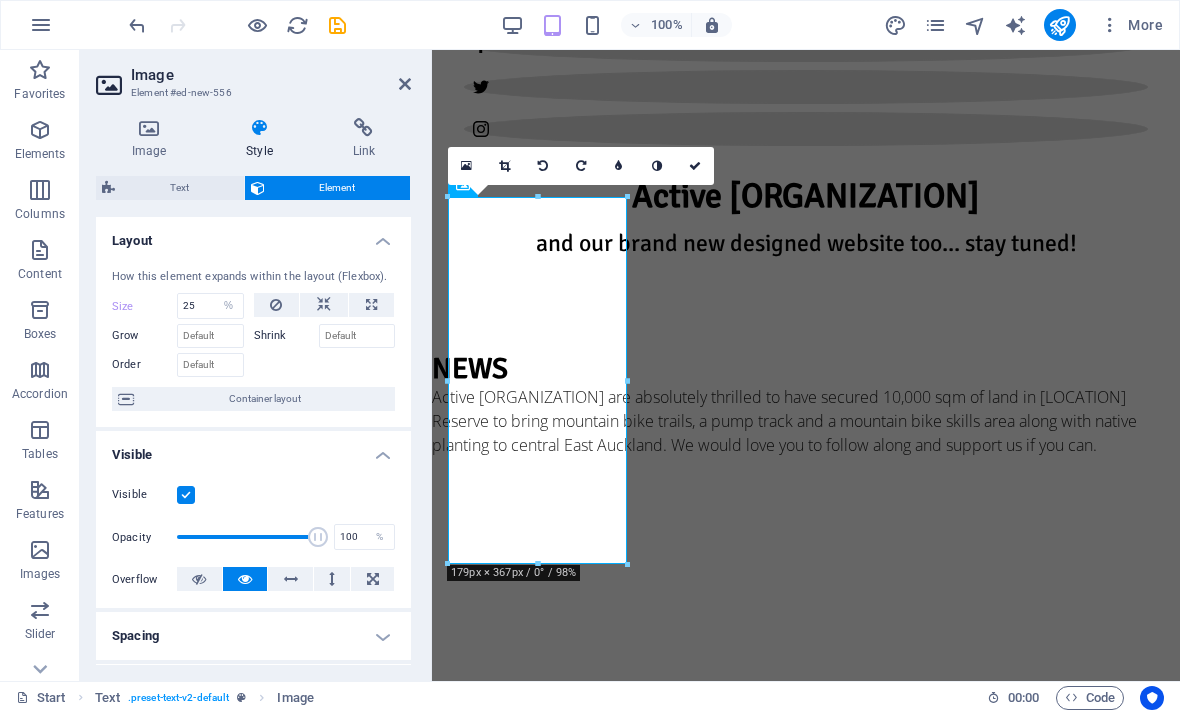 click at bounding box center [695, 166] 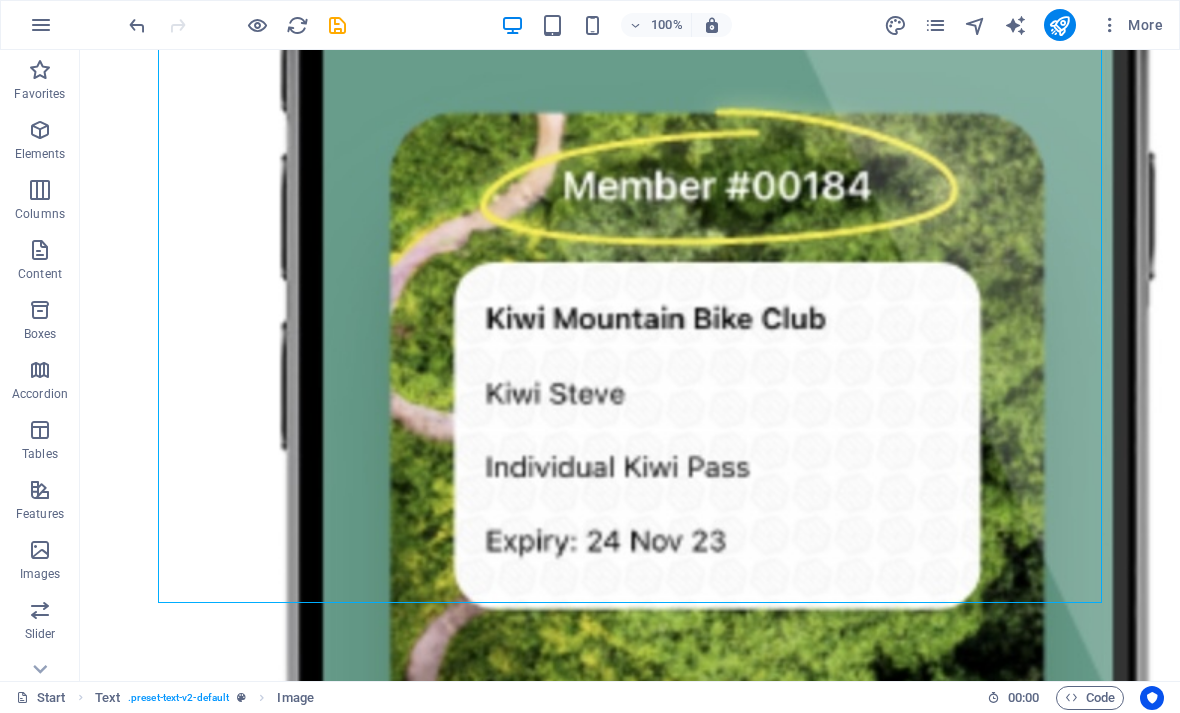 scroll, scrollTop: 1924, scrollLeft: 0, axis: vertical 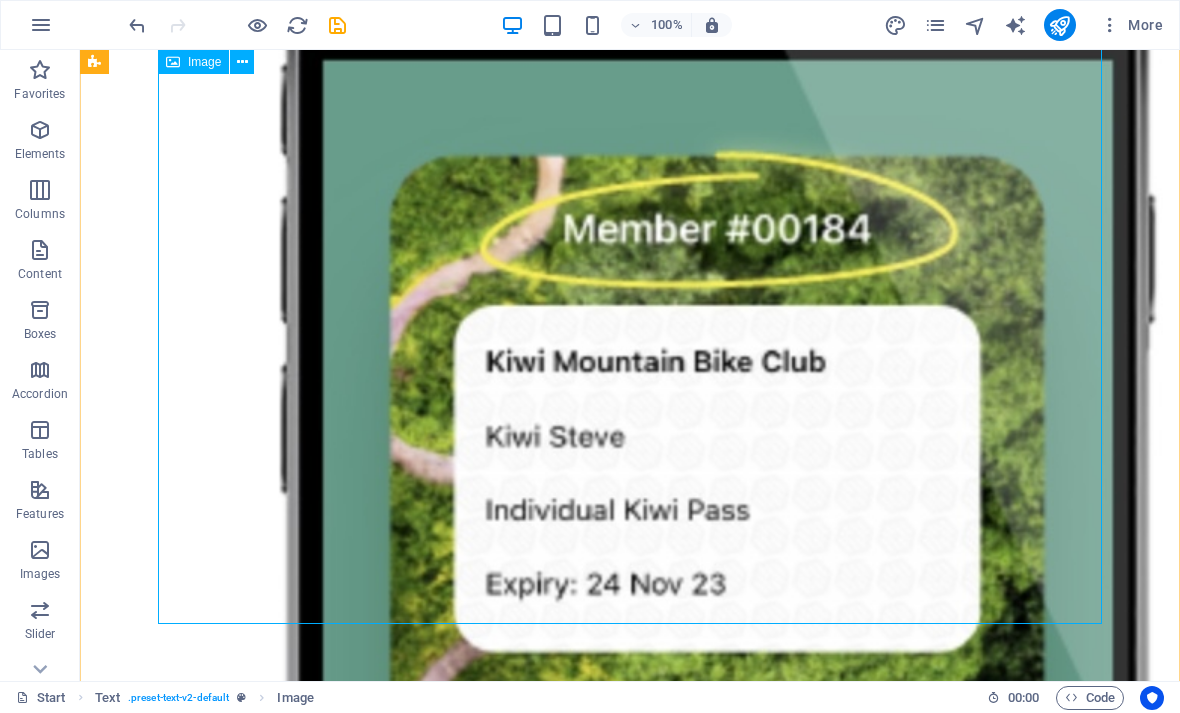 click at bounding box center [630, 640] 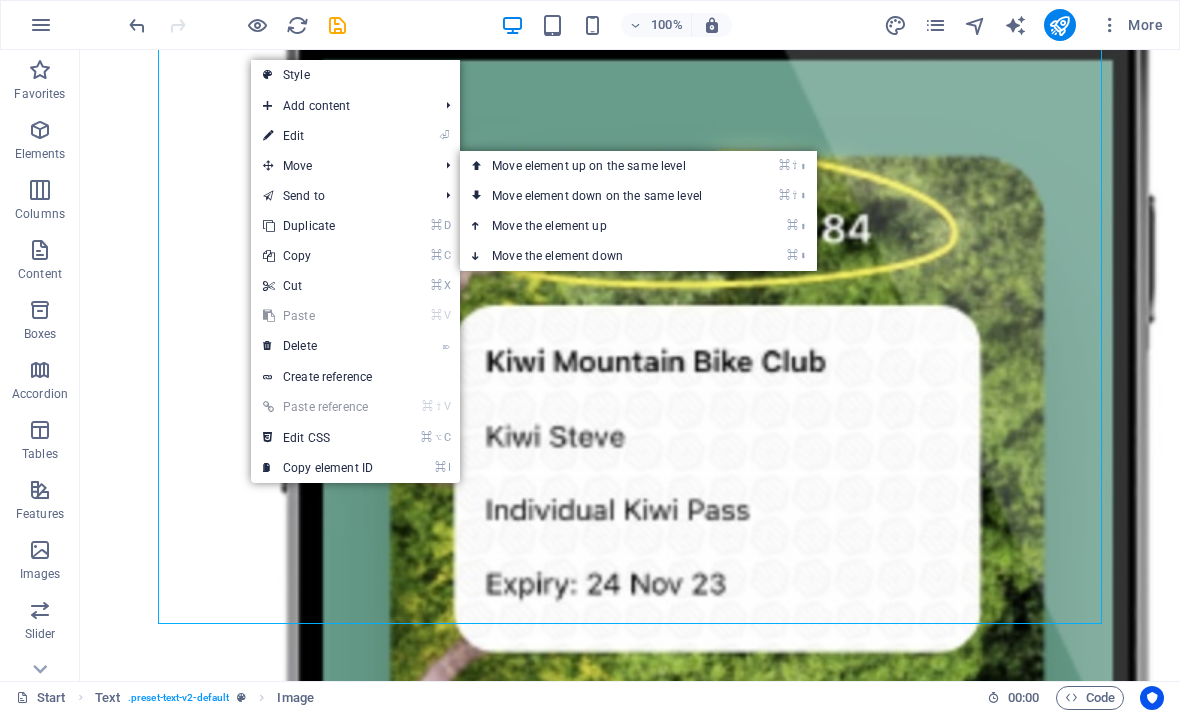 click on "⬇" at bounding box center [803, 255] 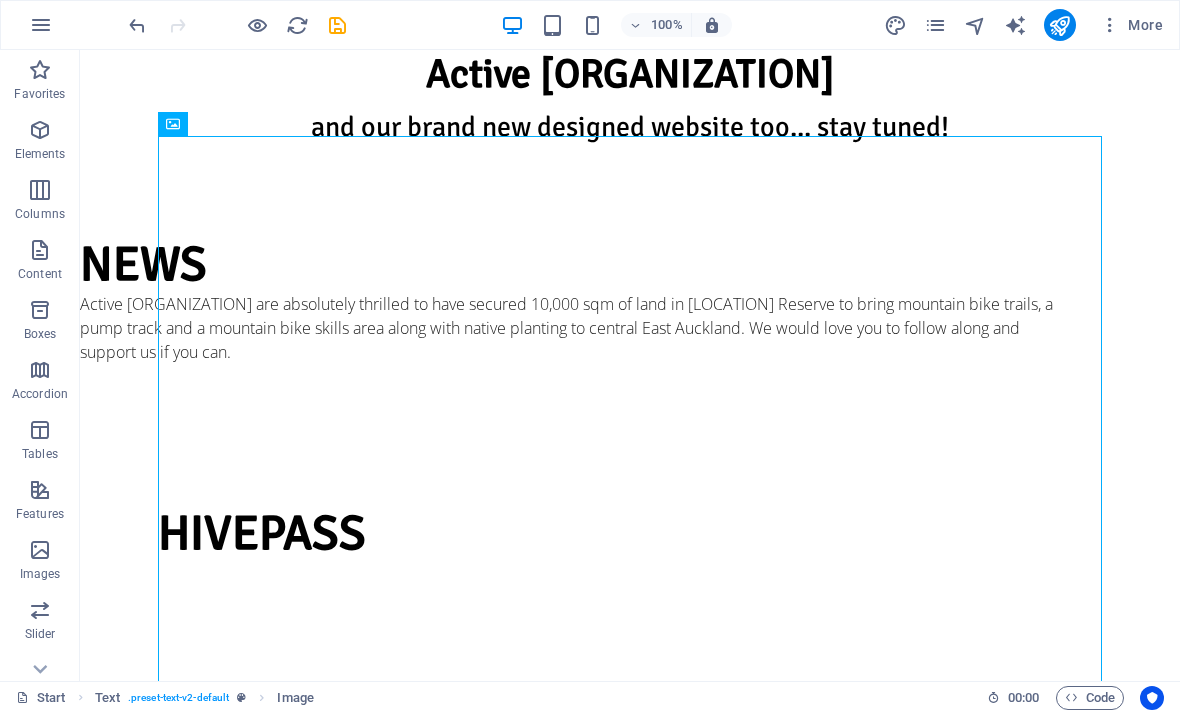 scroll, scrollTop: 921, scrollLeft: 0, axis: vertical 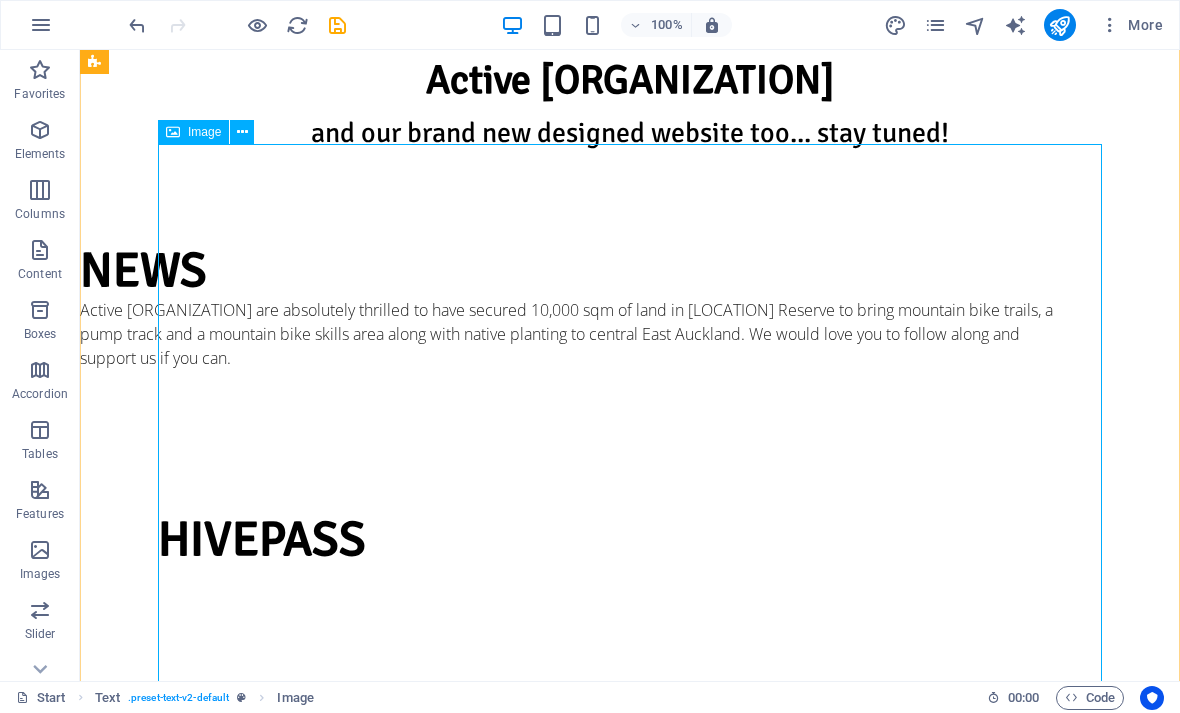 click at bounding box center [242, 132] 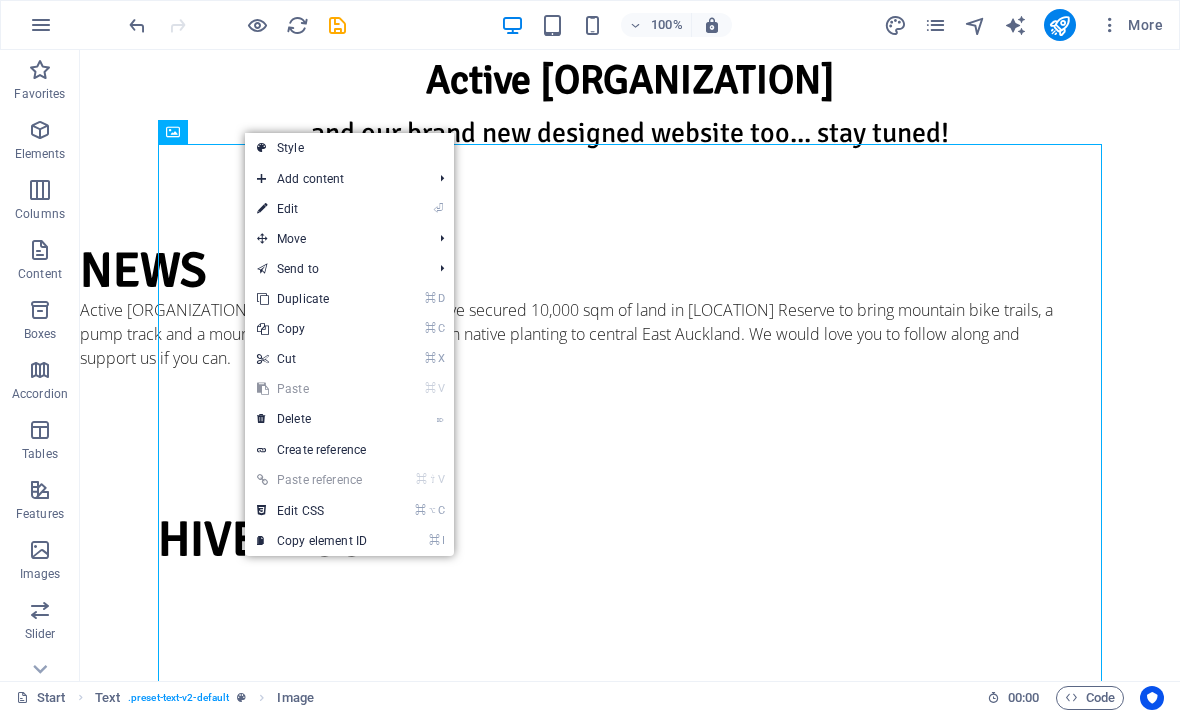 click on "⌘ X  Cut" at bounding box center [312, 359] 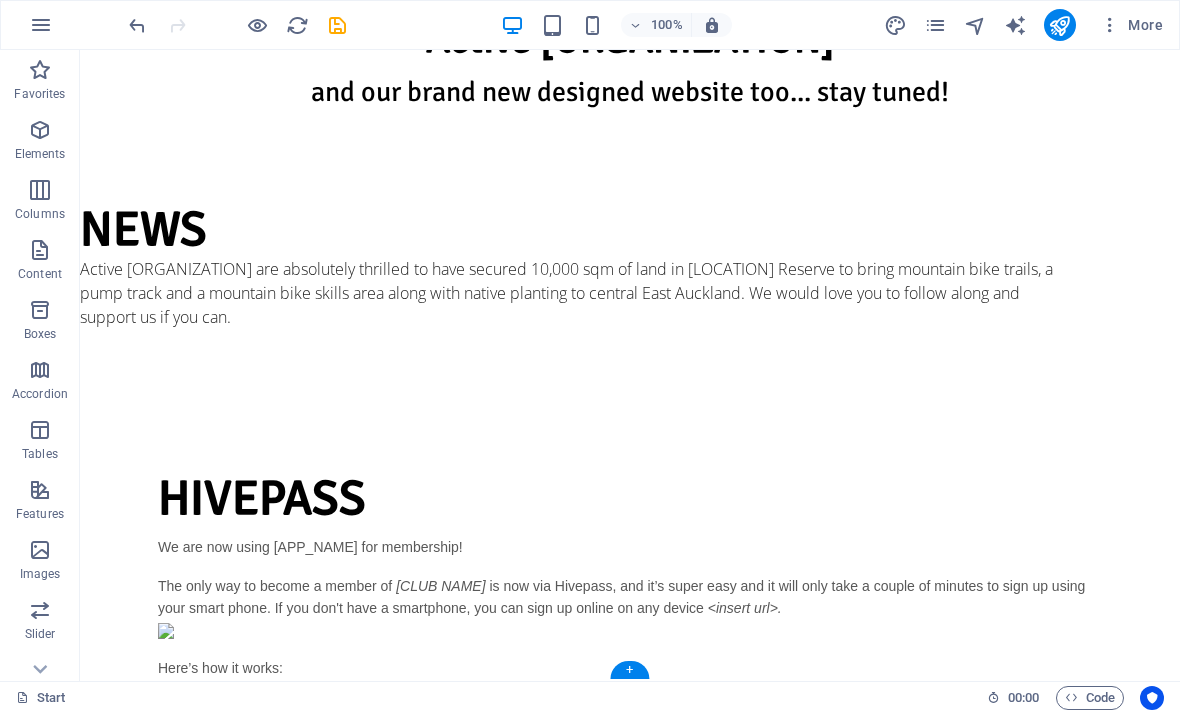 scroll, scrollTop: 961, scrollLeft: 0, axis: vertical 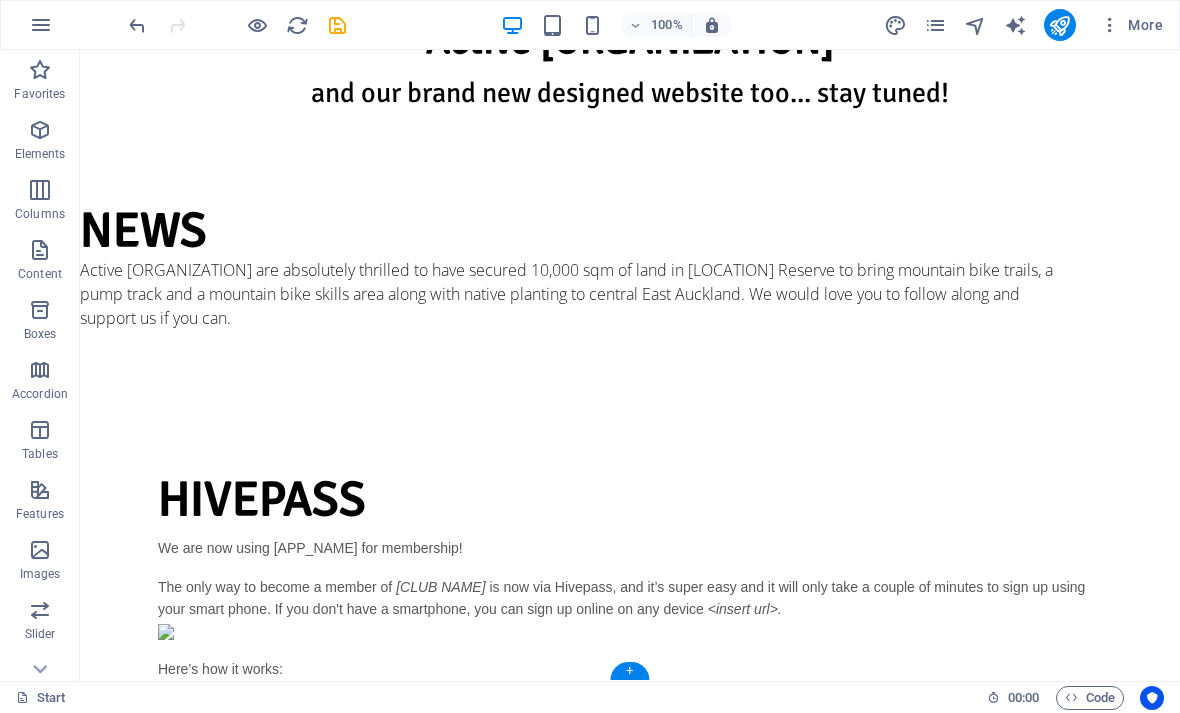 click on "+" at bounding box center [629, 671] 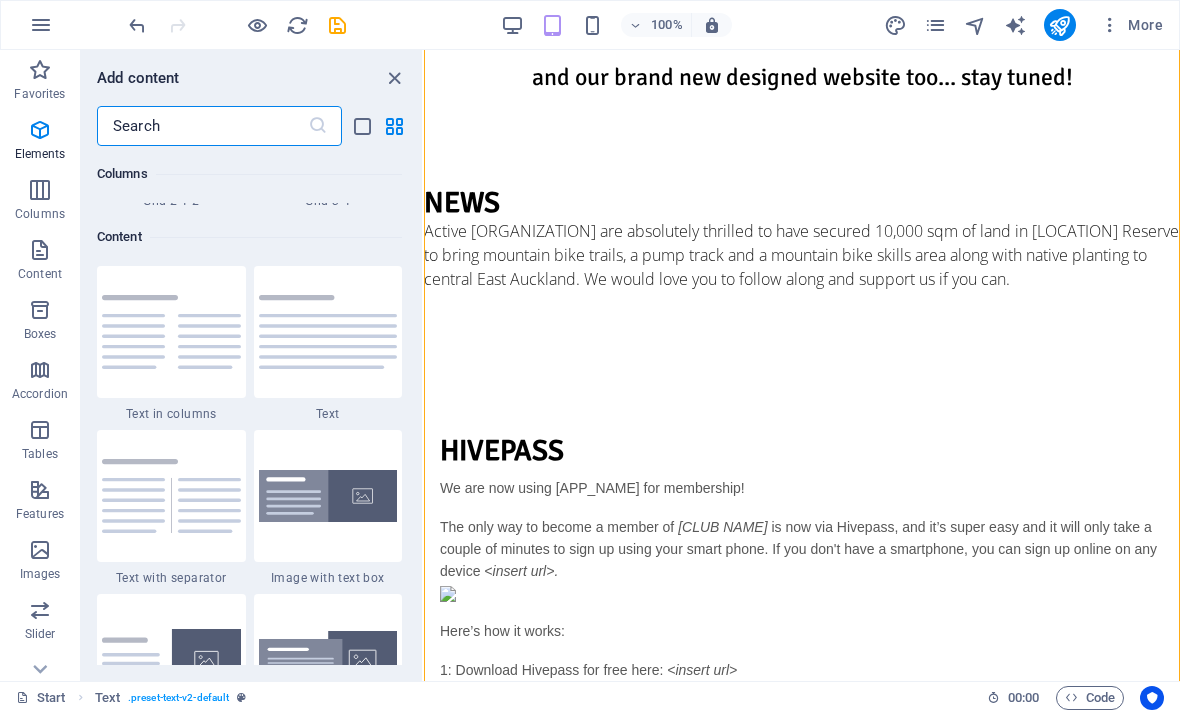 scroll, scrollTop: 3499, scrollLeft: 0, axis: vertical 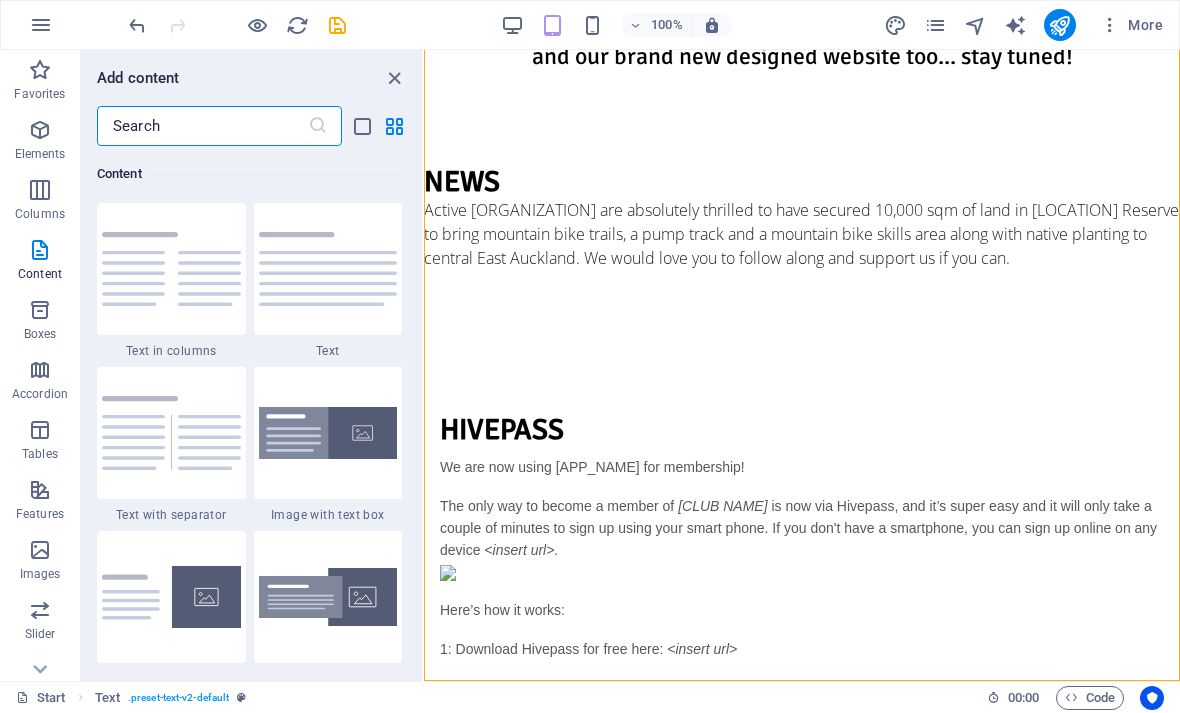 click on "1 Star" at bounding box center (0, 0) 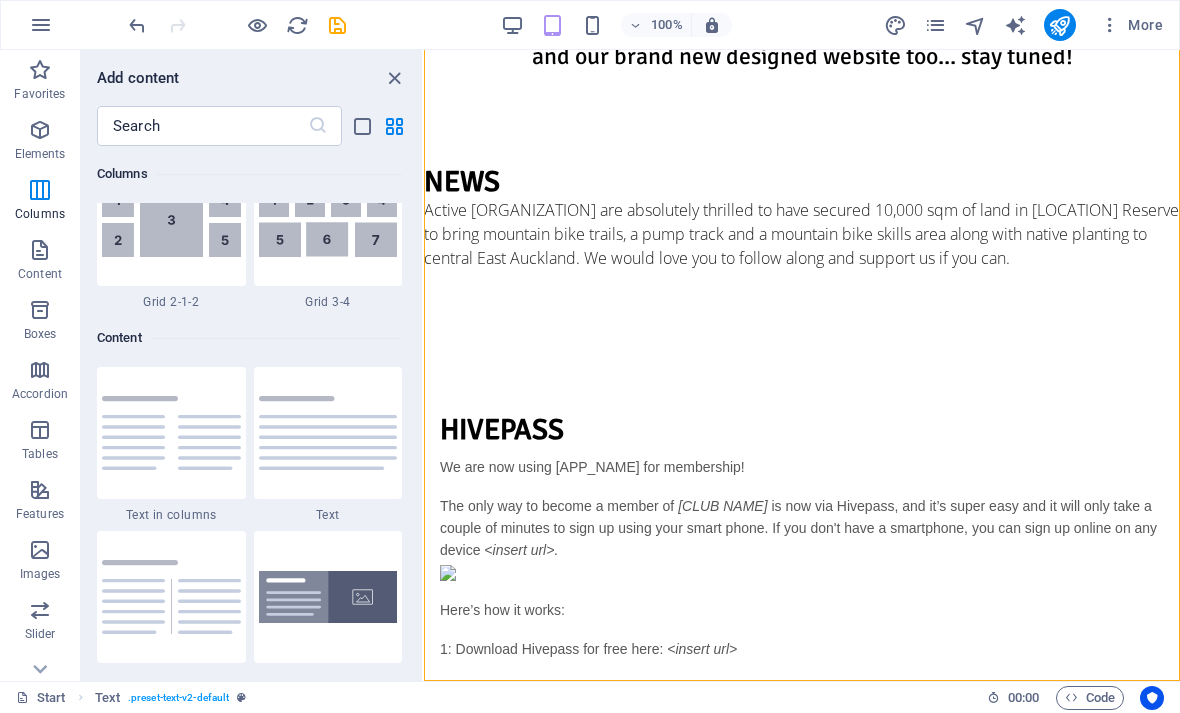 click at bounding box center [394, 78] 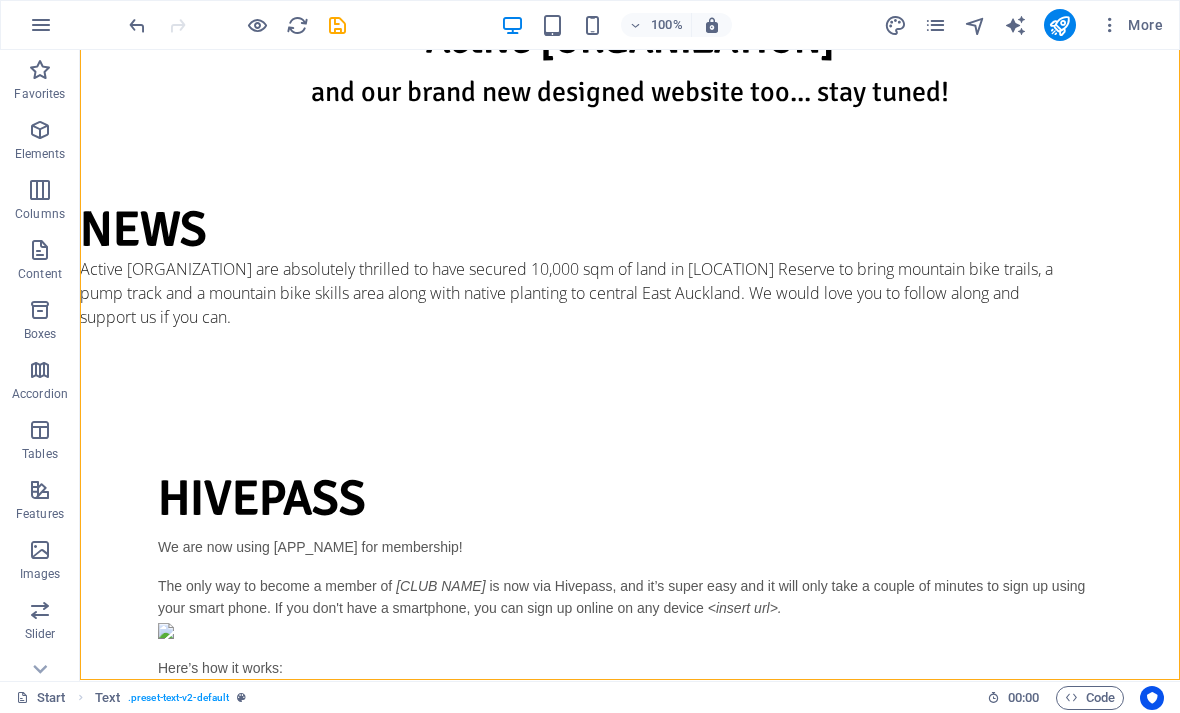 scroll, scrollTop: 961, scrollLeft: 0, axis: vertical 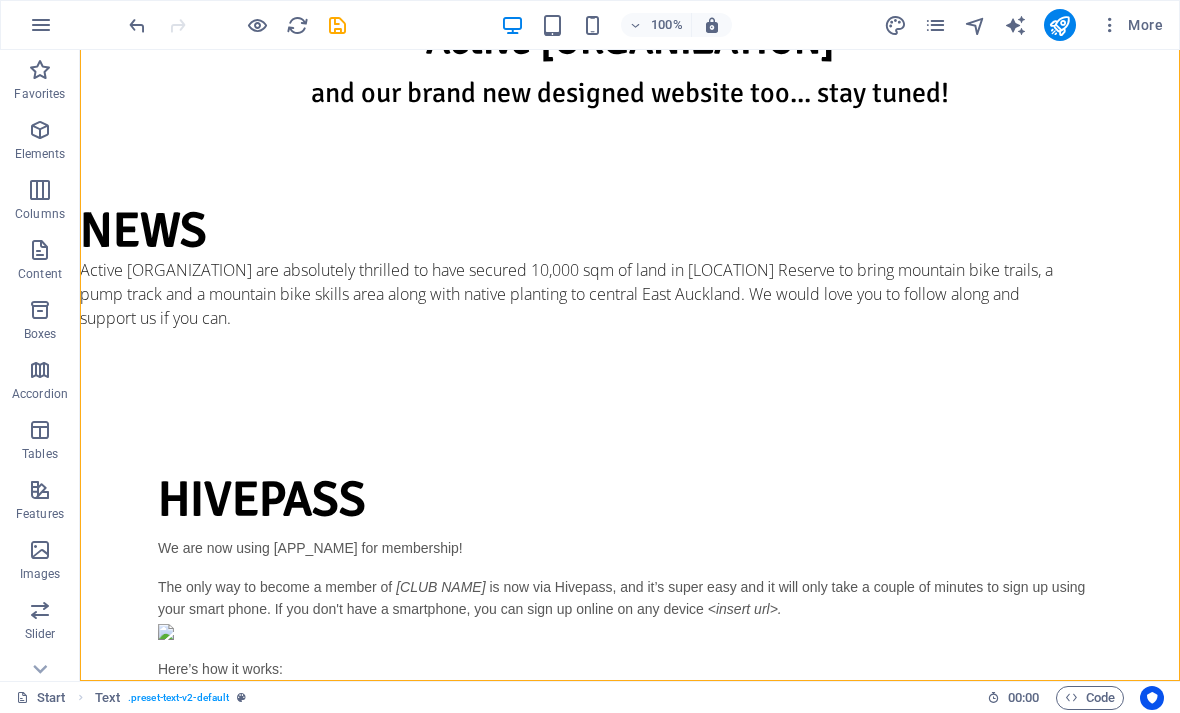 click on "Hivepass We are now using Hivepass for membership! The only way to become a member of   <insert club name here>   is now via Hivepass, and it’s super easy and it will only take a couple of minutes to sign up using your smart phone. If you don't have a smartphone, you can sign up online on any device   <insert url>.   Here’s how it works: 1: Download Hivepass for free here:   <insert url> 2: Open the app and enter your name and email address, set a password and select ‘Create Account' NOTE: If you already belong to another organisation that uses Hivepass, when you enter your email address, Hivepass with recognise you and you just need to log in and then select ‘join other organisations’ from the side menu.  3: Select your membership package. (If you’re signing up the whole family, have their details ready). 4: Enter your personal details and membership type. You can add a donation at this stage too if you like🤘 5: Pay securely using a credit or debit card   Active Apirana" at bounding box center [630, 754] 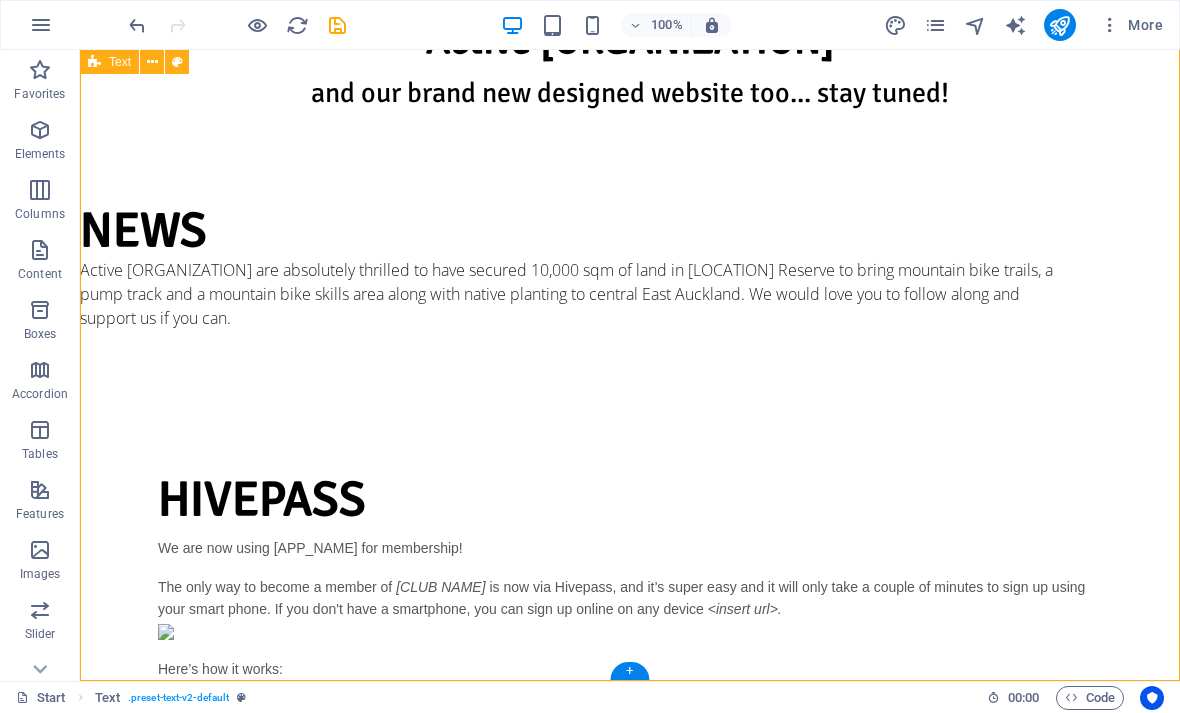 click on "+" at bounding box center [629, 671] 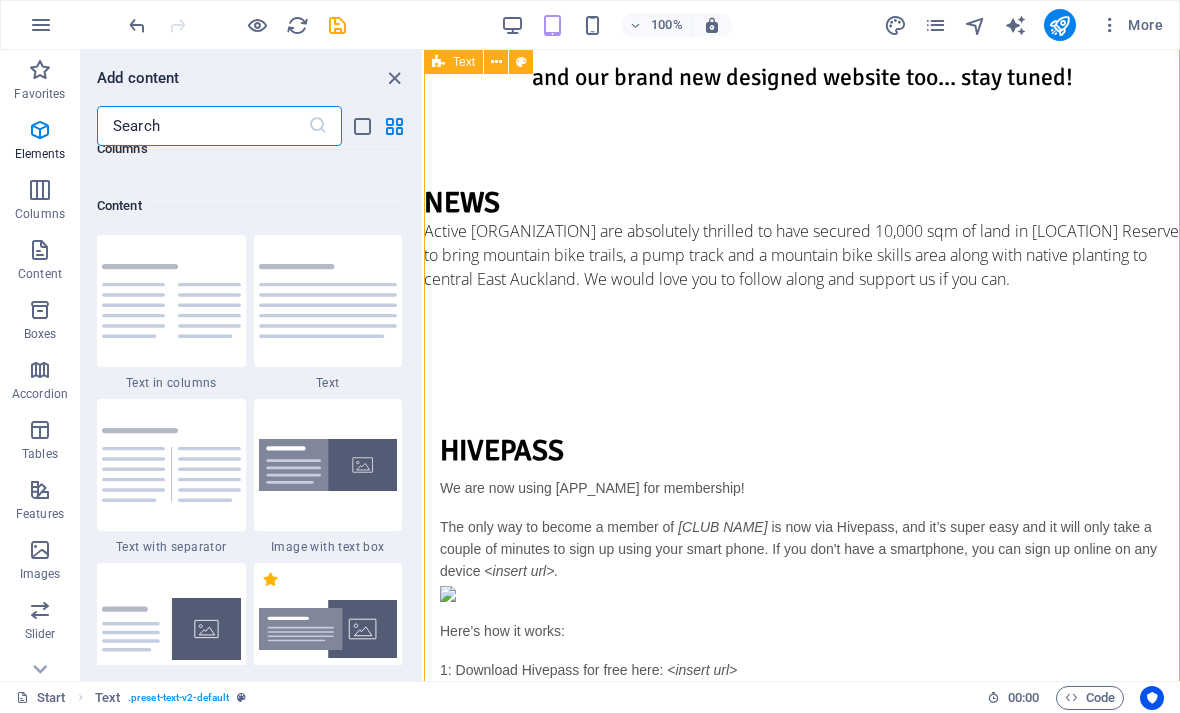 scroll, scrollTop: 3663, scrollLeft: 0, axis: vertical 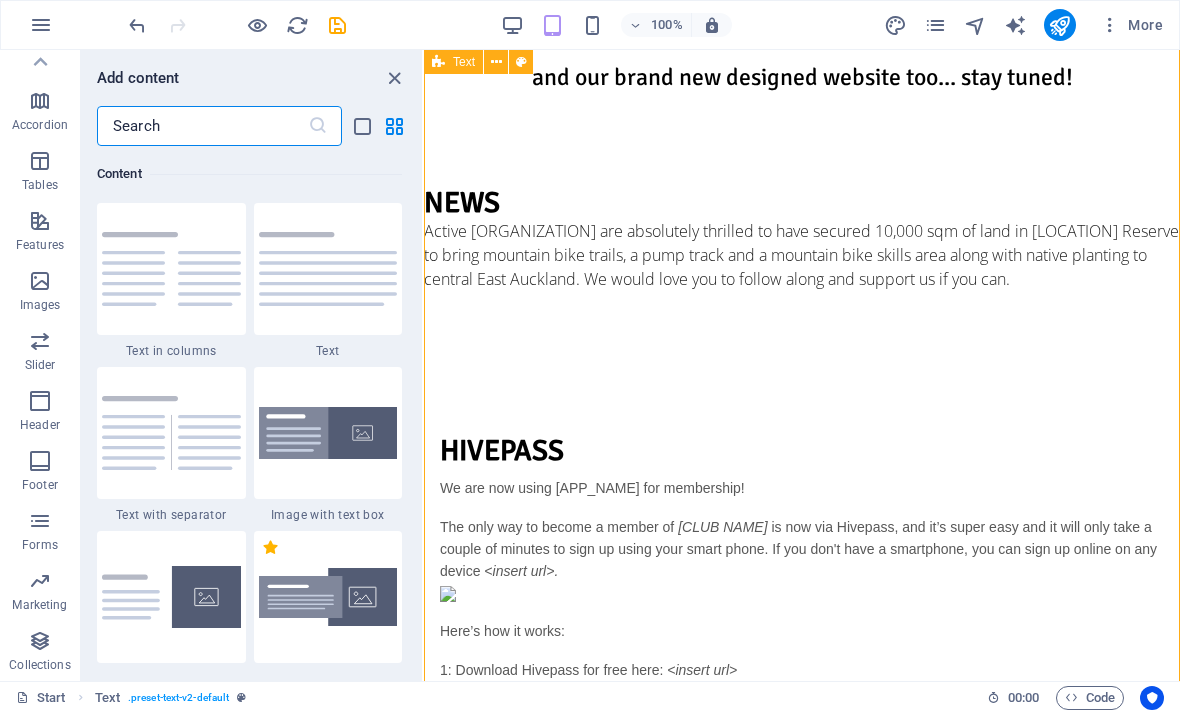 click at bounding box center [40, 281] 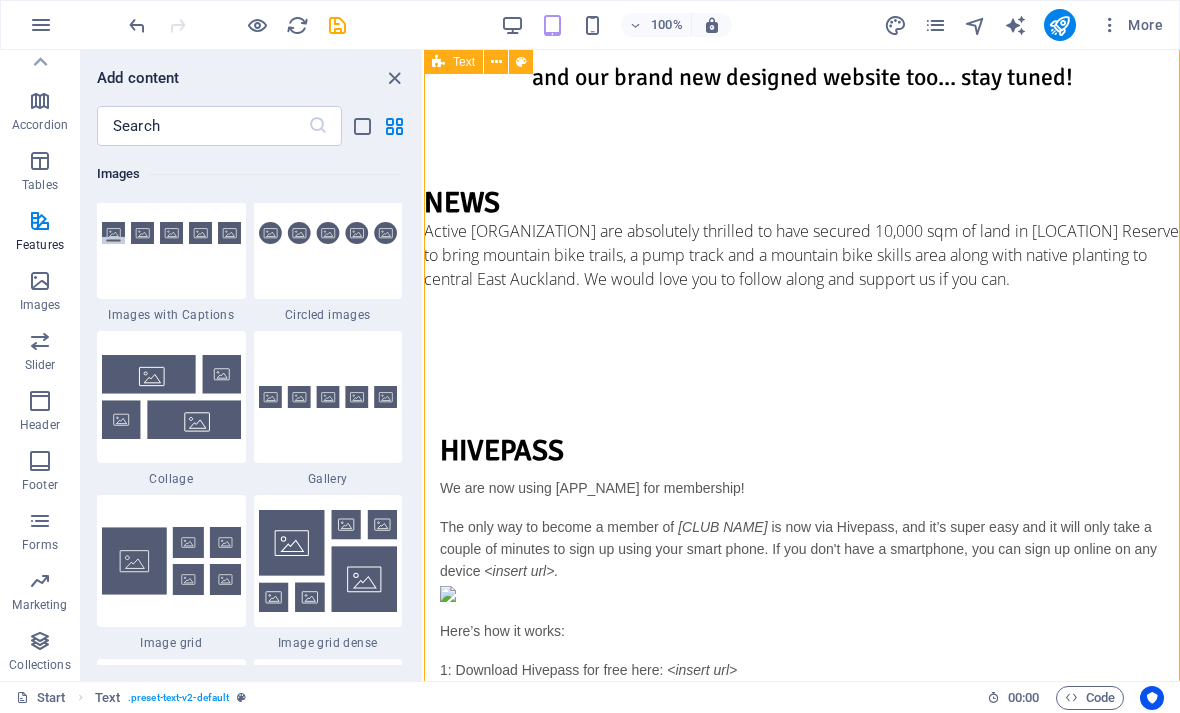 scroll, scrollTop: 10339, scrollLeft: 0, axis: vertical 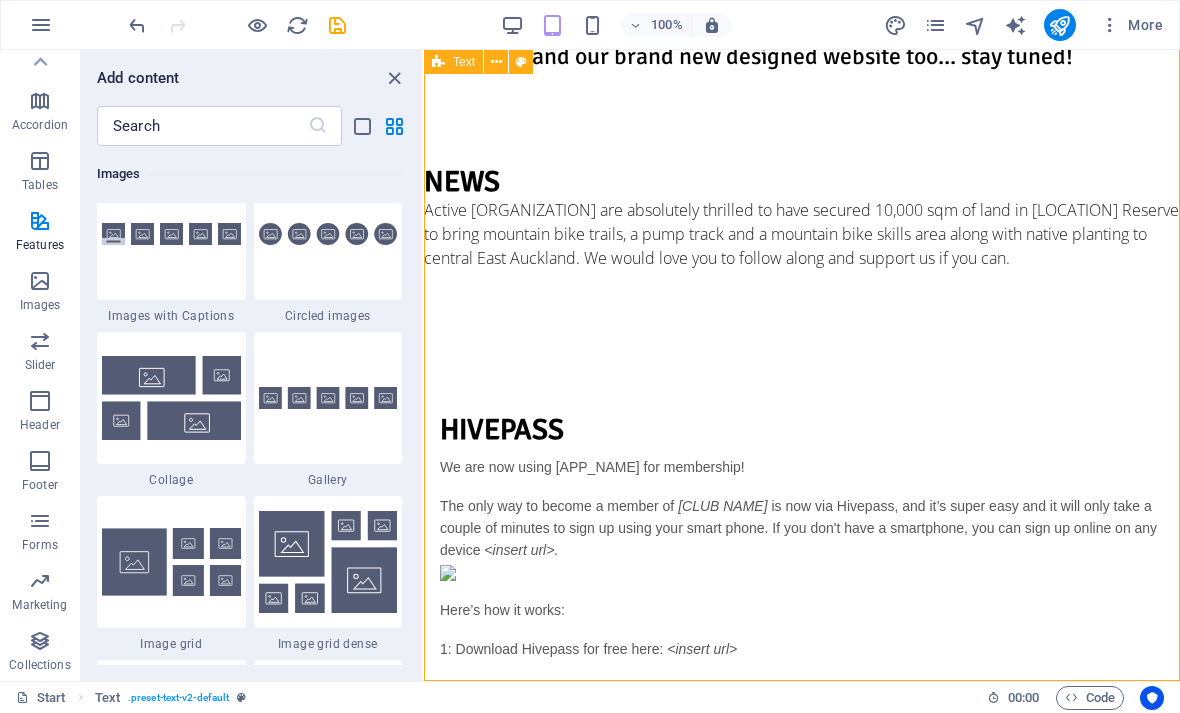 click at bounding box center [394, 78] 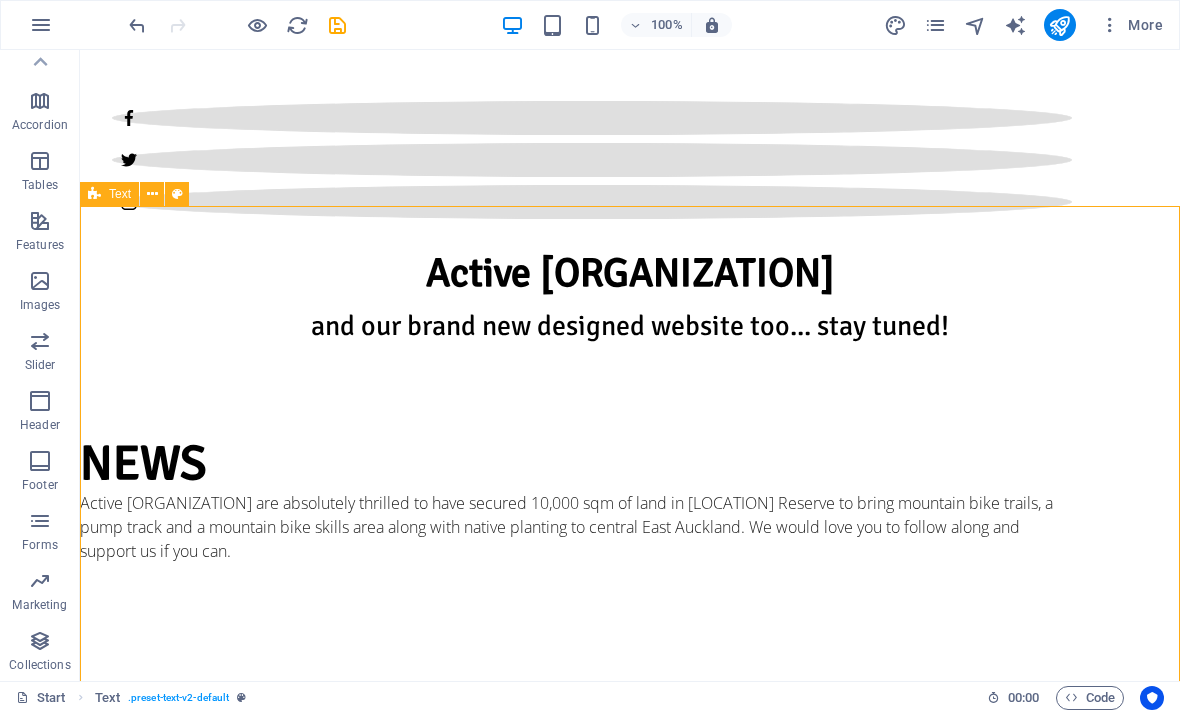 scroll, scrollTop: 727, scrollLeft: 0, axis: vertical 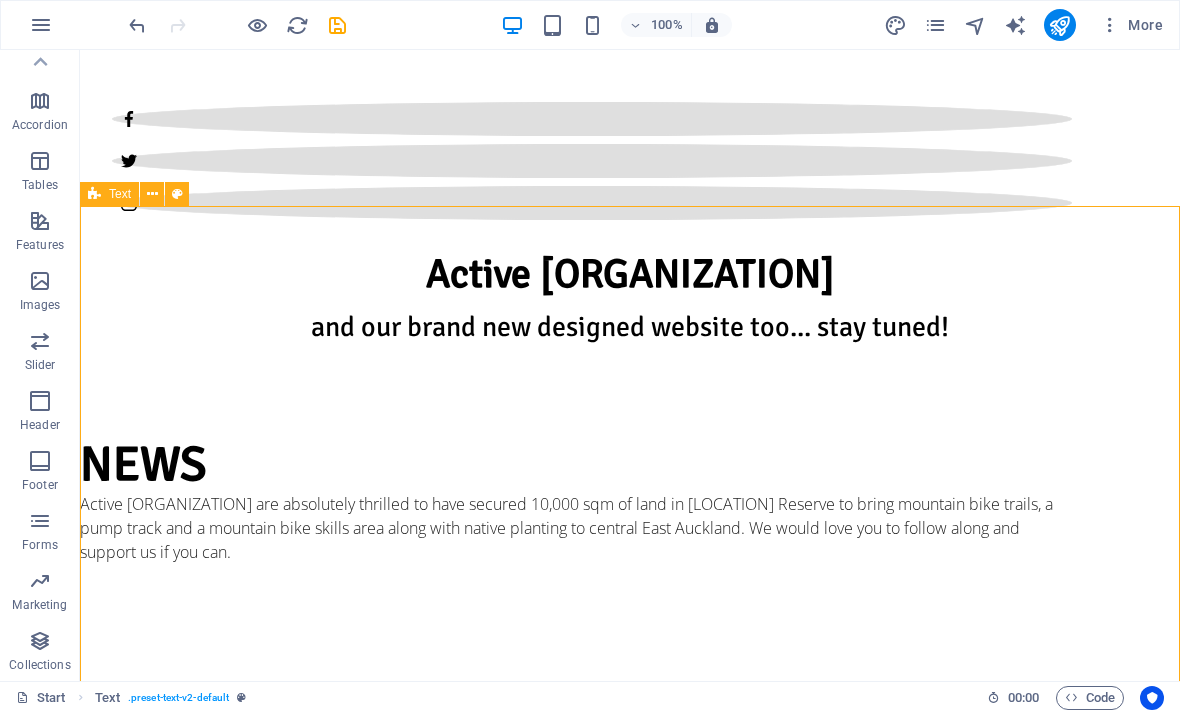 click at bounding box center (152, 194) 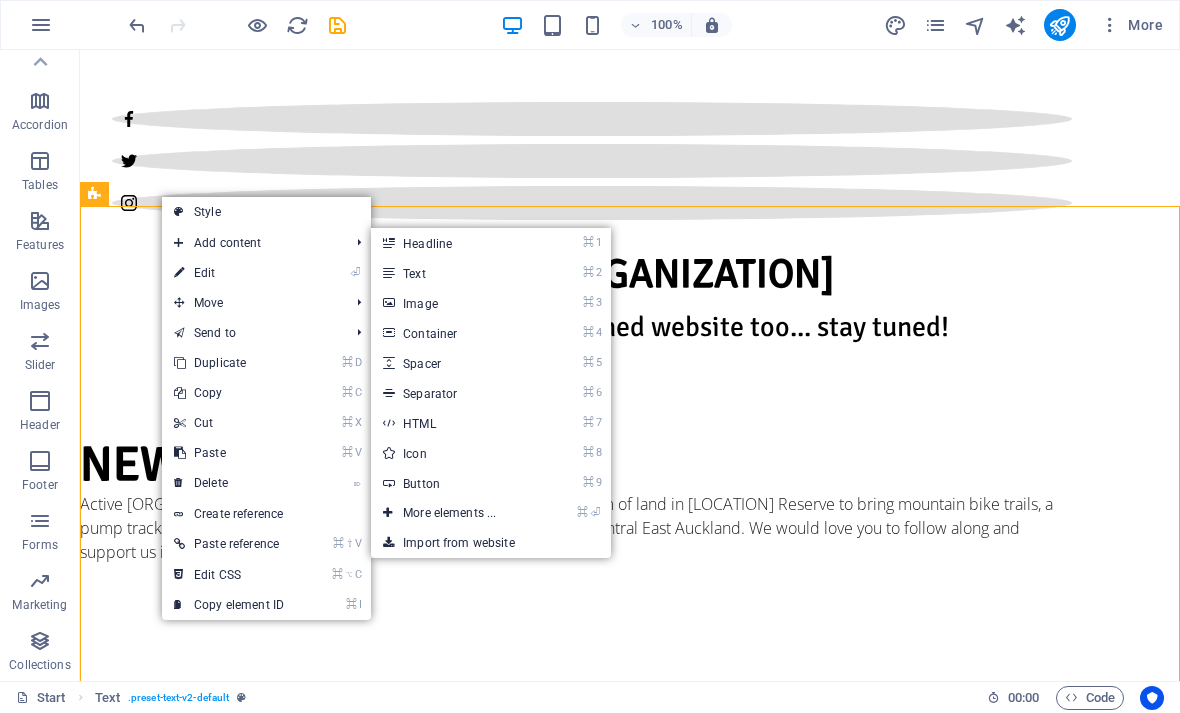 click on "⌘ 3  Image" at bounding box center [453, 303] 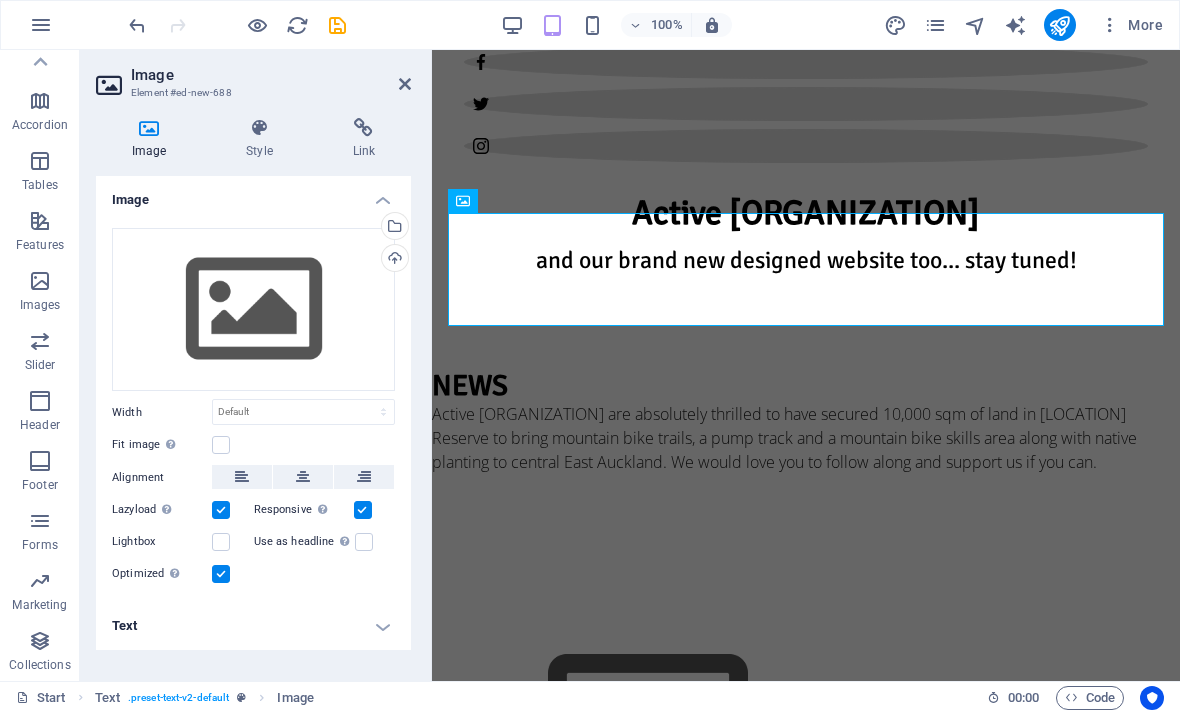 scroll, scrollTop: 779, scrollLeft: 0, axis: vertical 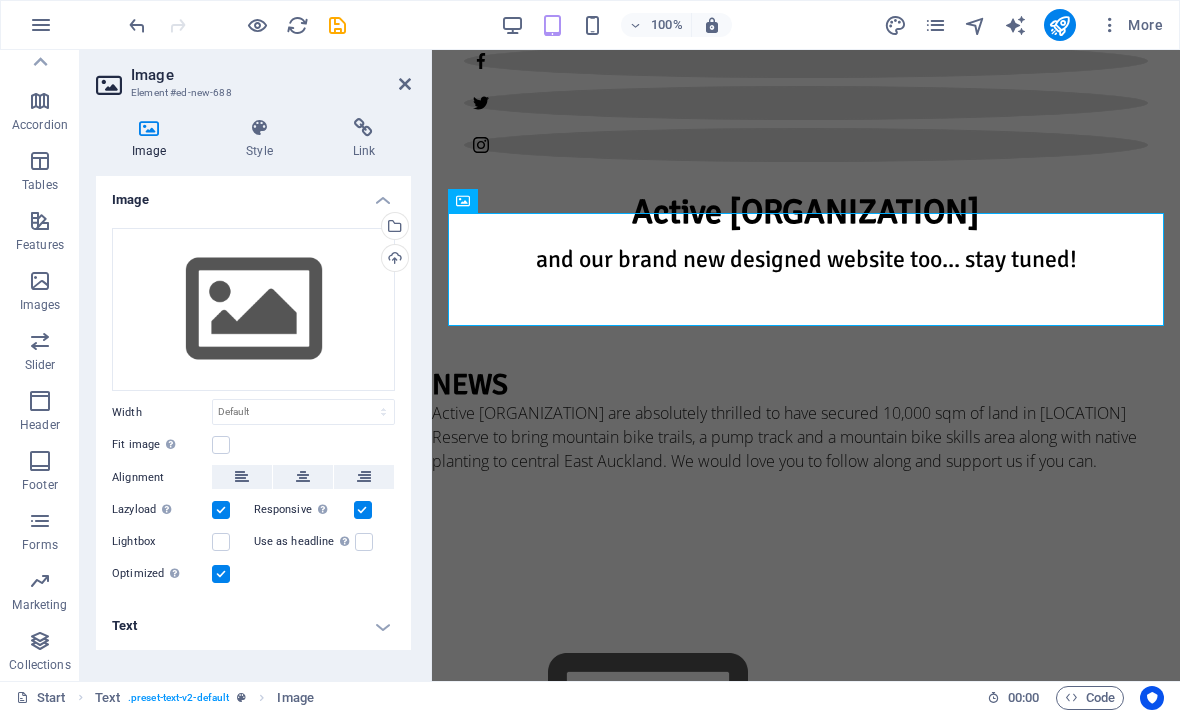 click at bounding box center (405, 84) 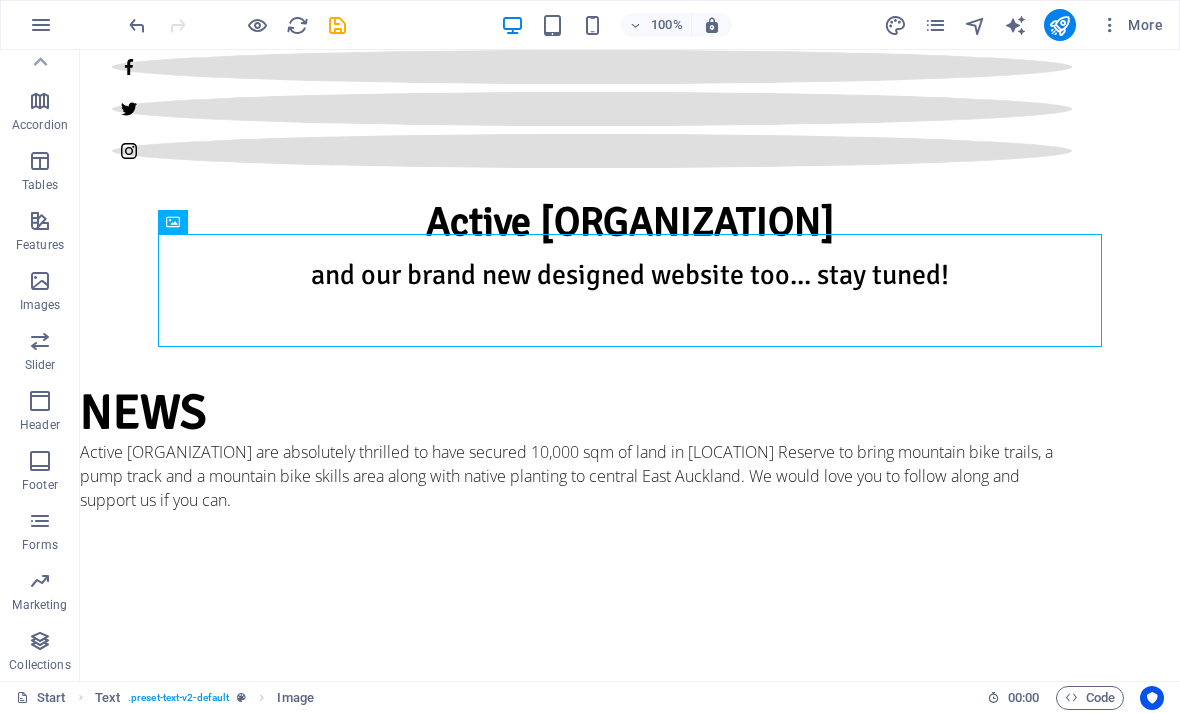 click at bounding box center (630, 768) 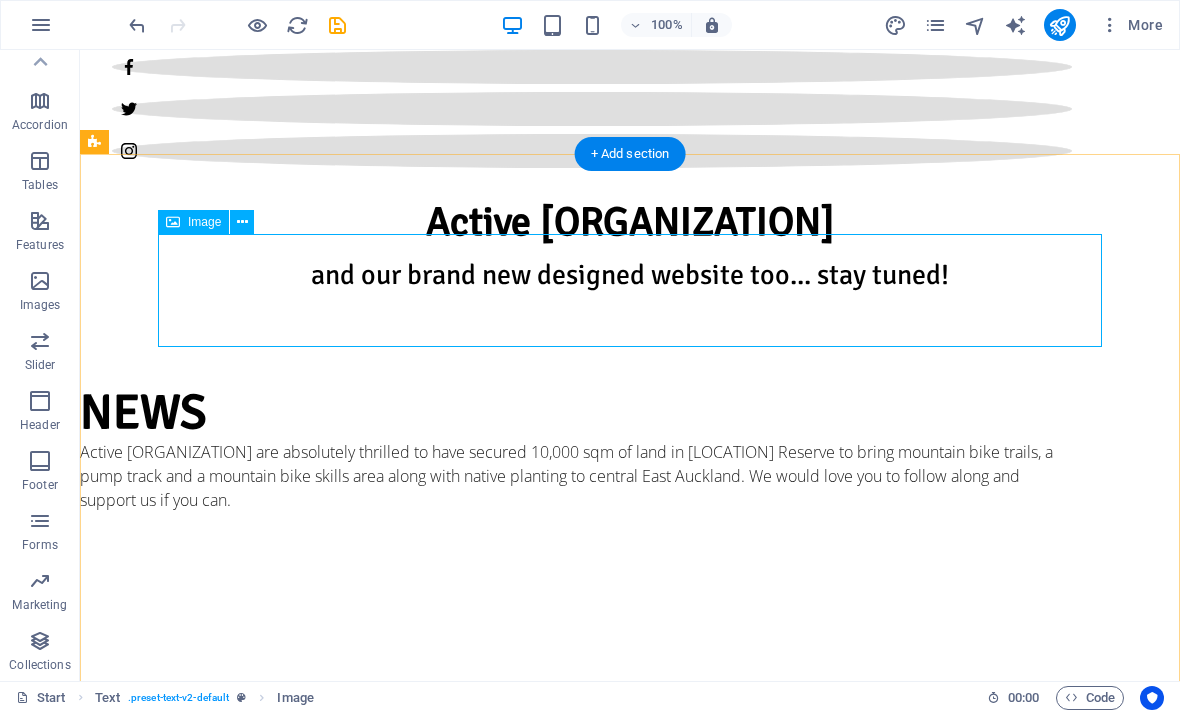 click on "Image" at bounding box center [204, 222] 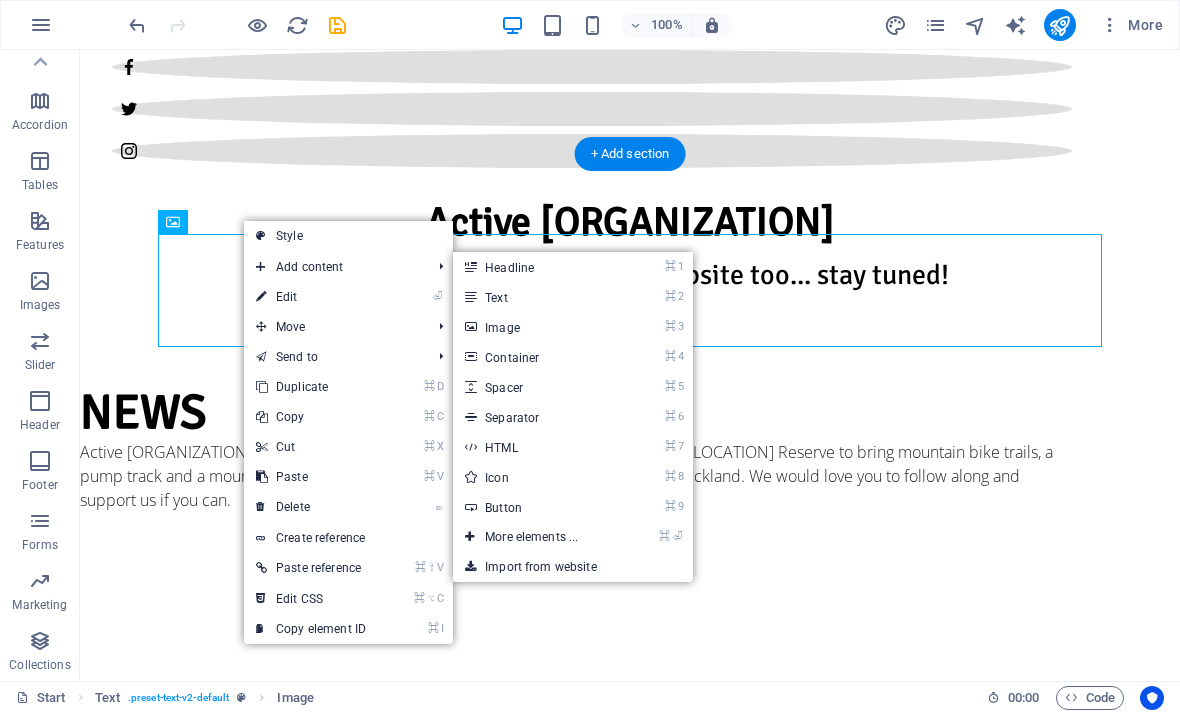 click on "⌘ 3  Image" at bounding box center [535, 327] 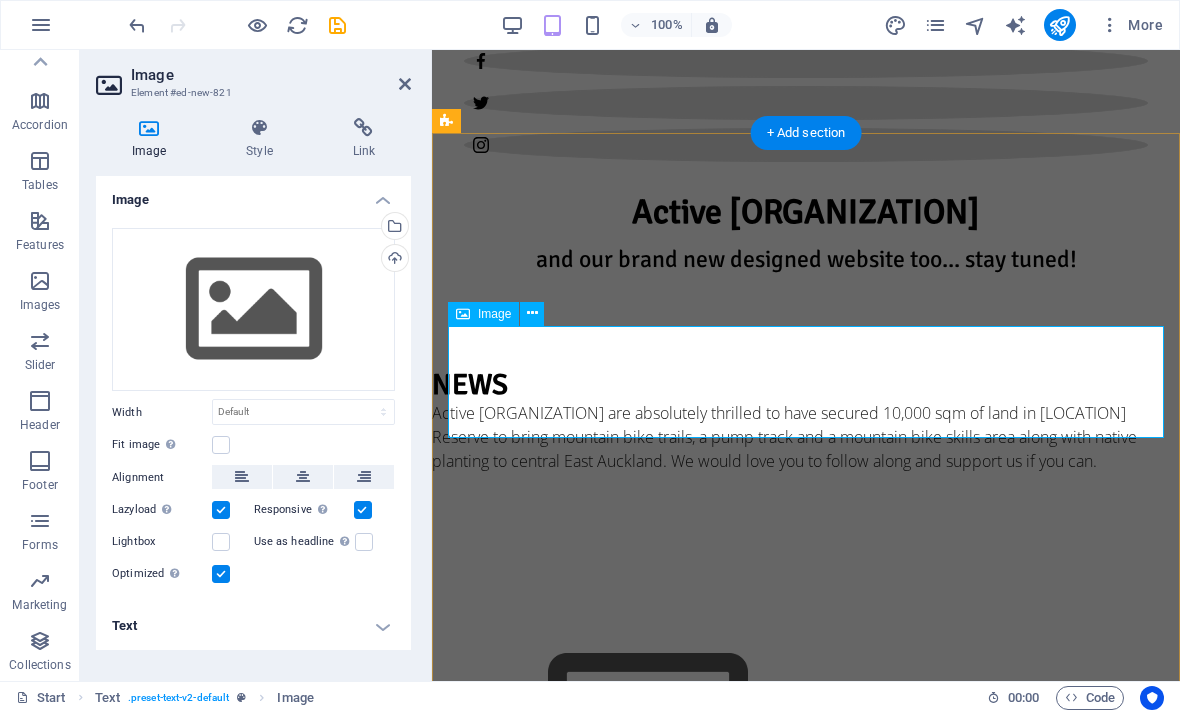 click at bounding box center (806, 898) 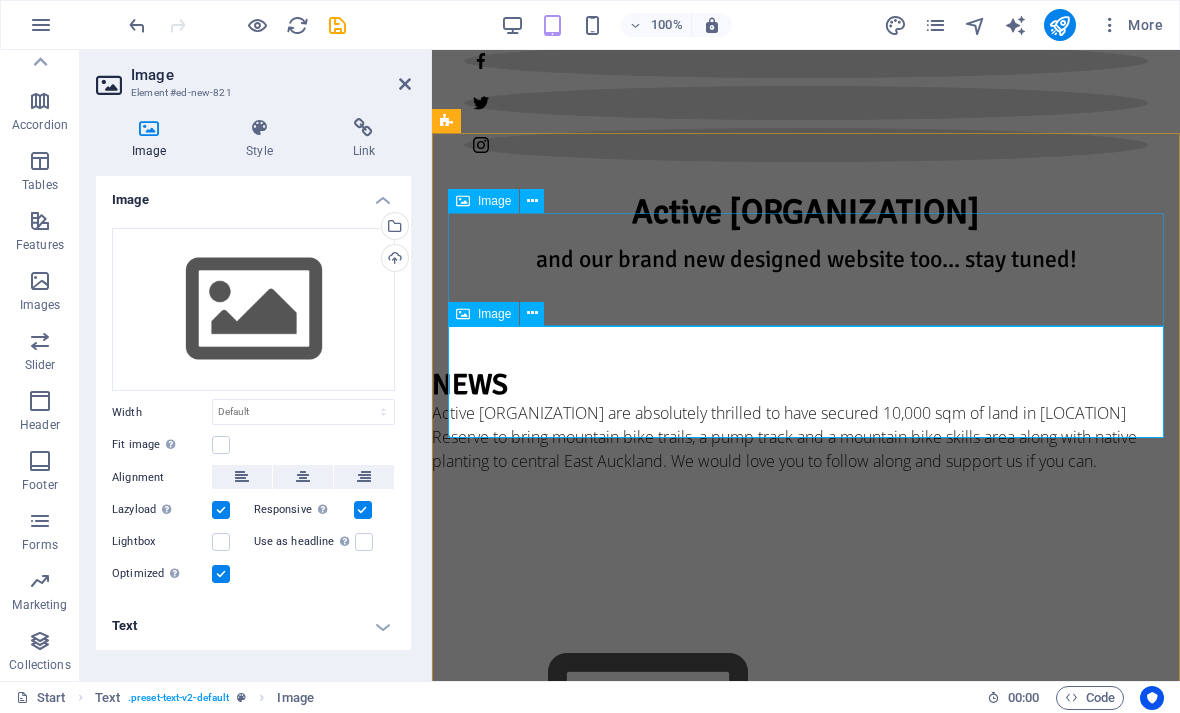 click on "Image" at bounding box center (494, 314) 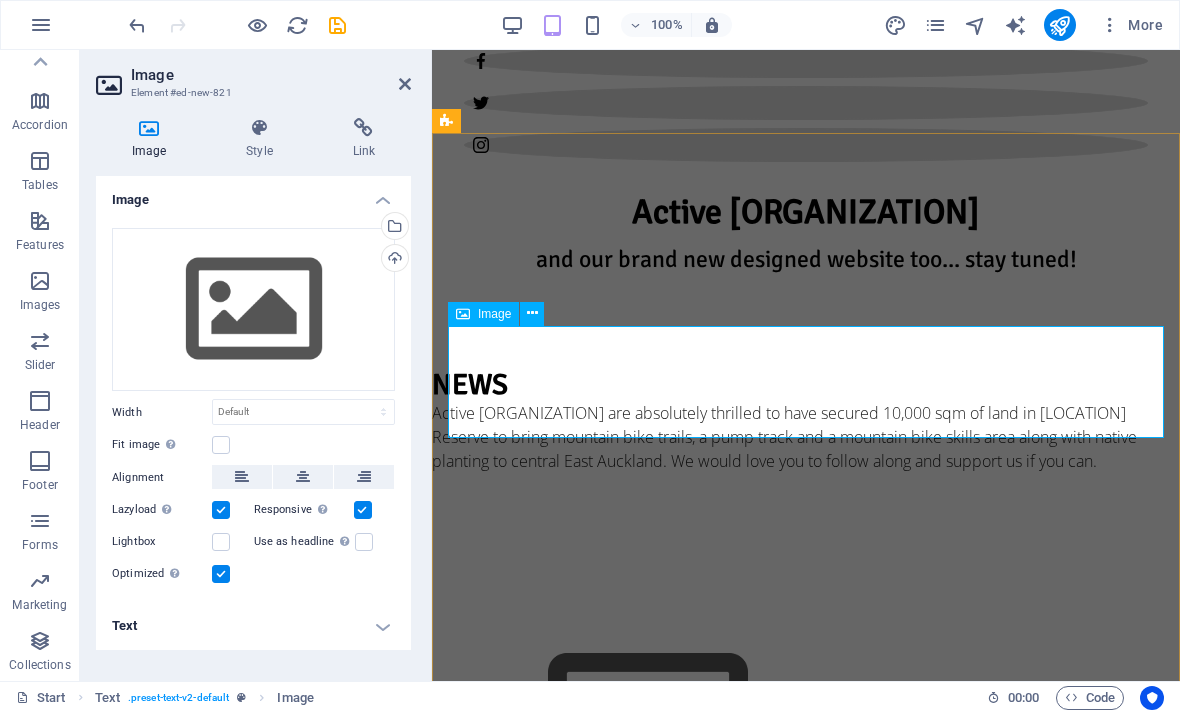click at bounding box center [806, 898] 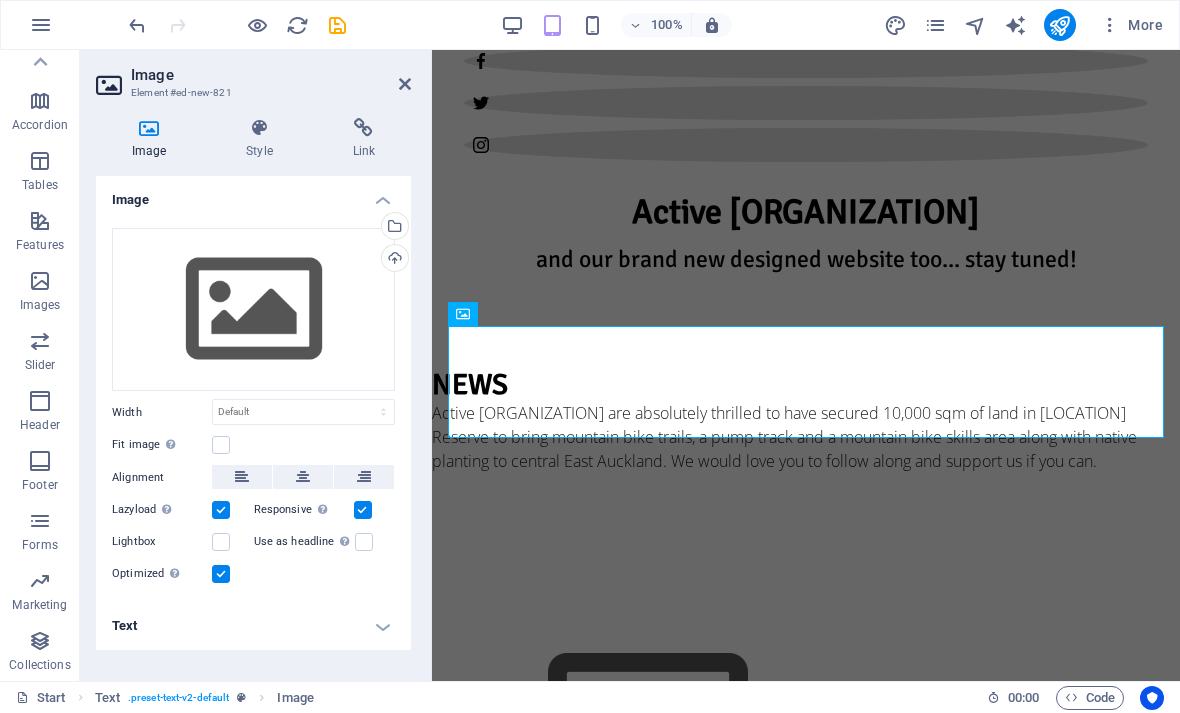 click on "Upload" at bounding box center [393, 260] 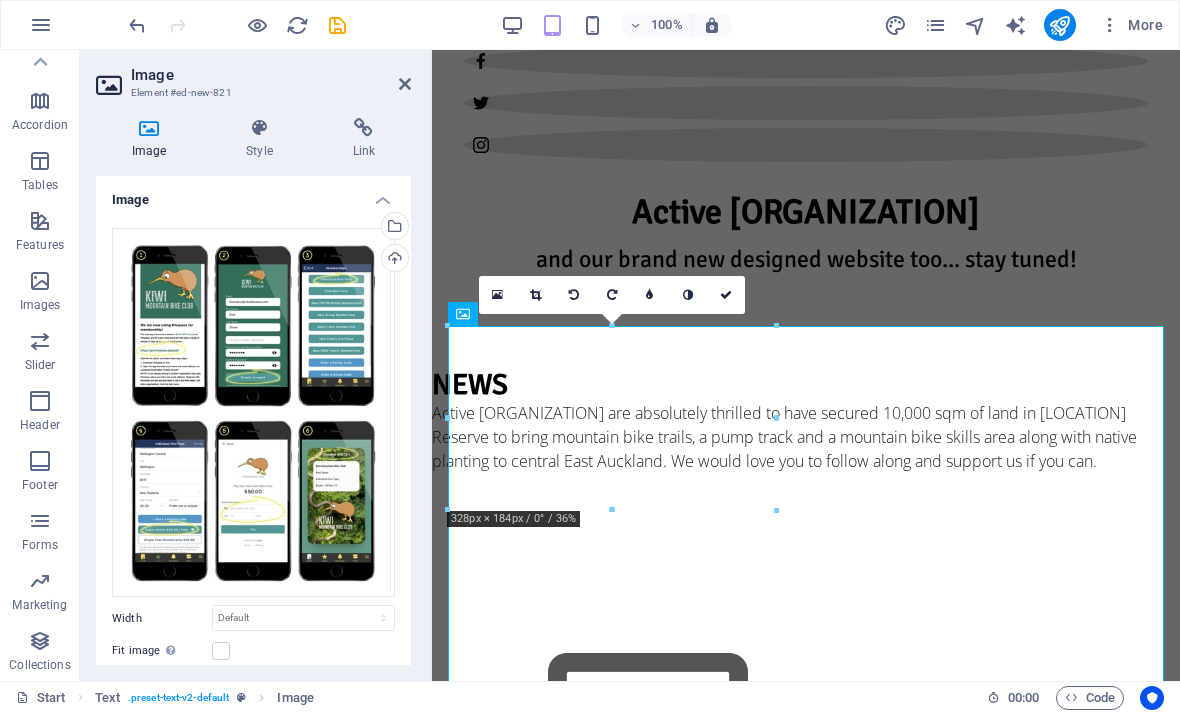 click at bounding box center [726, 295] 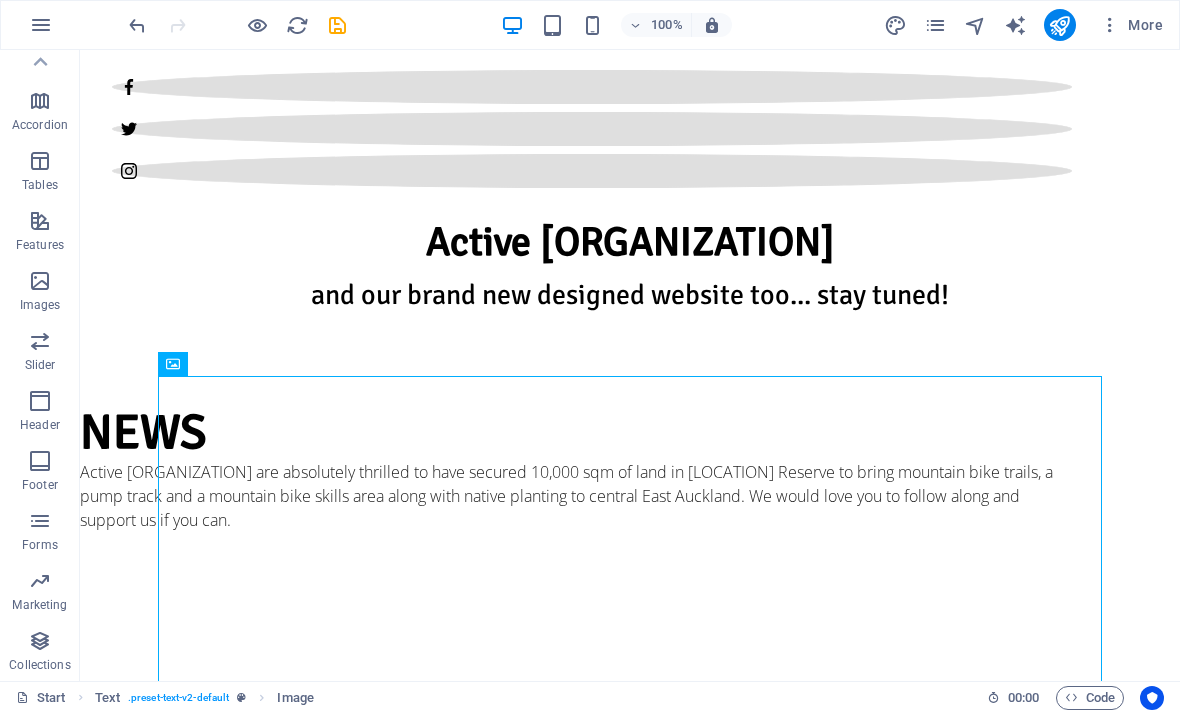 scroll, scrollTop: 782, scrollLeft: 0, axis: vertical 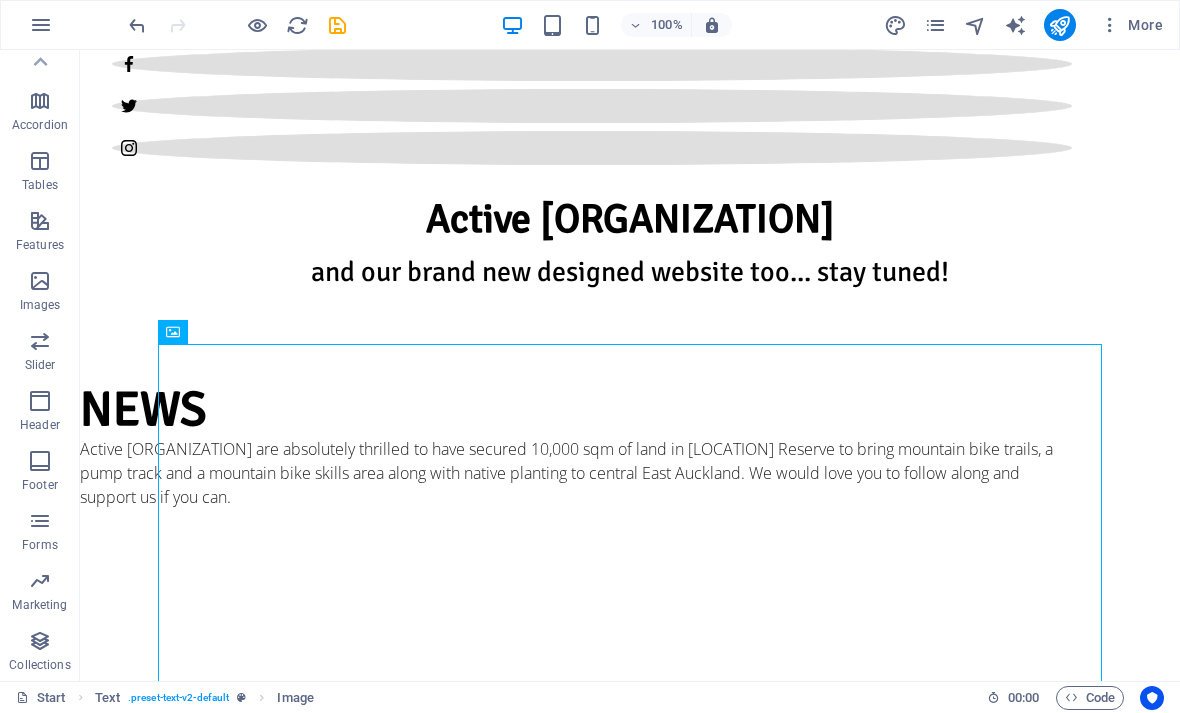 click on "Hivepass We are now using Hivepass for membership! The only way to become a member of   <insert club name here>   is now via Hivepass, and it’s super easy and it will only take a couple of minutes to sign up using your smart phone. If you don't have a smartphone, you can sign up online on any device   <insert url>.   Here’s how it works: 1: Download Hivepass for free here:   <insert url> 2: Open the app and enter your name and email address, set a password and select ‘Create Account' NOTE: If you already belong to another organisation that uses Hivepass, when you enter your email address, Hivepass with recognise you and you just need to log in and then select ‘join other organisations’ from the side menu.  3: Select your membership package. (If you’re signing up the whole family, have their details ready). 4: Enter your personal details and membership type. You can add a donation at this stage too if you like🤘 5: Pay securely using a credit or debit card   Active Apirana" at bounding box center [630, 1770] 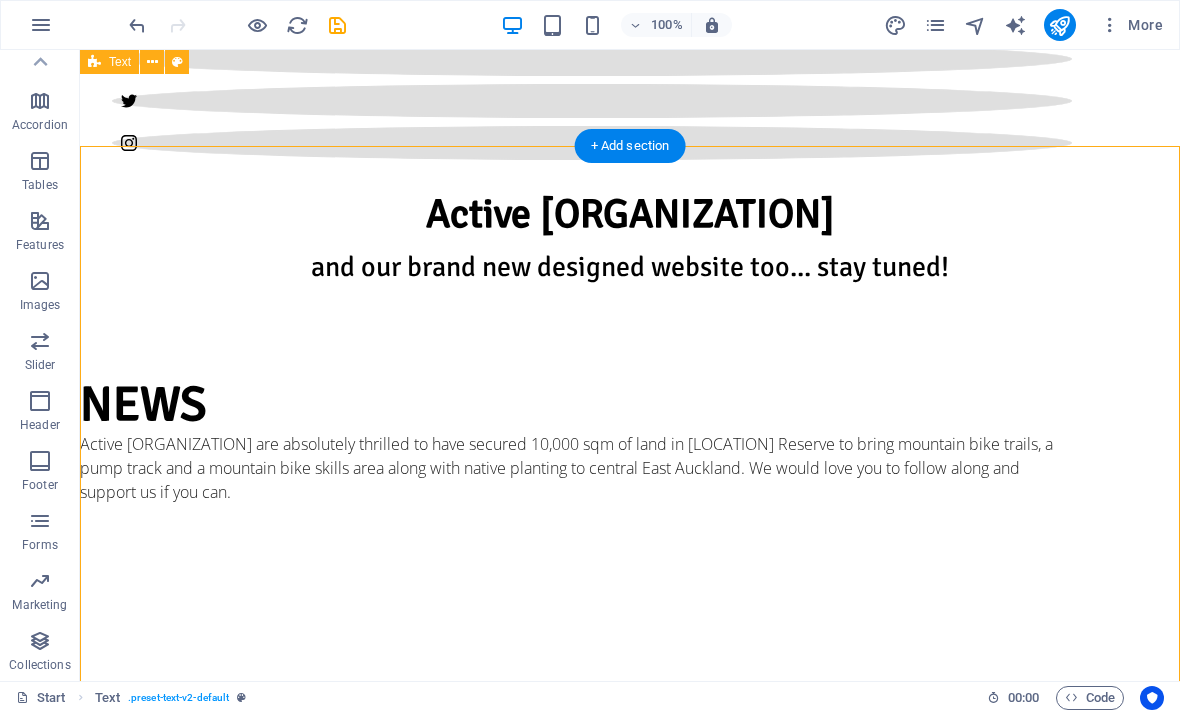 scroll, scrollTop: 780, scrollLeft: 0, axis: vertical 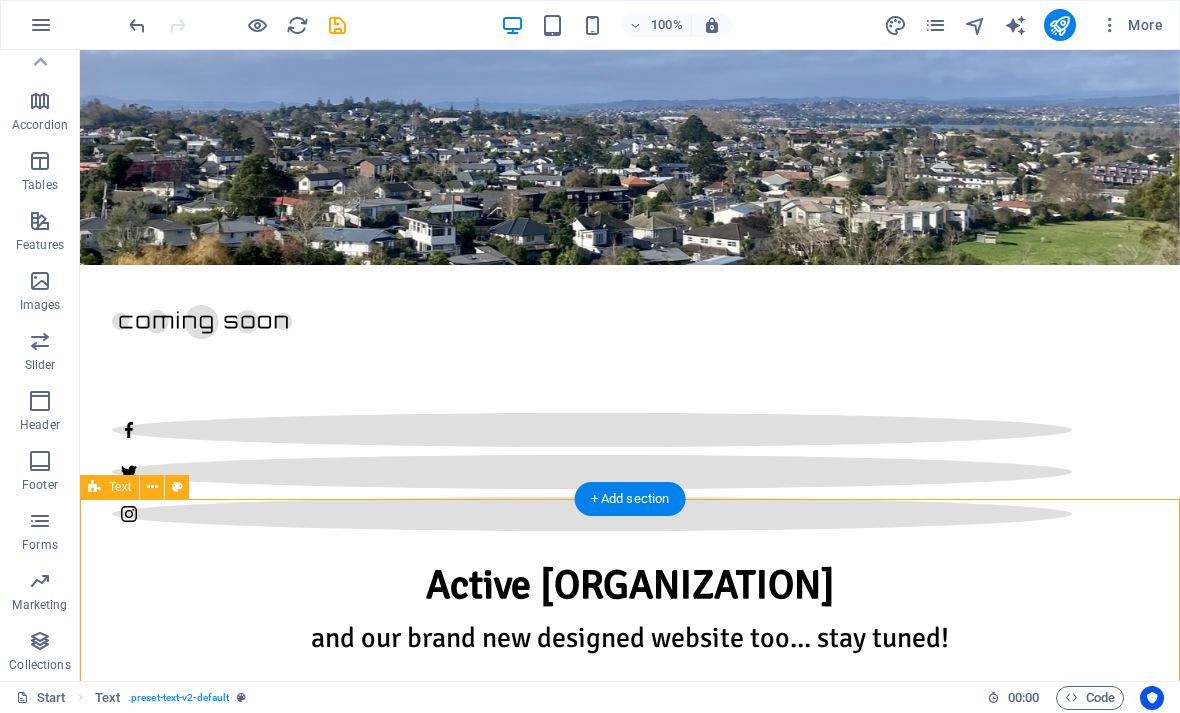 click at bounding box center (337, 25) 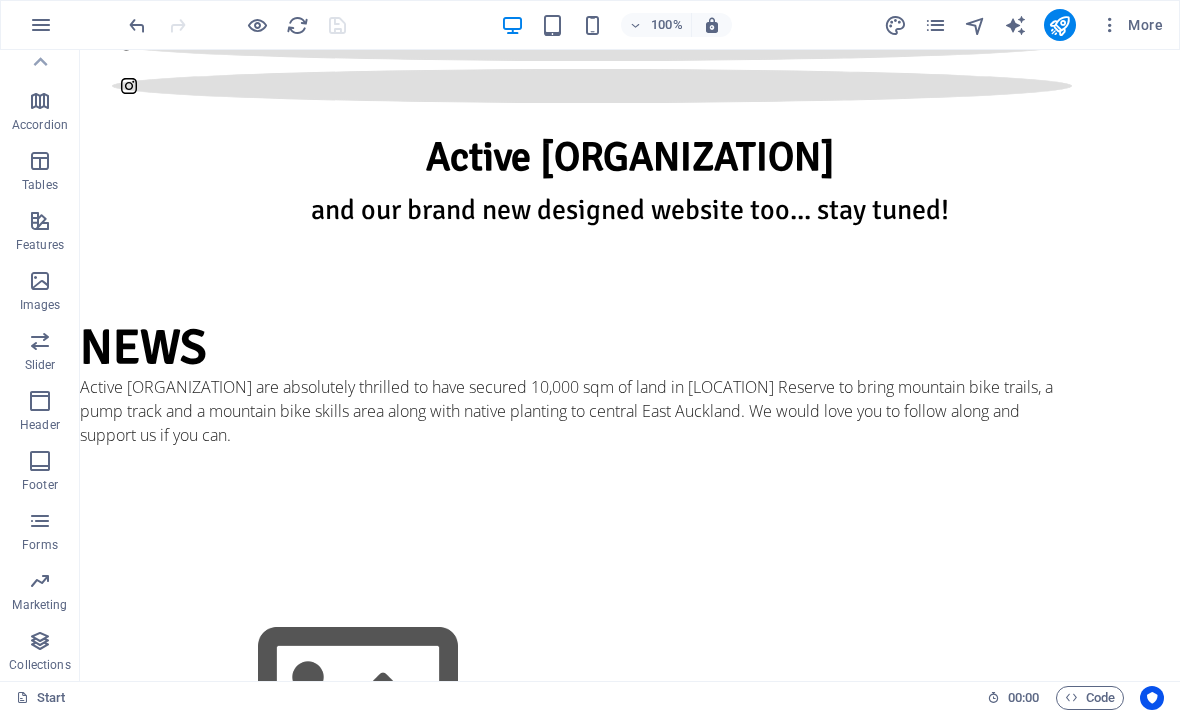 scroll, scrollTop: 737, scrollLeft: 0, axis: vertical 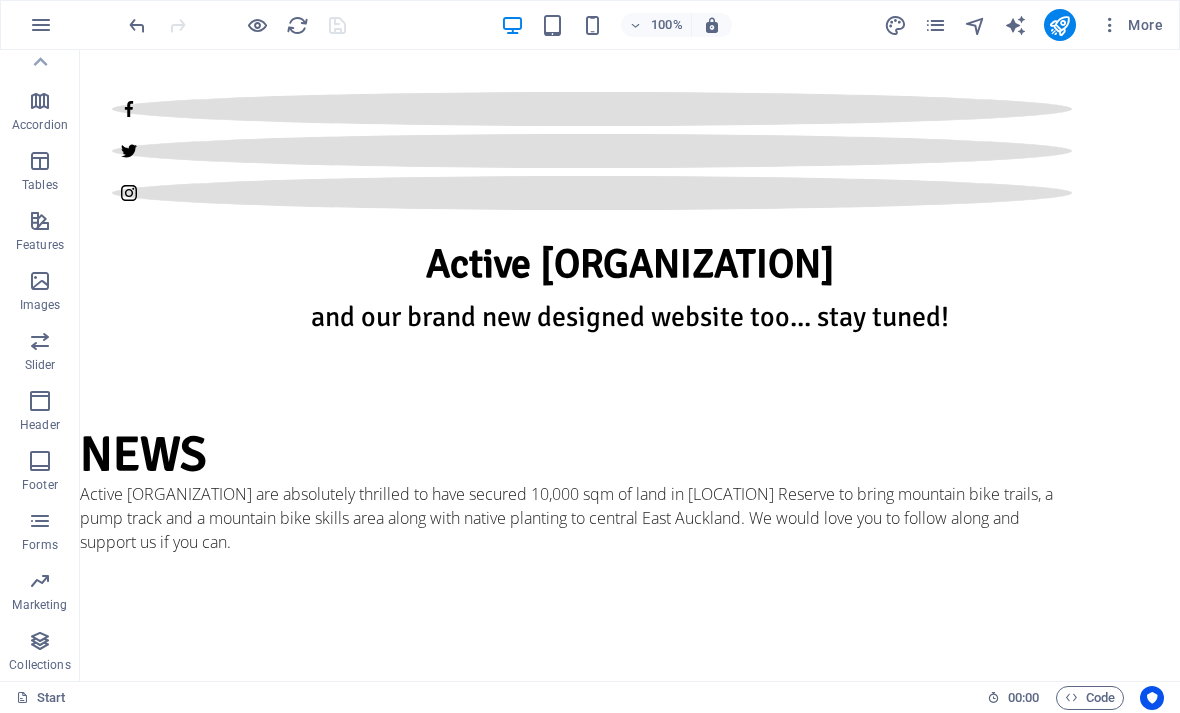 click at bounding box center (630, 810) 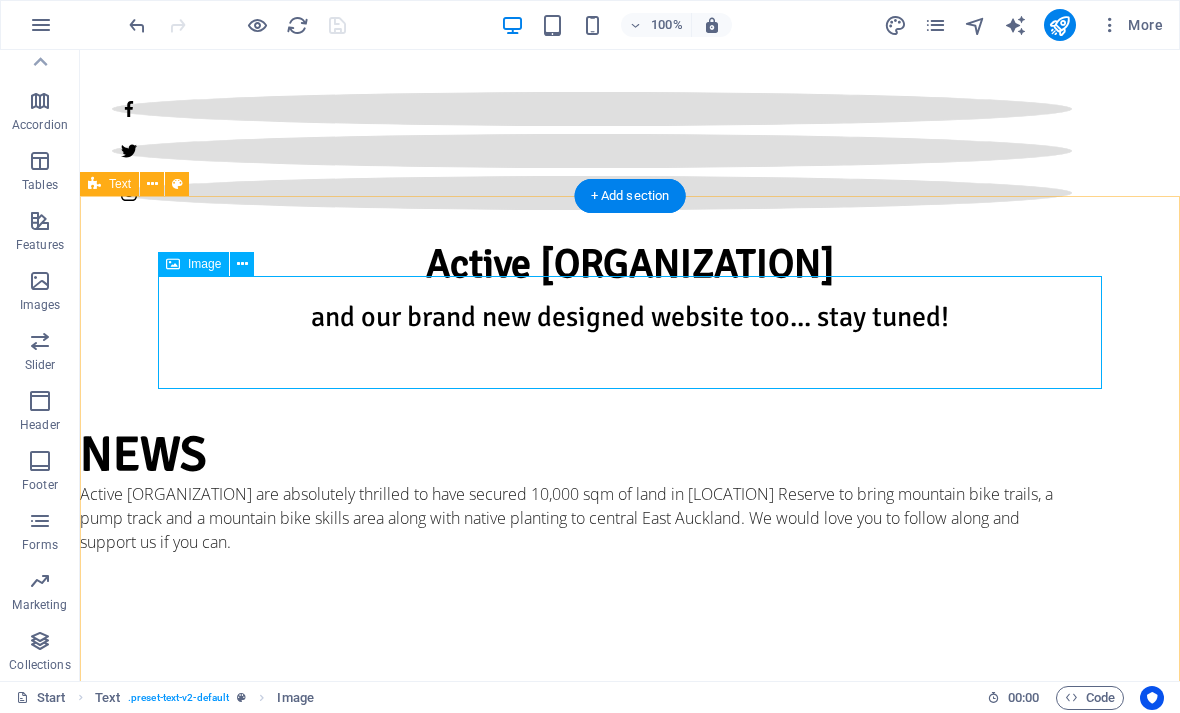 click at bounding box center [242, 264] 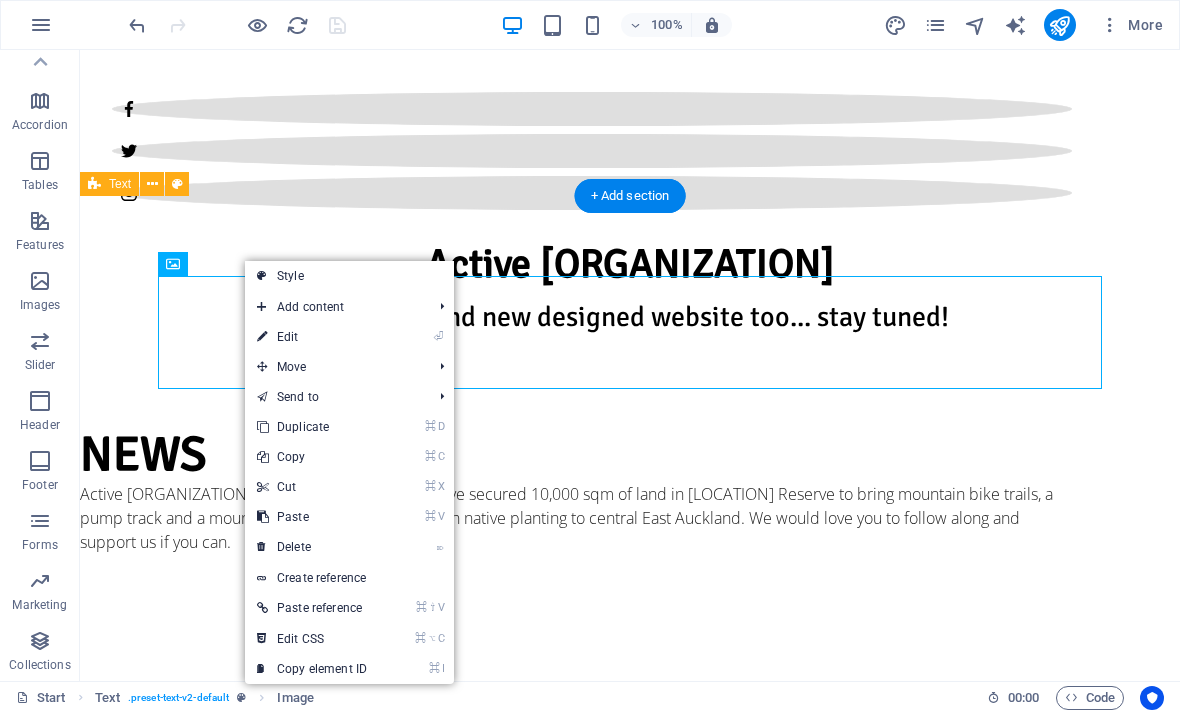 click on "⌦  Delete" at bounding box center [312, 547] 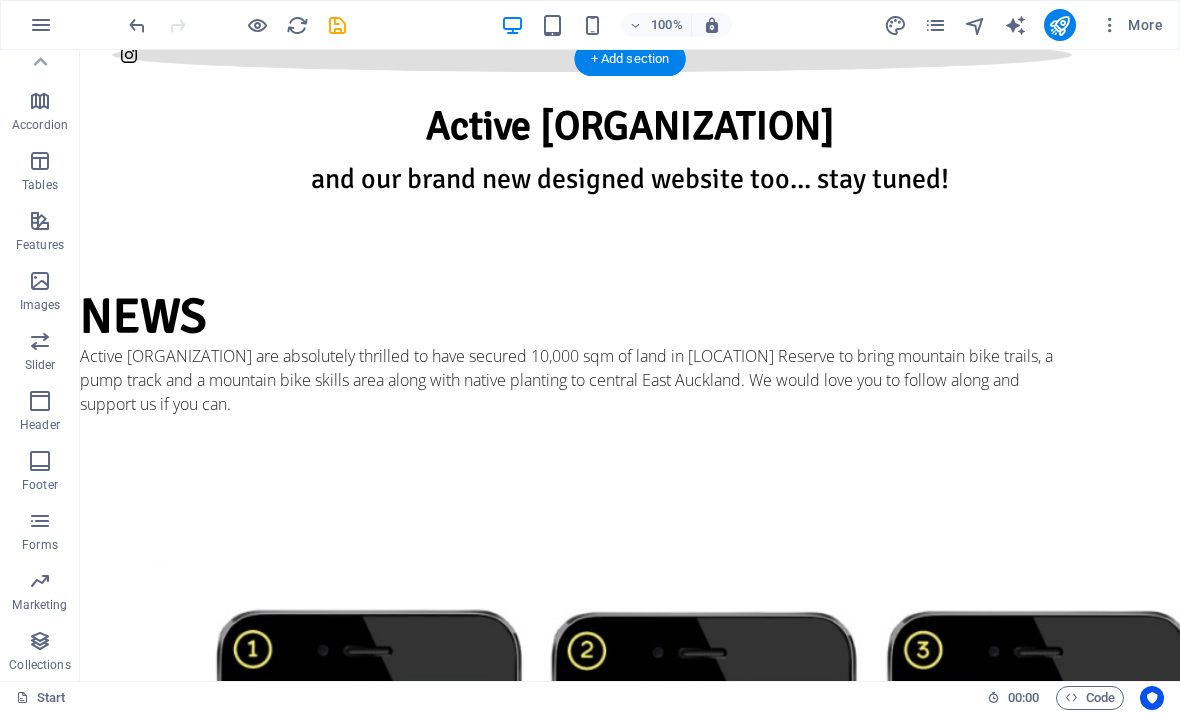 scroll, scrollTop: 876, scrollLeft: 0, axis: vertical 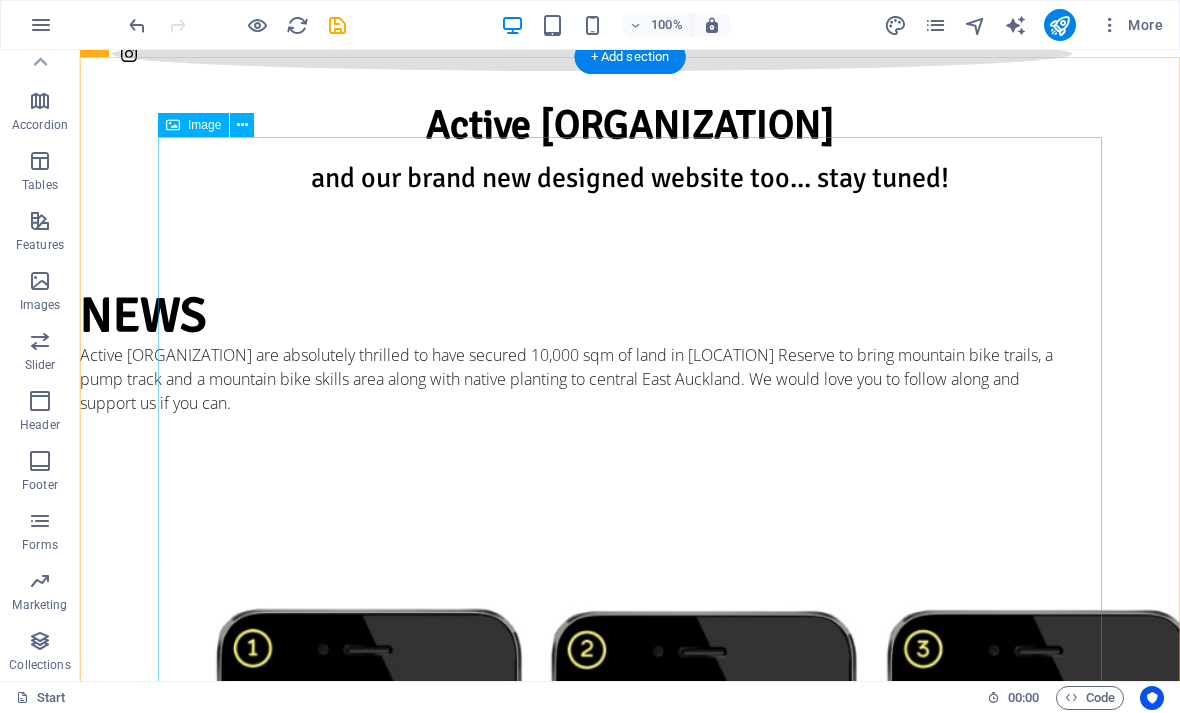 click at bounding box center [630, 1284] 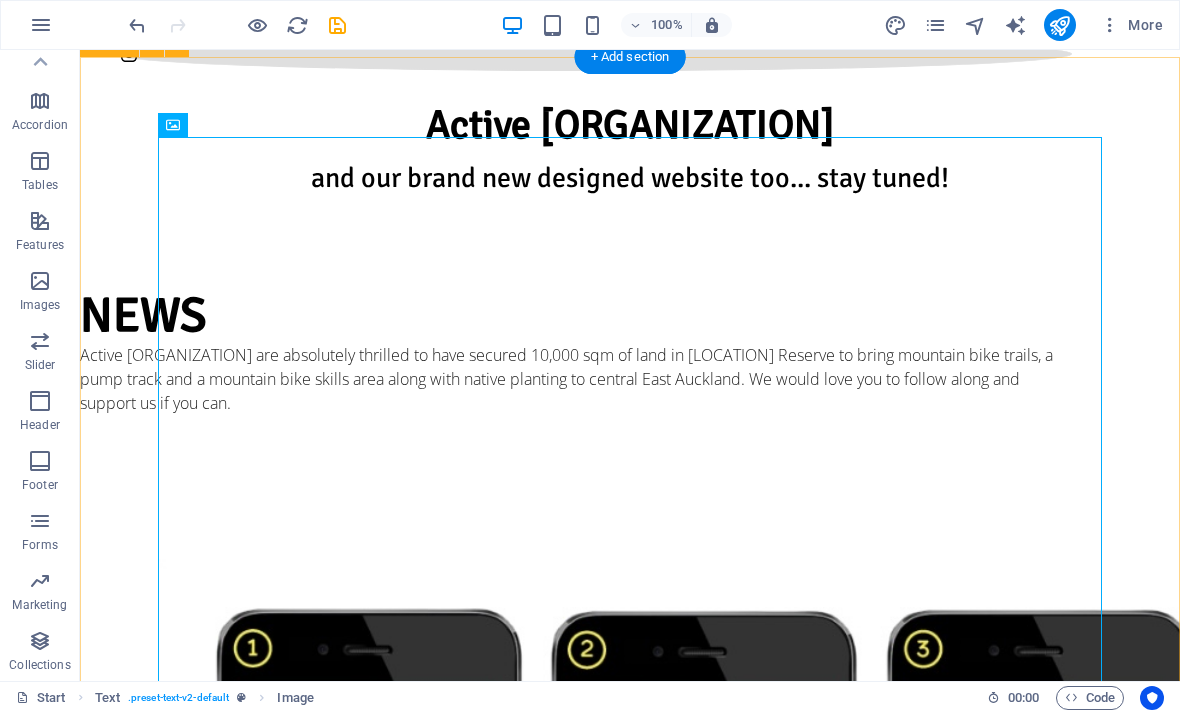 click on "Hivepass We are now using Hivepass for membership! The only way to become a member of   <insert club name here>   is now via Hivepass, and it’s super easy and it will only take a couple of minutes to sign up using your smart phone. If you don't have a smartphone, you can sign up online on any device   <insert url>.   Here’s how it works: 1: Download Hivepass for free here:   <insert url> 2: Open the app and enter your name and email address, set a password and select ‘Create Account' NOTE: If you already belong to another organisation that uses Hivepass, when you enter your email address, Hivepass with recognise you and you just need to log in and then select ‘join other organisations’ from the side menu.  3: Select your membership package. (If you’re signing up the whole family, have their details ready). 4: Enter your personal details and membership type. You can add a donation at this stage too if you like🤘 5: Pay securely using a credit or debit card   Active Apirana" at bounding box center [630, 1564] 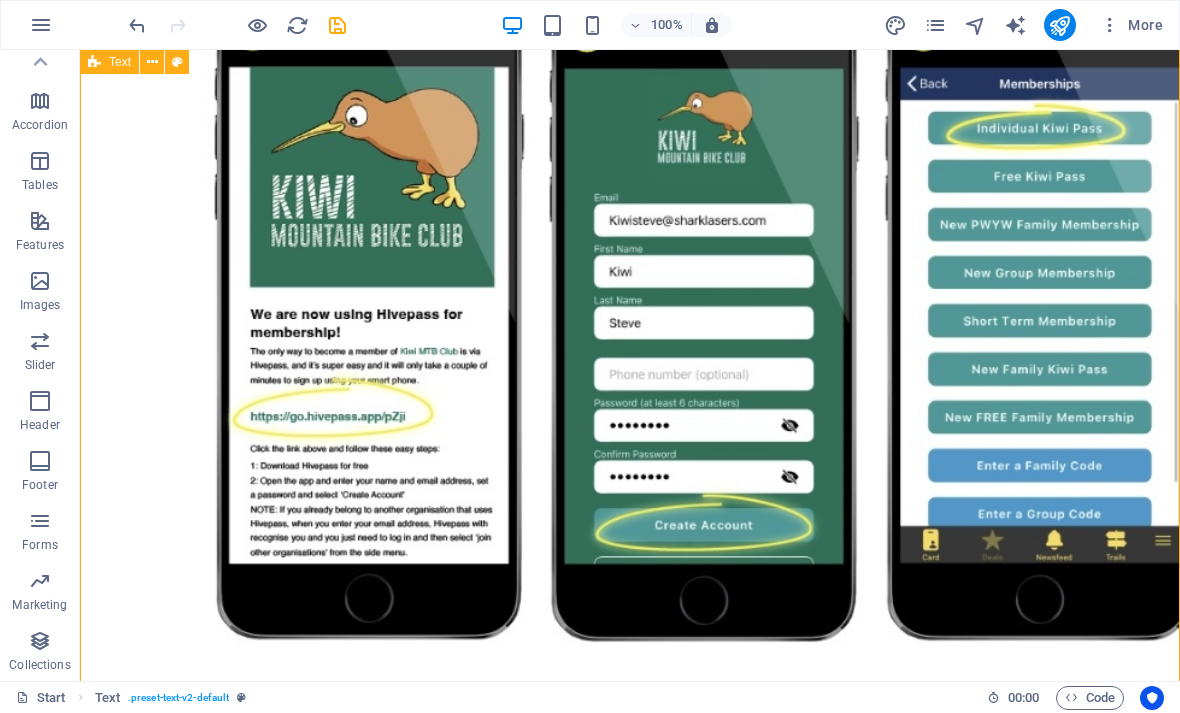 scroll, scrollTop: 1492, scrollLeft: 0, axis: vertical 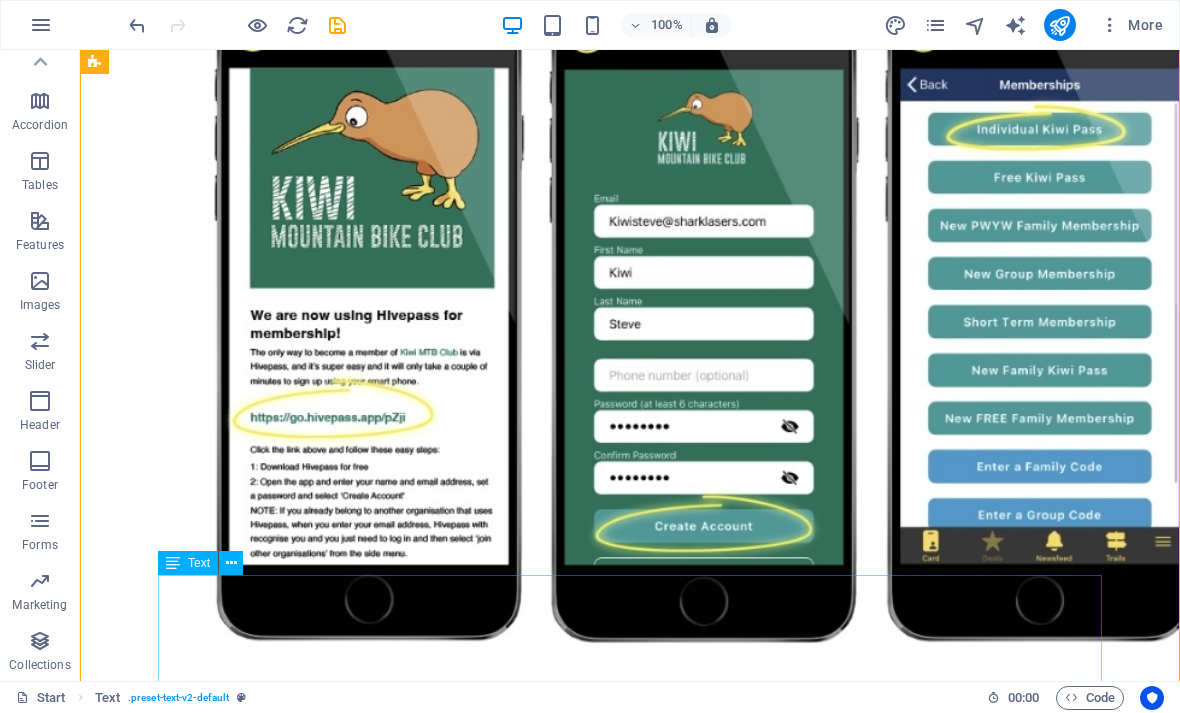 click on "We are now using Hivepass for membership! The only way to become a member of   <insert club name here>   is now via Hivepass, and it’s super easy and it will only take a couple of minutes to sign up using your smart phone. If you don't have a smartphone, you can sign up online on any device   <insert url>.   Here’s how it works: 1: Download Hivepass for free here:   <insert url> 2: Open the app and enter your name and email address, set a password and select ‘Create Account' NOTE: If you already belong to another organisation that uses Hivepass, when you enter your email address, Hivepass with recognise you and you just need to log in and then select ‘join other organisations’ from the side menu.  3: Select your membership package. (If you’re signing up the whole family, have their details ready). 4: Enter your personal details and membership type. You can add a donation at this stage too if you like🤘 5: Pay securely using a credit or debit card 6: Just like that, you’re a member of" at bounding box center [630, 1707] 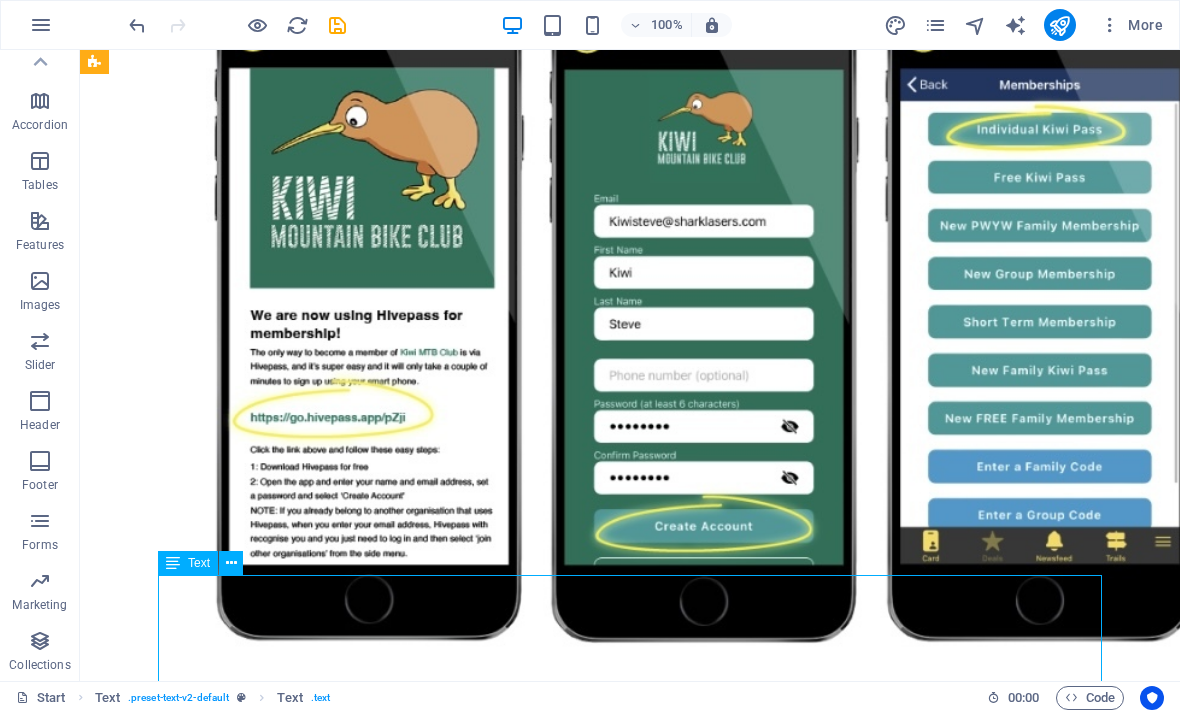 click on "We are now using Hivepass for membership! The only way to become a member of   <insert club name here>   is now via Hivepass, and it’s super easy and it will only take a couple of minutes to sign up using your smart phone. If you don't have a smartphone, you can sign up online on any device   <insert url>.   Here’s how it works: 1: Download Hivepass for free here:   <insert url> 2: Open the app and enter your name and email address, set a password and select ‘Create Account' NOTE: If you already belong to another organisation that uses Hivepass, when you enter your email address, Hivepass with recognise you and you just need to log in and then select ‘join other organisations’ from the side menu.  3: Select your membership package. (If you’re signing up the whole family, have their details ready). 4: Enter your personal details and membership type. You can add a donation at this stage too if you like🤘 5: Pay securely using a credit or debit card 6: Just like that, you’re a member of" at bounding box center (630, 1707) 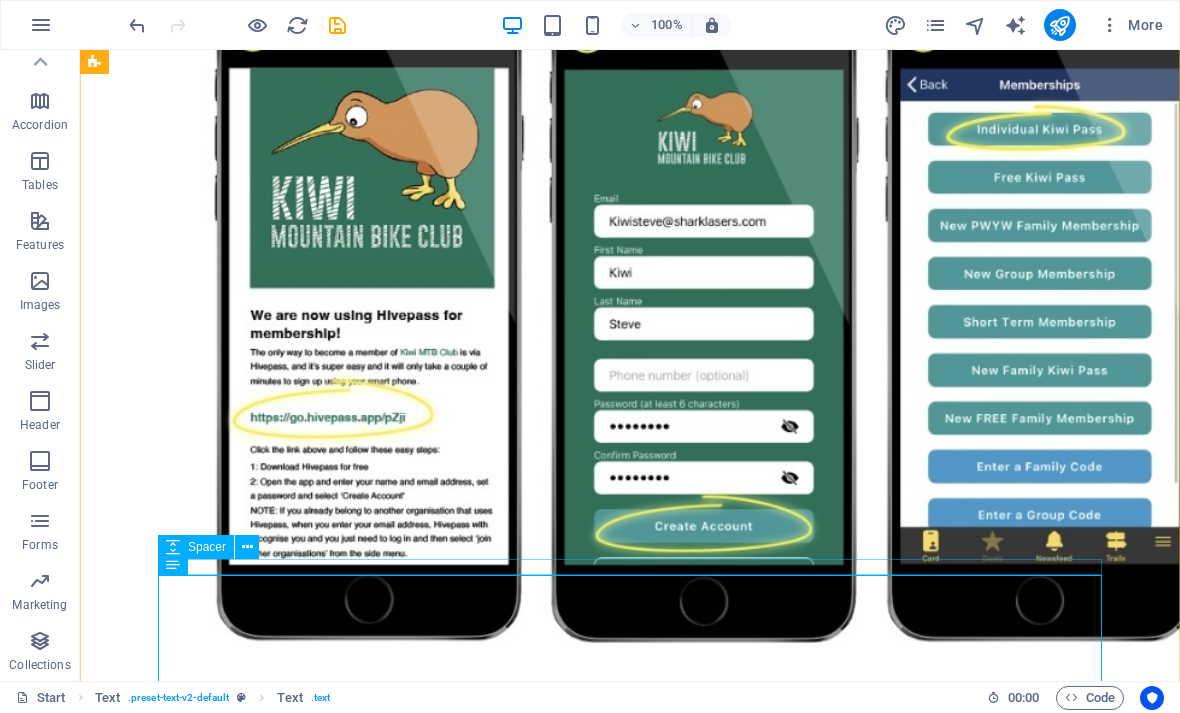 click at bounding box center (630, 668) 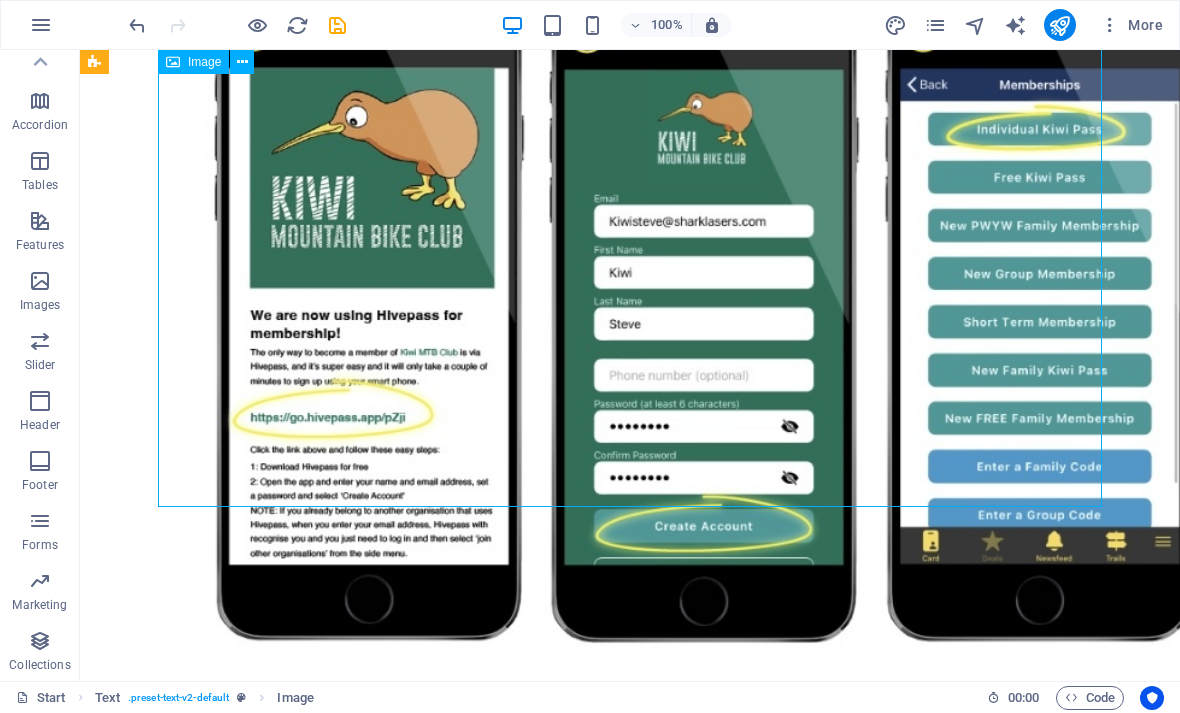 click on "Hivepass We are now using Hivepass for membership! The only way to become a member of   <insert club name here>   is now via Hivepass, and it’s super easy and it will only take a couple of minutes to sign up using your smart phone. If you don't have a smartphone, you can sign up online on any device   <insert url>.   Here’s how it works: 1: Download Hivepass for free here:   <insert url> 2: Open the app and enter your name and email address, set a password and select ‘Create Account' NOTE: If you already belong to another organisation that uses Hivepass, when you enter your email address, Hivepass with recognise you and you just need to log in and then select ‘join other organisations’ from the side menu.  3: Select your membership package. (If you’re signing up the whole family, have their details ready). 4: Enter your personal details and membership type. You can add a donation at this stage too if you like🤘 5: Pay securely using a credit or debit card   Active Apirana" at bounding box center [630, 948] 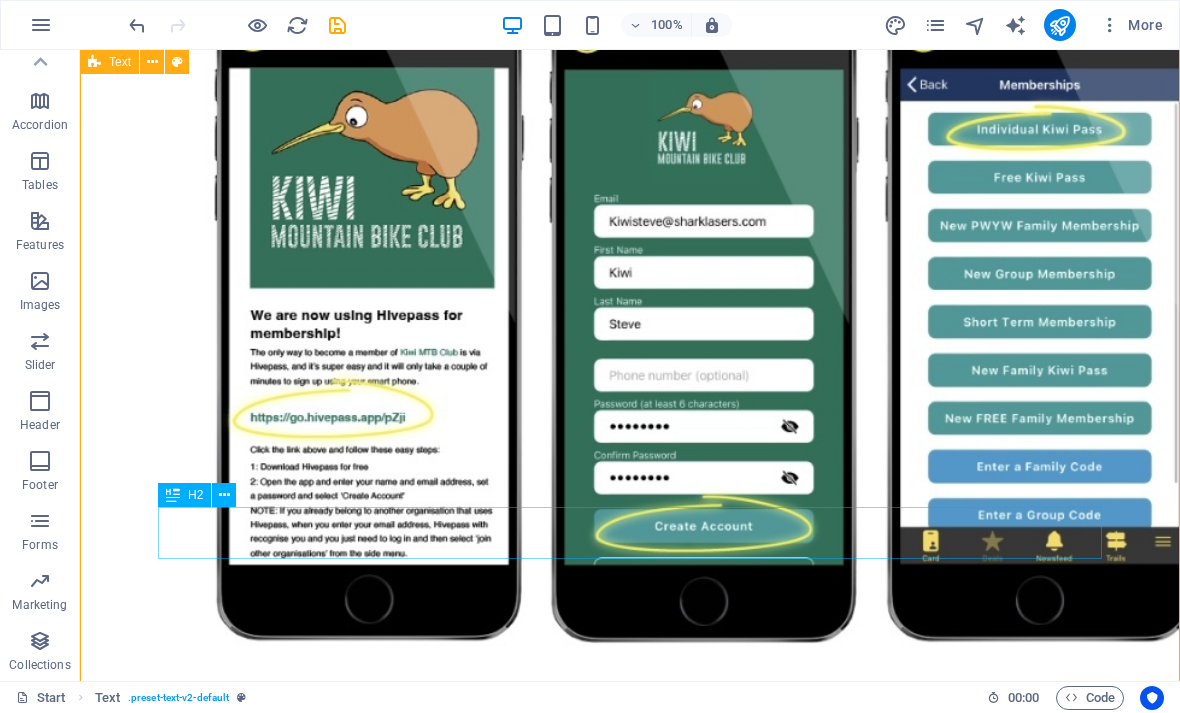 click on "Hivepass" at bounding box center (630, 1419) 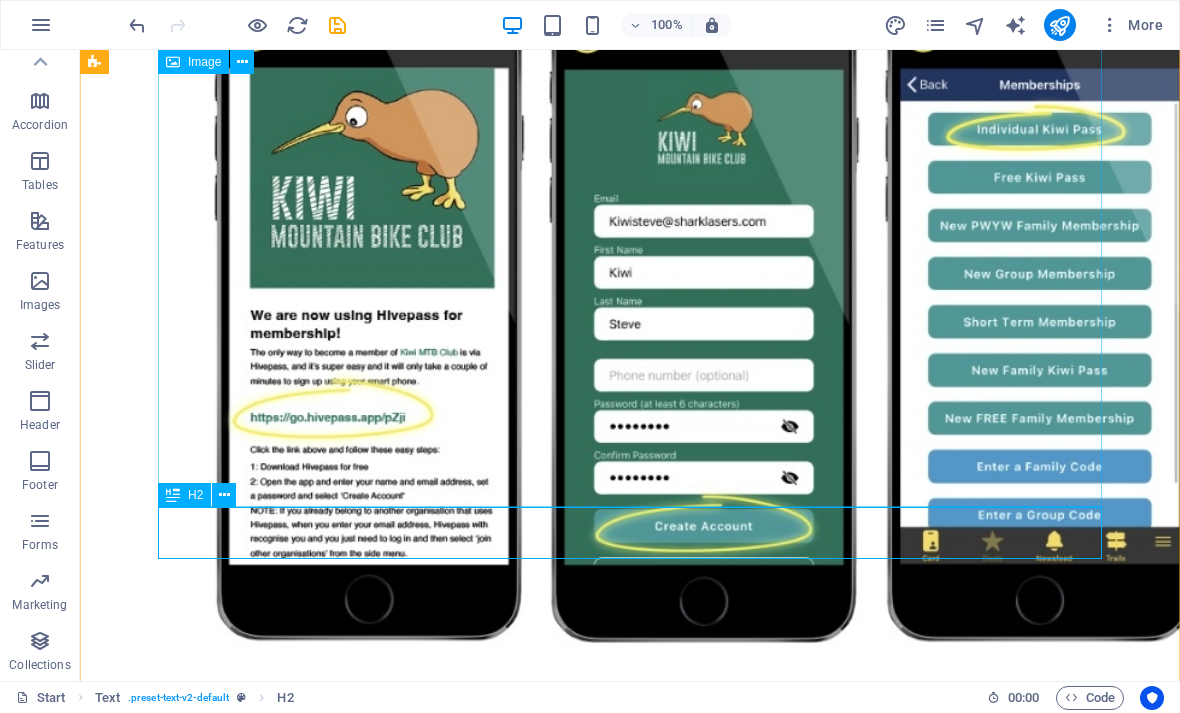 click at bounding box center [224, 495] 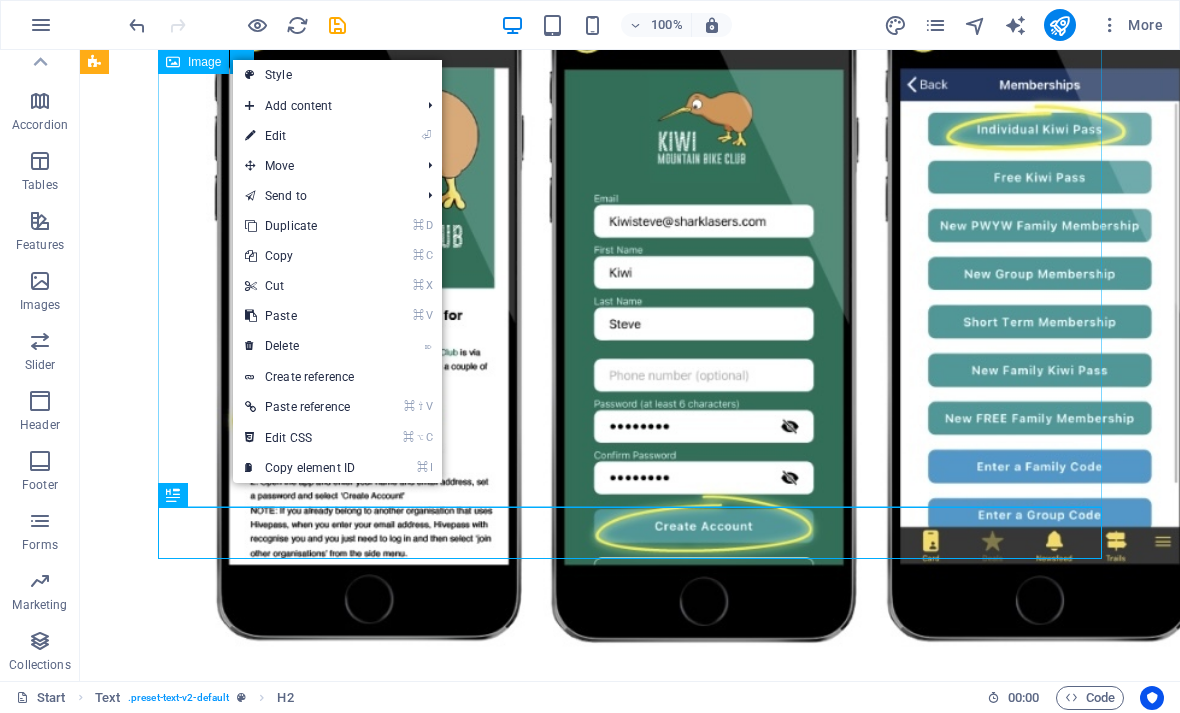 click on "⏎  Edit" at bounding box center [300, 136] 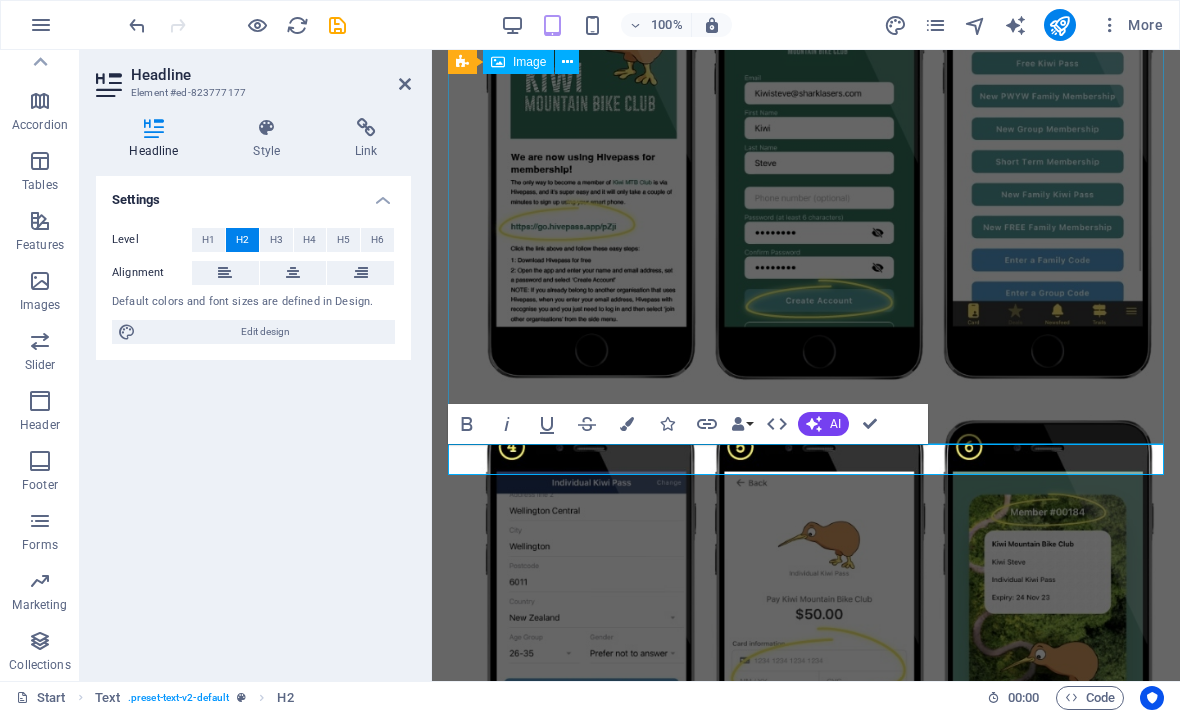 click on "We are now using Hivepass for membership! The only way to become a member of   <insert club name here>   is now via Hivepass, and it’s super easy and it will only take a couple of minutes to sign up using your smart phone. If you don't have a smartphone, you can sign up online on any device   <insert url>.   Here’s how it works: 1: Download Hivepass for free here:   <insert url> 2: Open the app and enter your name and email address, set a password and select ‘Create Account' NOTE: If you already belong to another organisation that uses Hivepass, when you enter your email address, Hivepass with recognise you and you just need to log in and then select ‘join other organisations’ from the side menu.  3: Select your membership package. (If you’re signing up the whole family, have their details ready). 4: Enter your personal details and membership type. You can add a donation at this stage too if you like🤘 5: Pay securely using a credit or debit card 6: Just like that, you’re a member of" at bounding box center [806, 1216] 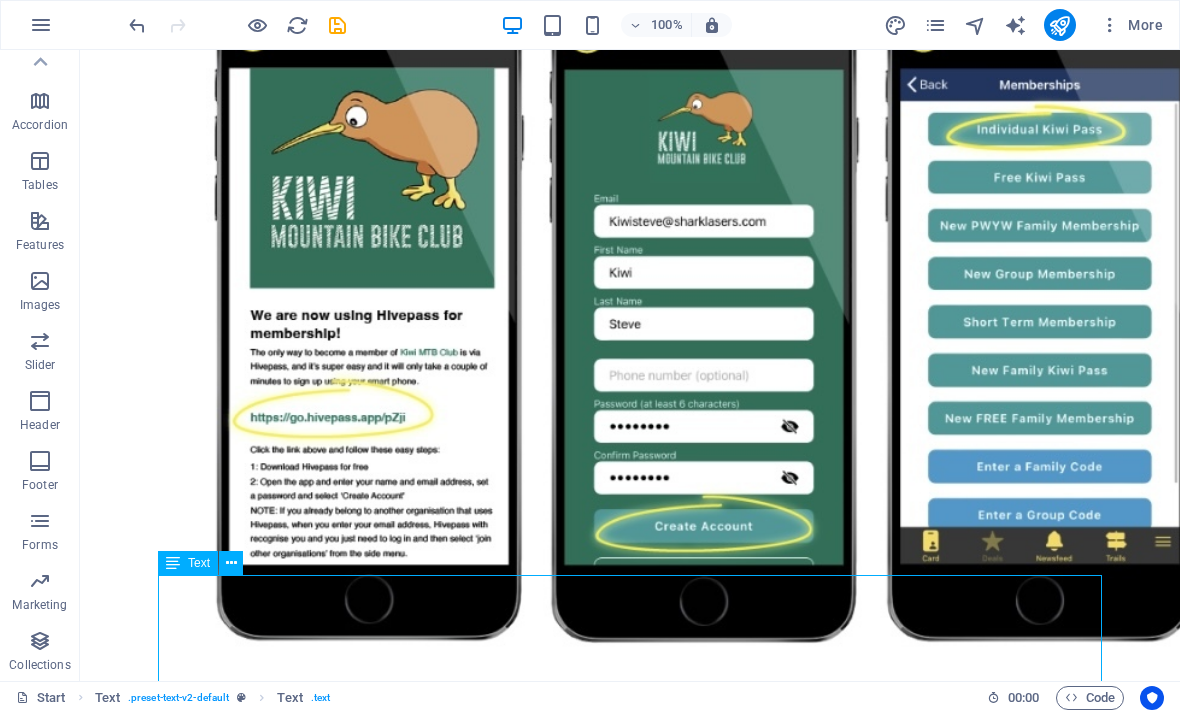 click on "We are now using Hivepass for membership! The only way to become a member of   <insert club name here>   is now via Hivepass, and it’s super easy and it will only take a couple of minutes to sign up using your smart phone. If you don't have a smartphone, you can sign up online on any device   <insert url>.   Here’s how it works: 1: Download Hivepass for free here:   <insert url> 2: Open the app and enter your name and email address, set a password and select ‘Create Account' NOTE: If you already belong to another organisation that uses Hivepass, when you enter your email address, Hivepass with recognise you and you just need to log in and then select ‘join other organisations’ from the side menu.  3: Select your membership package. (If you’re signing up the whole family, have their details ready). 4: Enter your personal details and membership type. You can add a donation at this stage too if you like🤘 5: Pay securely using a credit or debit card 6: Just like that, you’re a member of" at bounding box center (630, 1707) 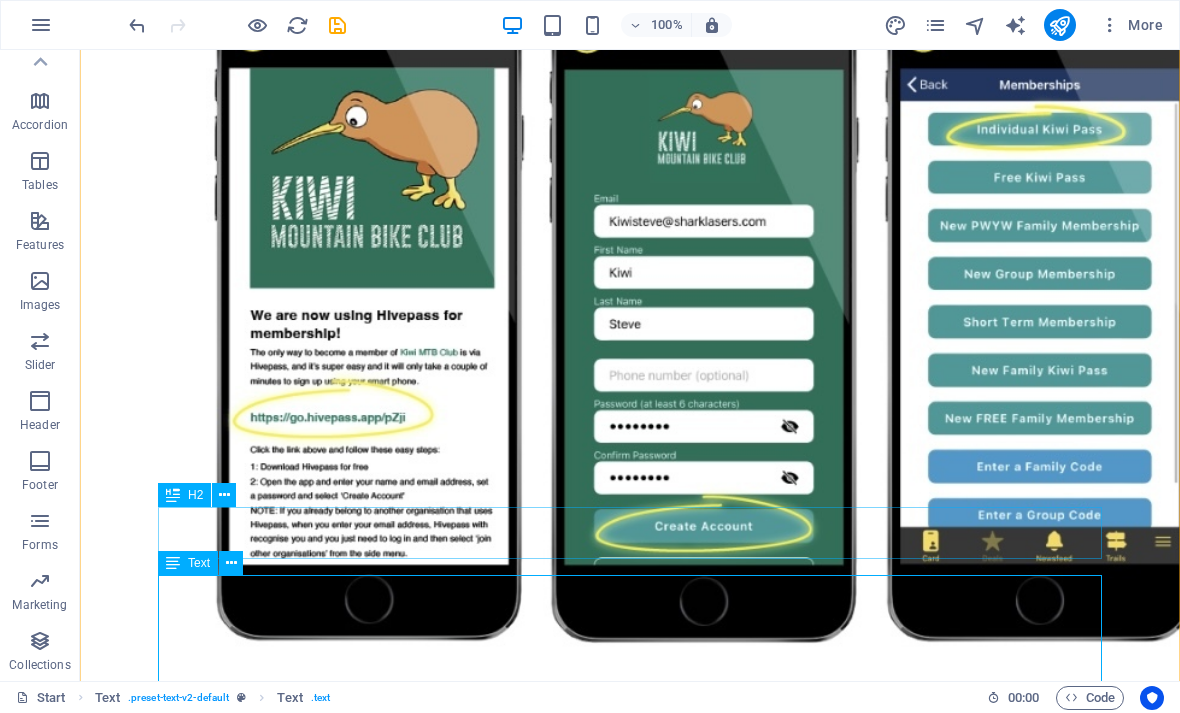 click at bounding box center [231, 563] 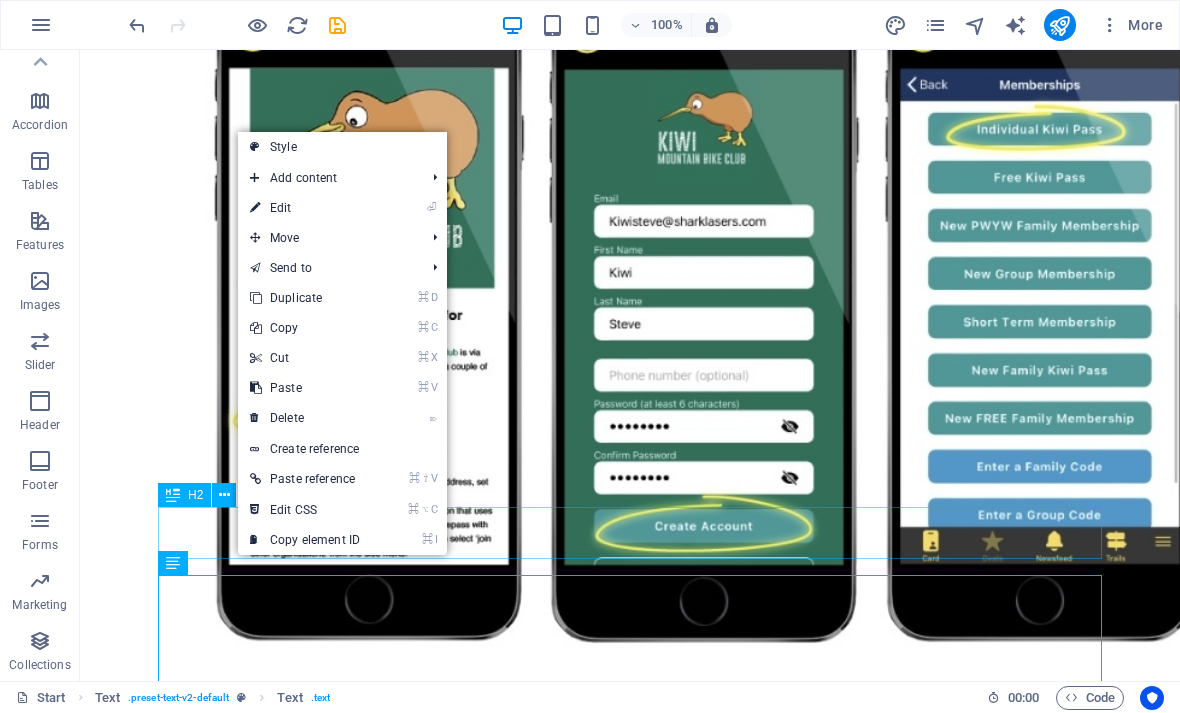 click on "⏎  Edit" at bounding box center (305, 208) 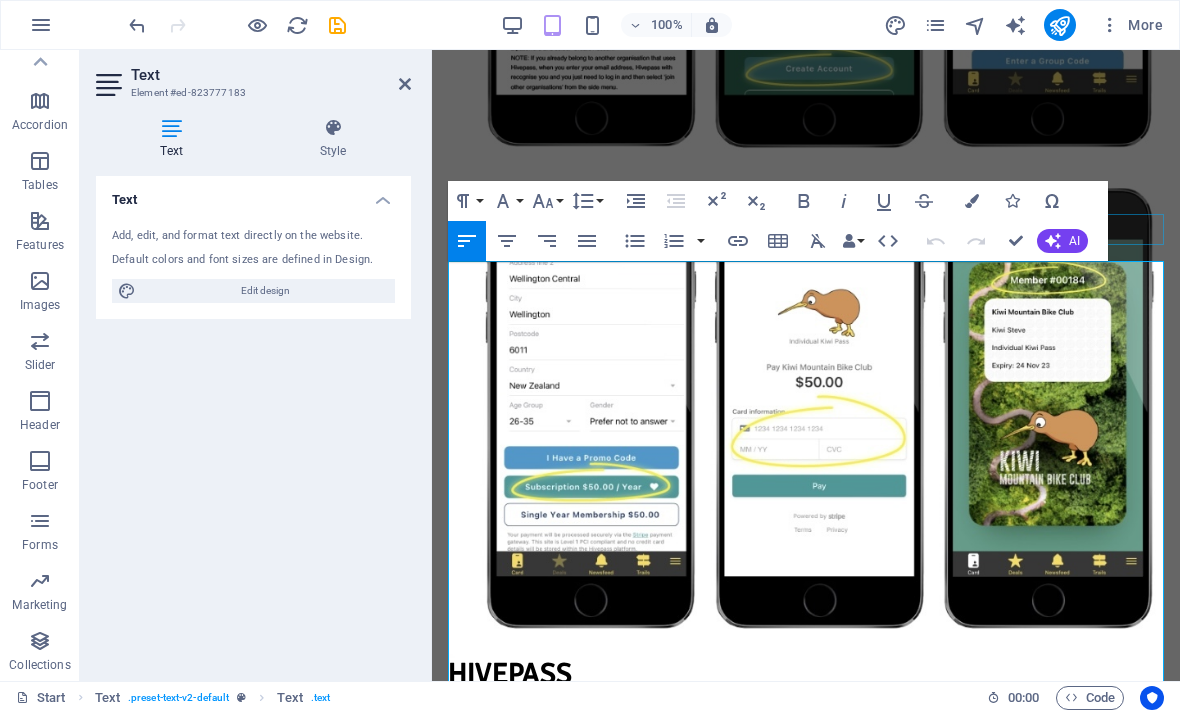 scroll, scrollTop: 1725, scrollLeft: 0, axis: vertical 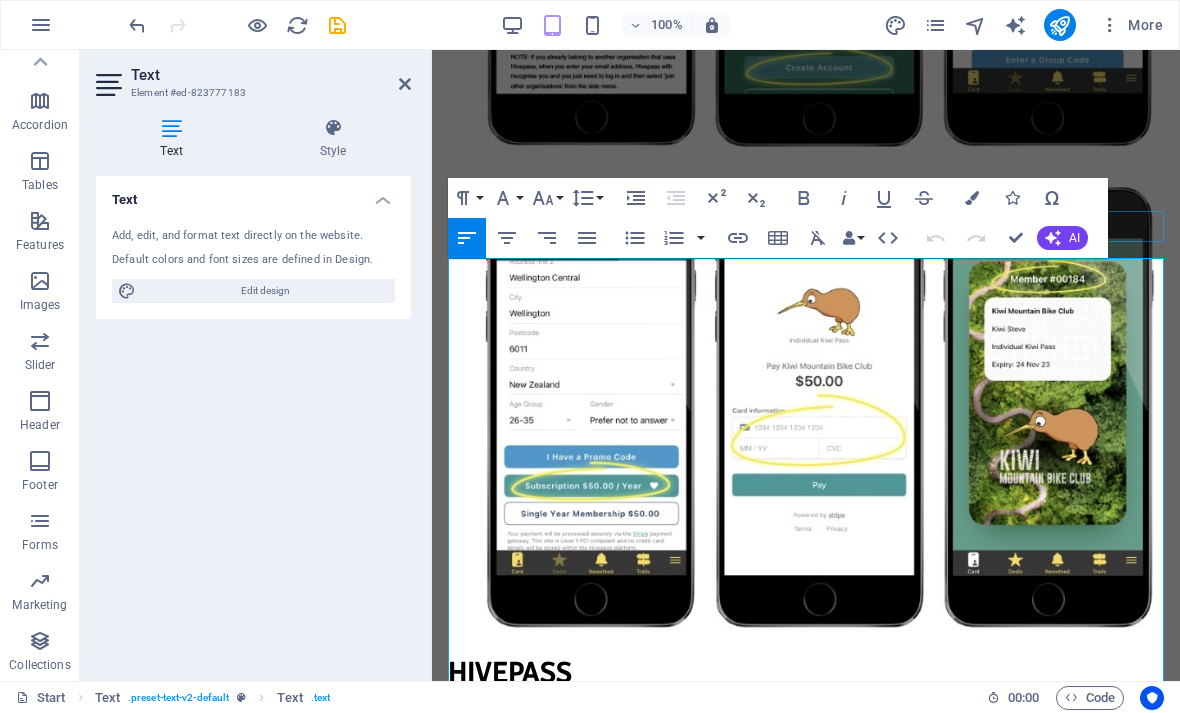 click on "<insert club name here>" at bounding box center [730, 750] 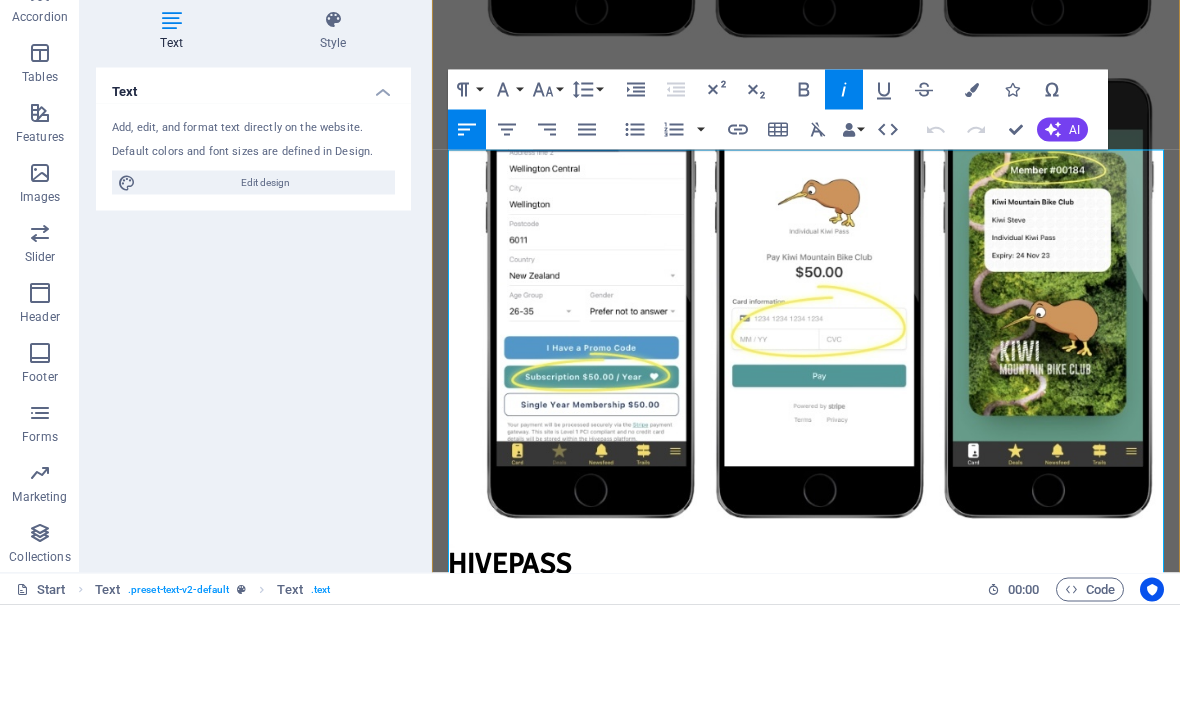 click on "The only way to become a member of   <insert club name here>   is now via Hivepass, and it’s super easy and it will only take a couple of minutes to sign up using your smart phone. If you don't have a smartphone, you can sign up online on any device   <insert url>." at bounding box center [806, 675] 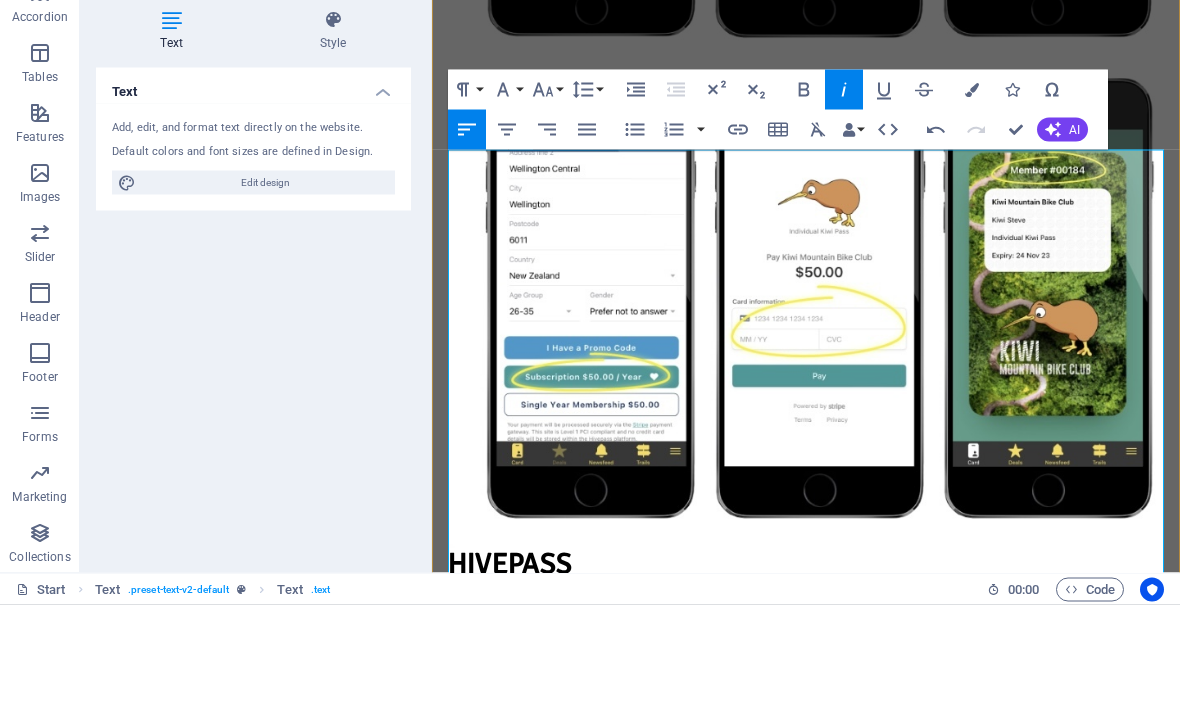 type 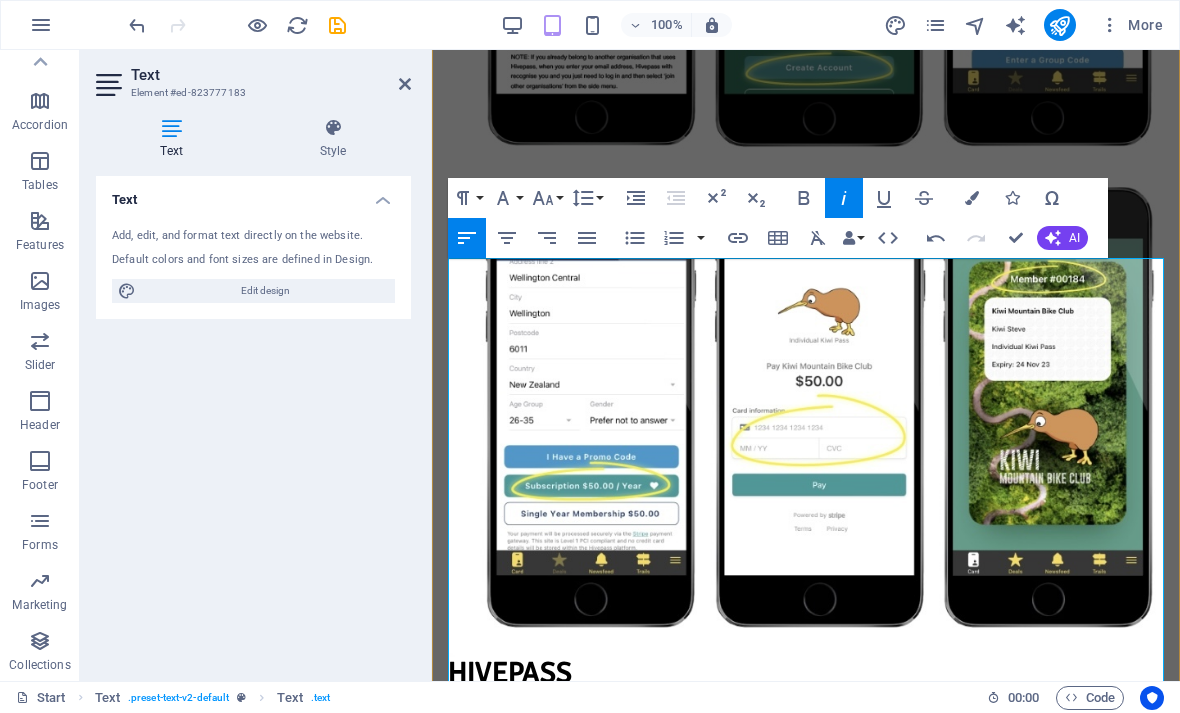 click on "<insert url>" at bounding box center [710, 892] 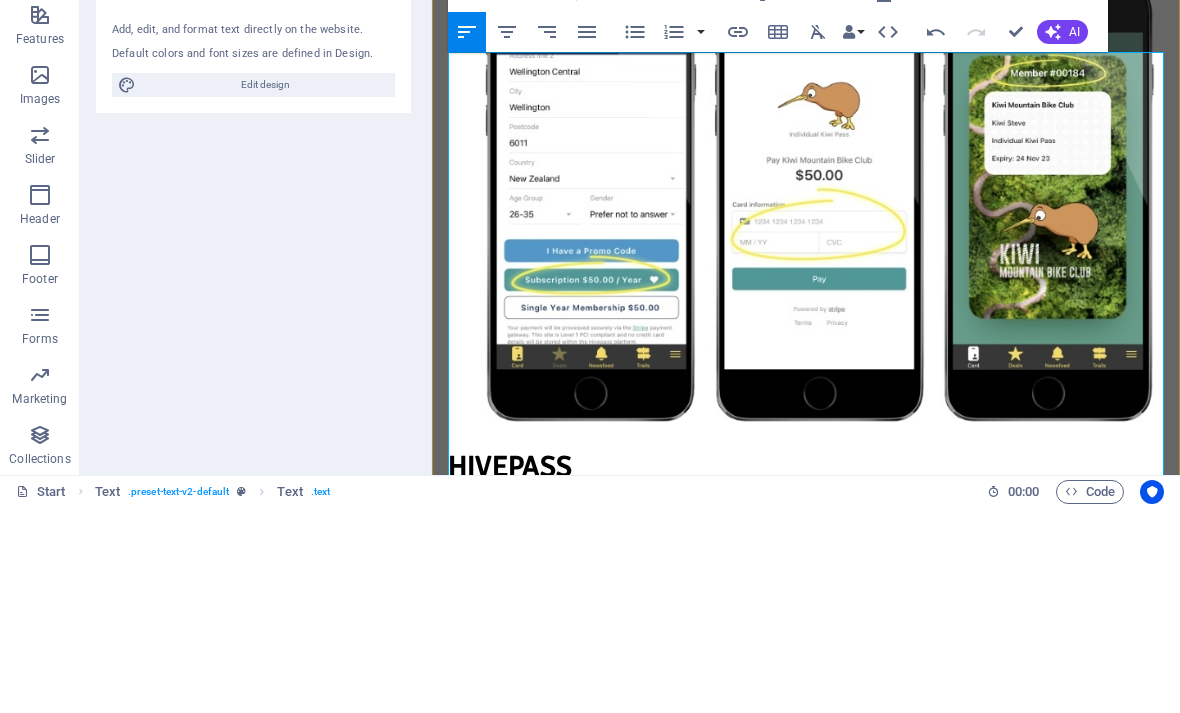 click on "1: Download Hivepass for free here:   <insert url>" at bounding box center (806, 687) 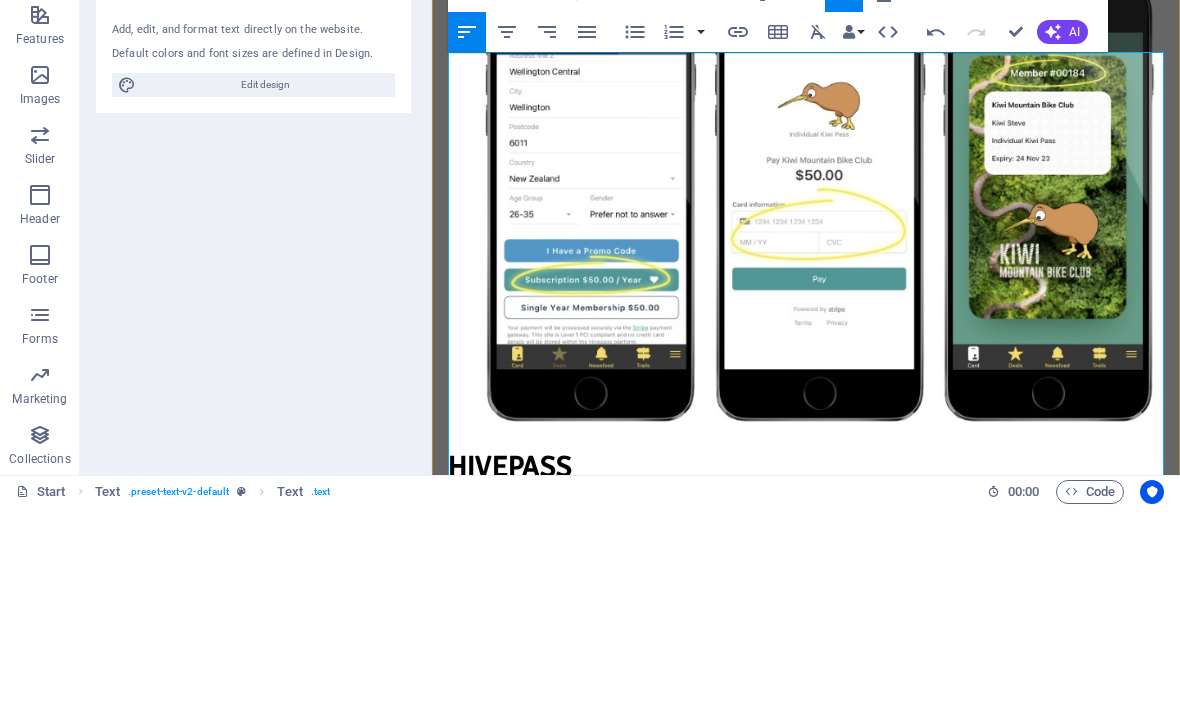 click on "1: Download Hivepass for free here:   ​" at bounding box center (806, 687) 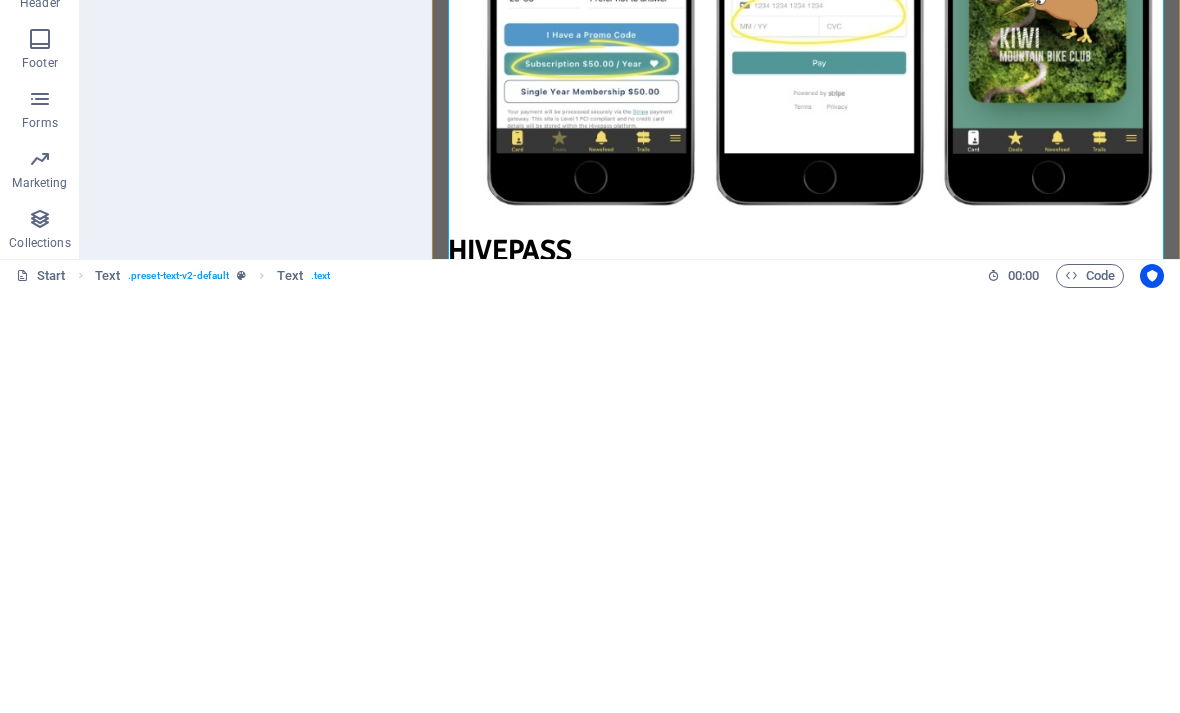 scroll, scrollTop: 0, scrollLeft: 5, axis: horizontal 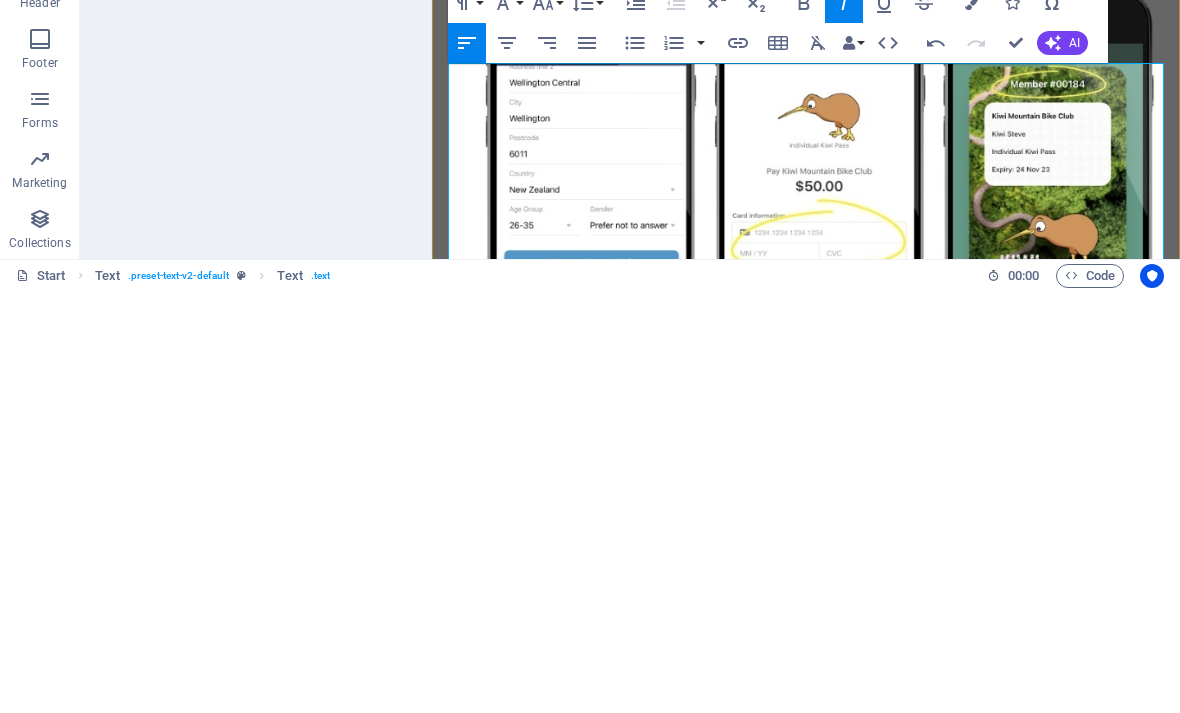 click on "<insert url>." at bounding box center [556, 598] 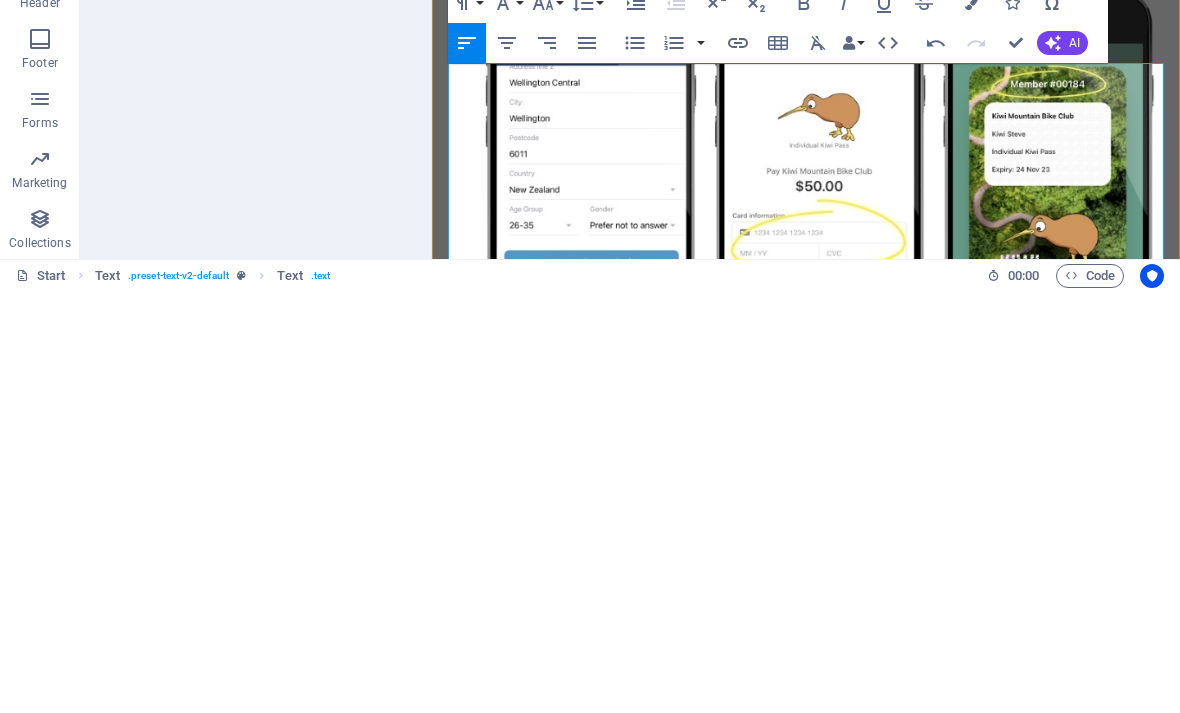 click on "<insert url>." at bounding box center (556, 598) 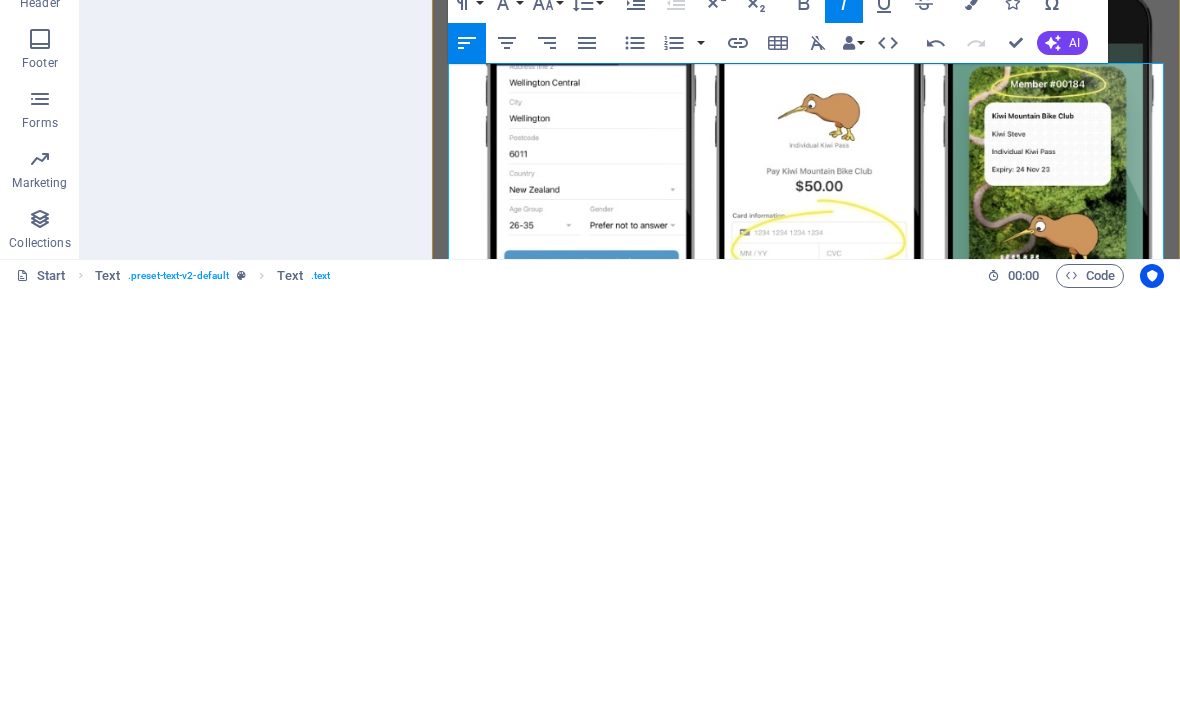 click on "The only way to become a member of   Active Apirana  is now via Hivepass, and it’s super easy and it will only take a couple of minutes to sign up using your smart phone. If you don't have a smartphone, you can sign up online on any device   ." at bounding box center (806, 588) 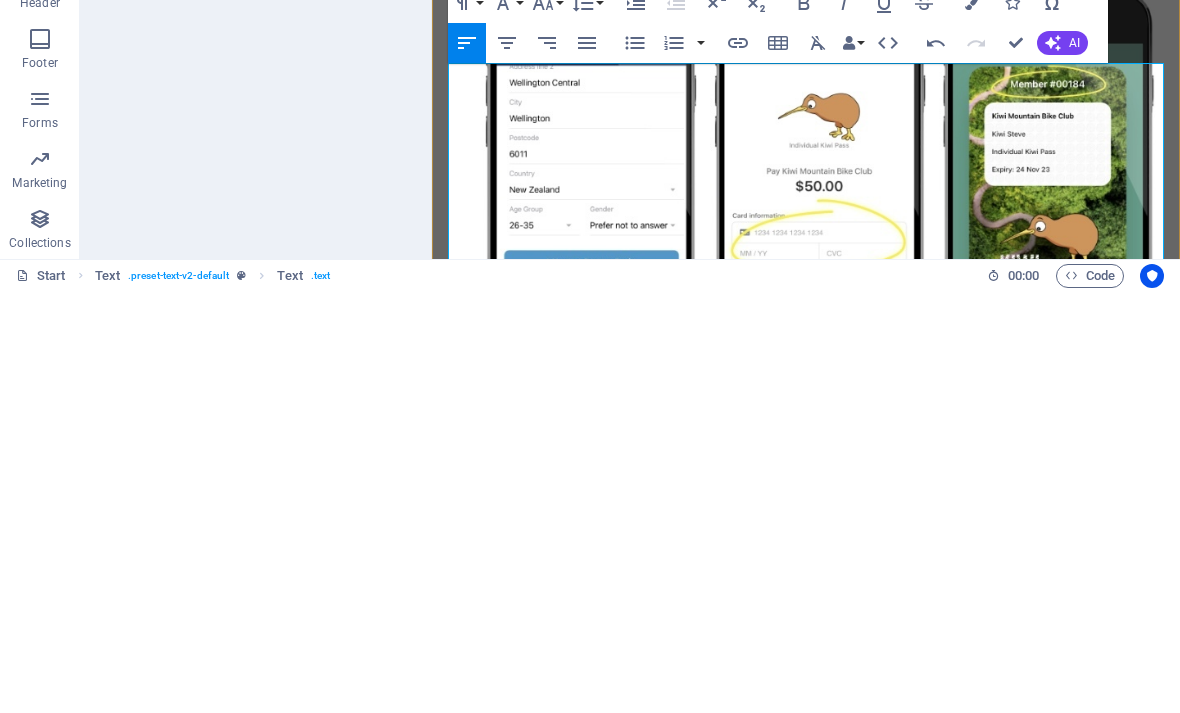 scroll, scrollTop: 0, scrollLeft: 5, axis: horizontal 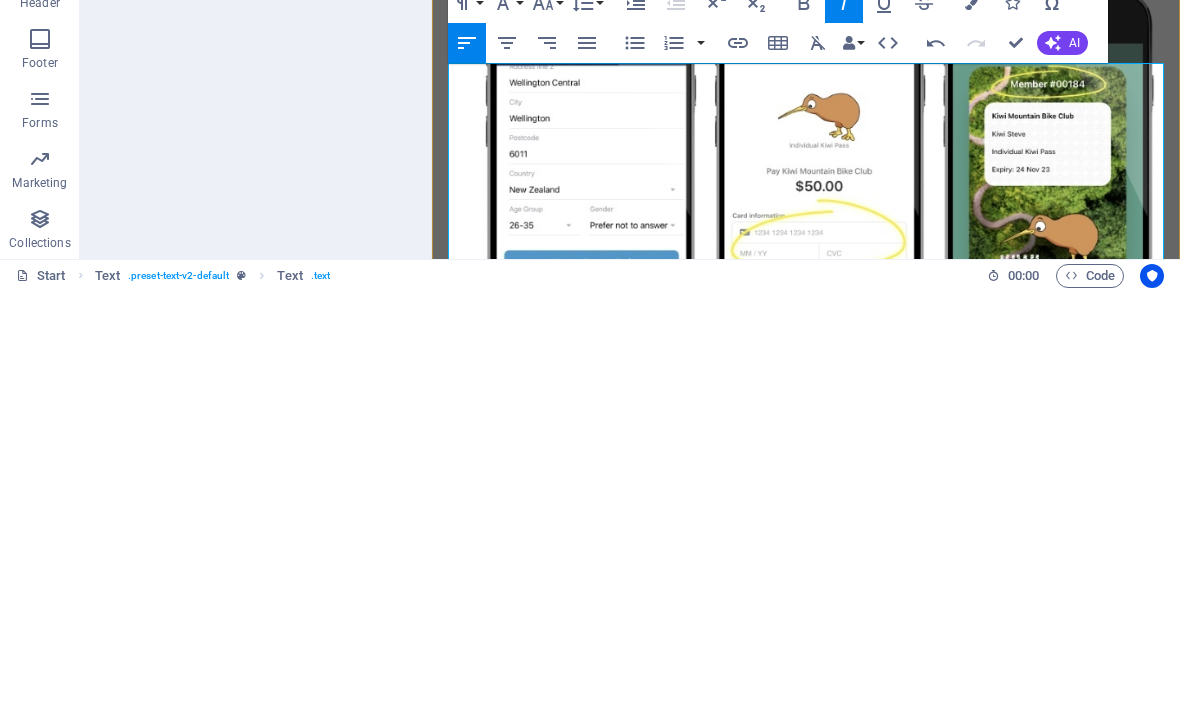 click on "We are now using Hivepass for membership! The only way to become a member of   Active Apirana  is now via Hivepass, and it’s super easy and it will only take a couple of minutes to sign up using your smart phone. If you don't have a smartphone, you can sign up online on any device   ​ https://member.hivepass.app/ Here’s how it works: 1: Download Hivepass for free here:   https://member.hivepass.app/ ​ 2: Open the app and enter your name and email address, set a password and select ‘Create Account' NOTE: If you already belong to another organisation that uses Hivepass, when you enter your email address, Hivepass with recognise you and you just need to log in and then select ‘join other organisations’ from the side menu.  3: Select your membership package. (If you’re signing up the whole family, have their details ready). 4: Enter your personal details and membership type. You can add a donation at this stage too if you like🤘 5: Pay securely using a credit or debit card" at bounding box center (806, 775) 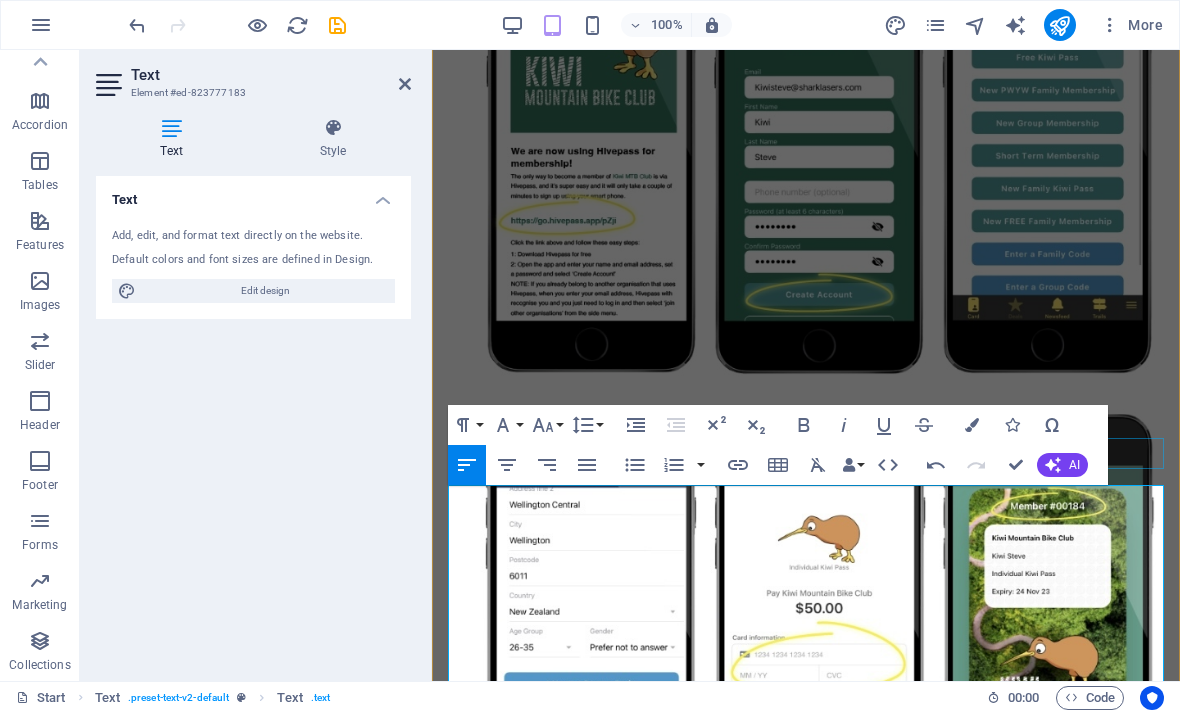 click on "Hivepass" at bounding box center (806, 900) 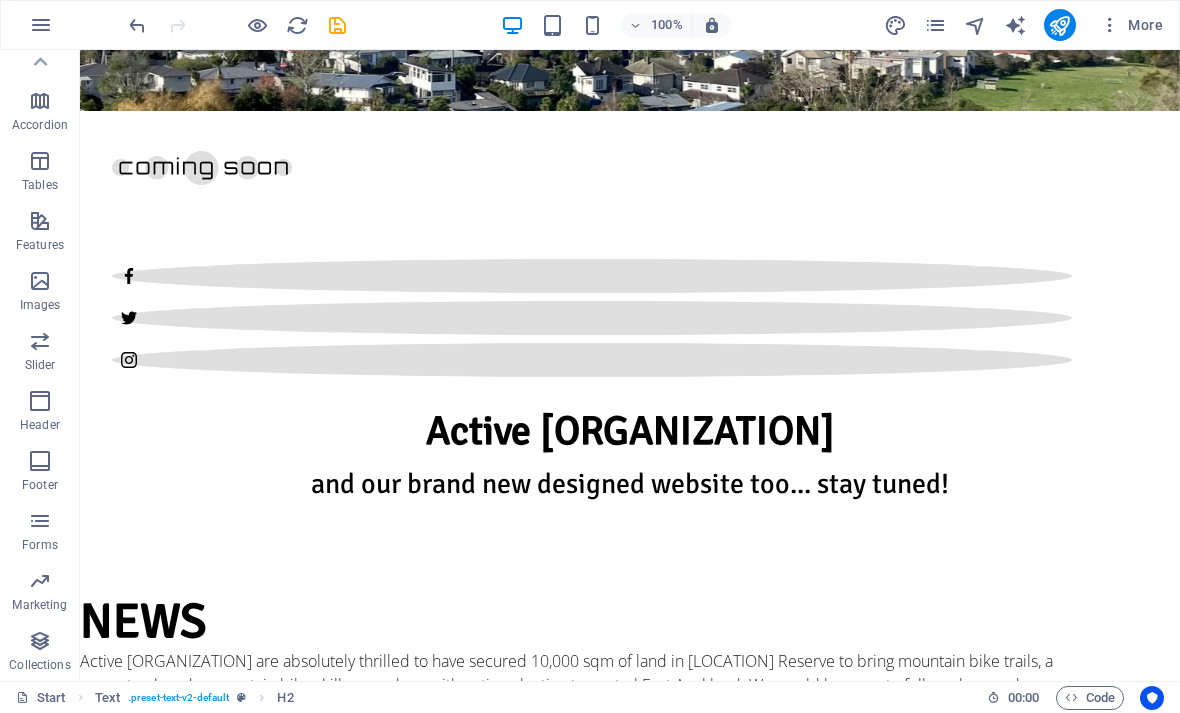 click at bounding box center [337, 25] 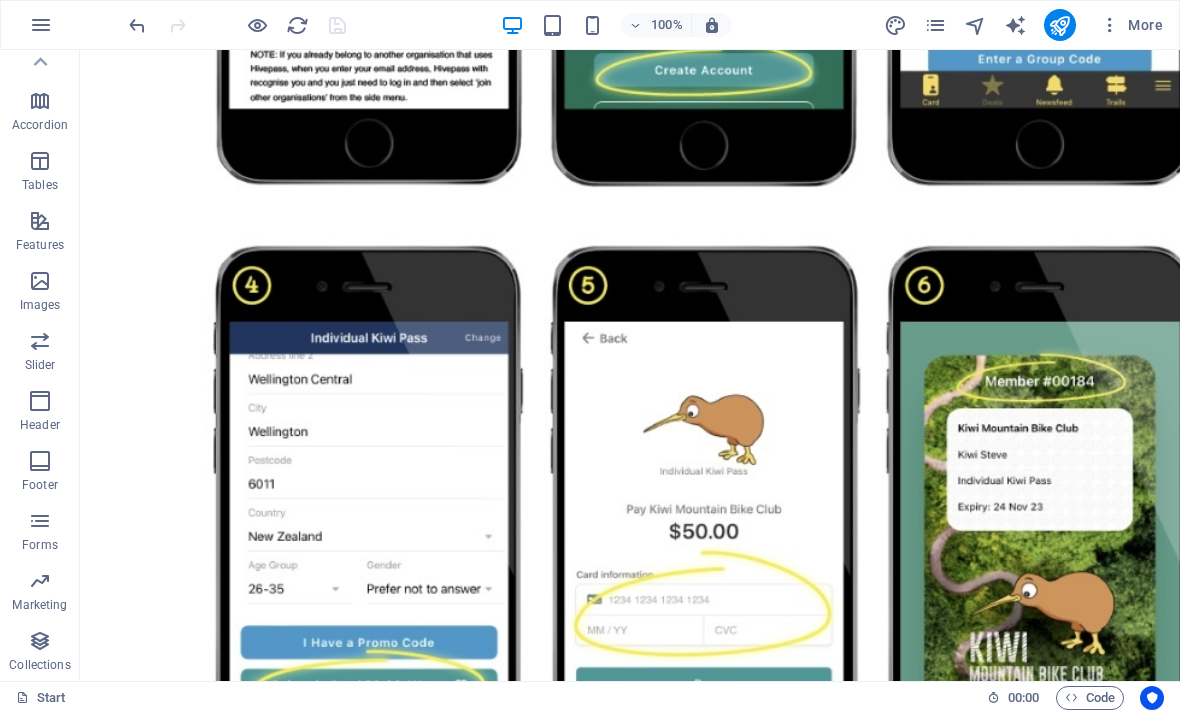 scroll, scrollTop: 1947, scrollLeft: 0, axis: vertical 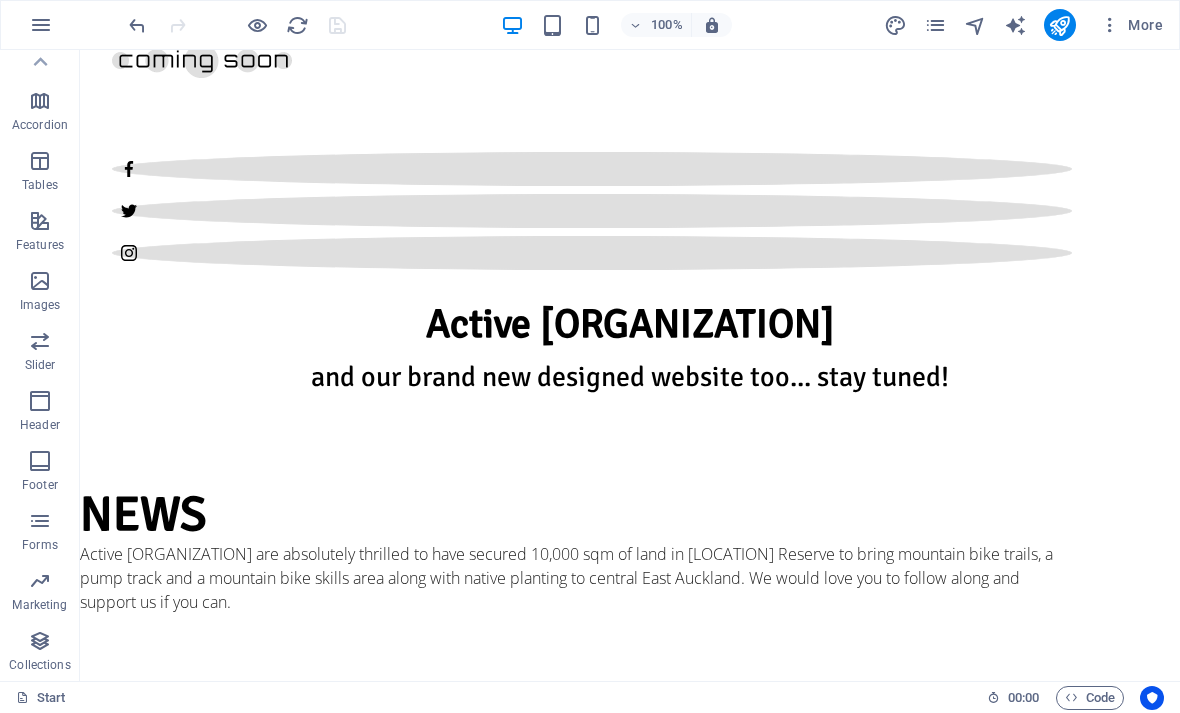 click at bounding box center [1059, 25] 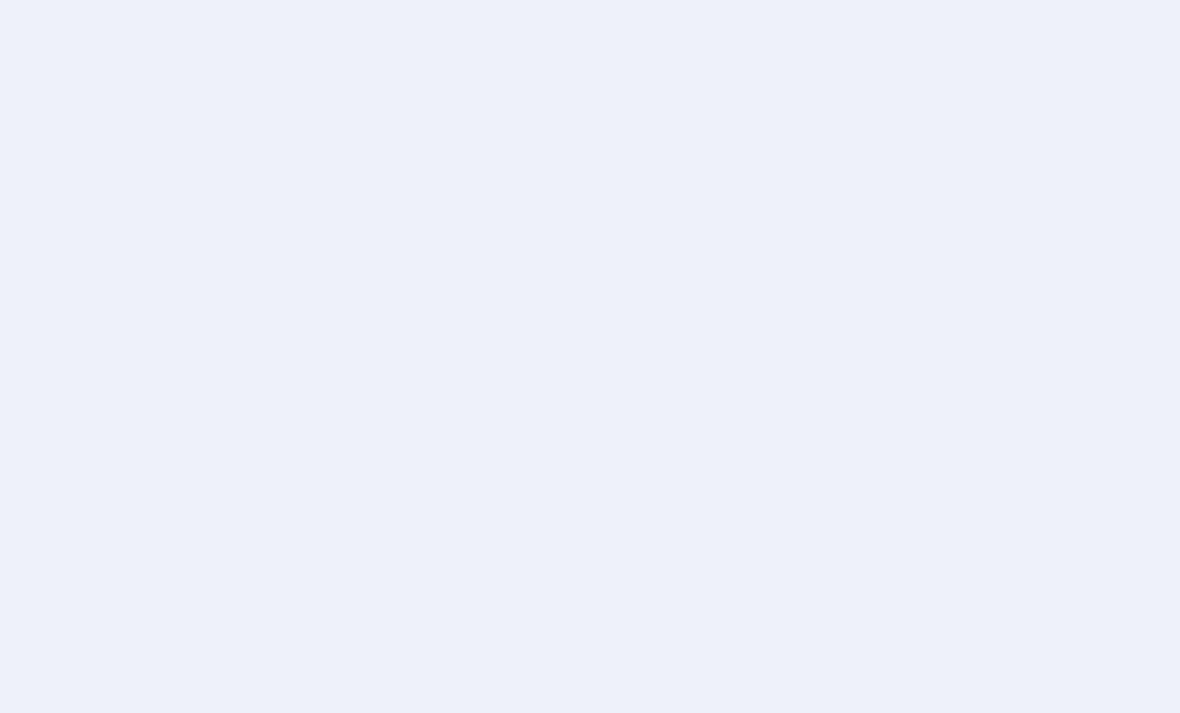 scroll, scrollTop: 0, scrollLeft: 0, axis: both 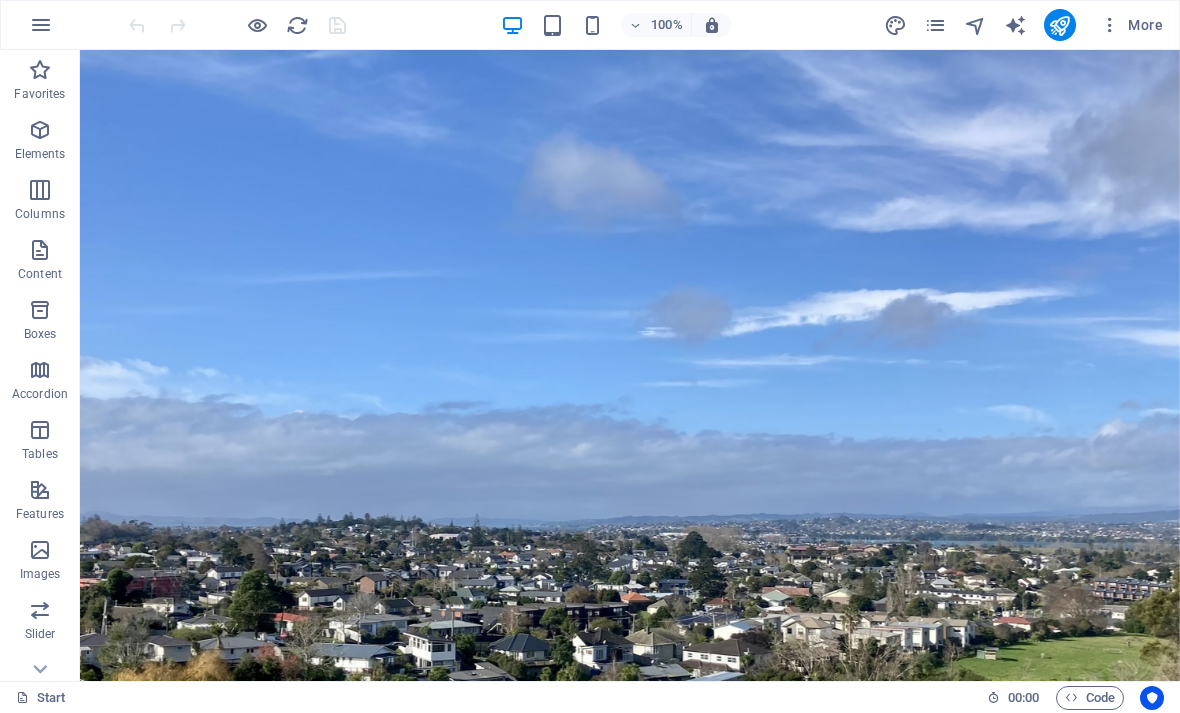 click at bounding box center (1059, 25) 